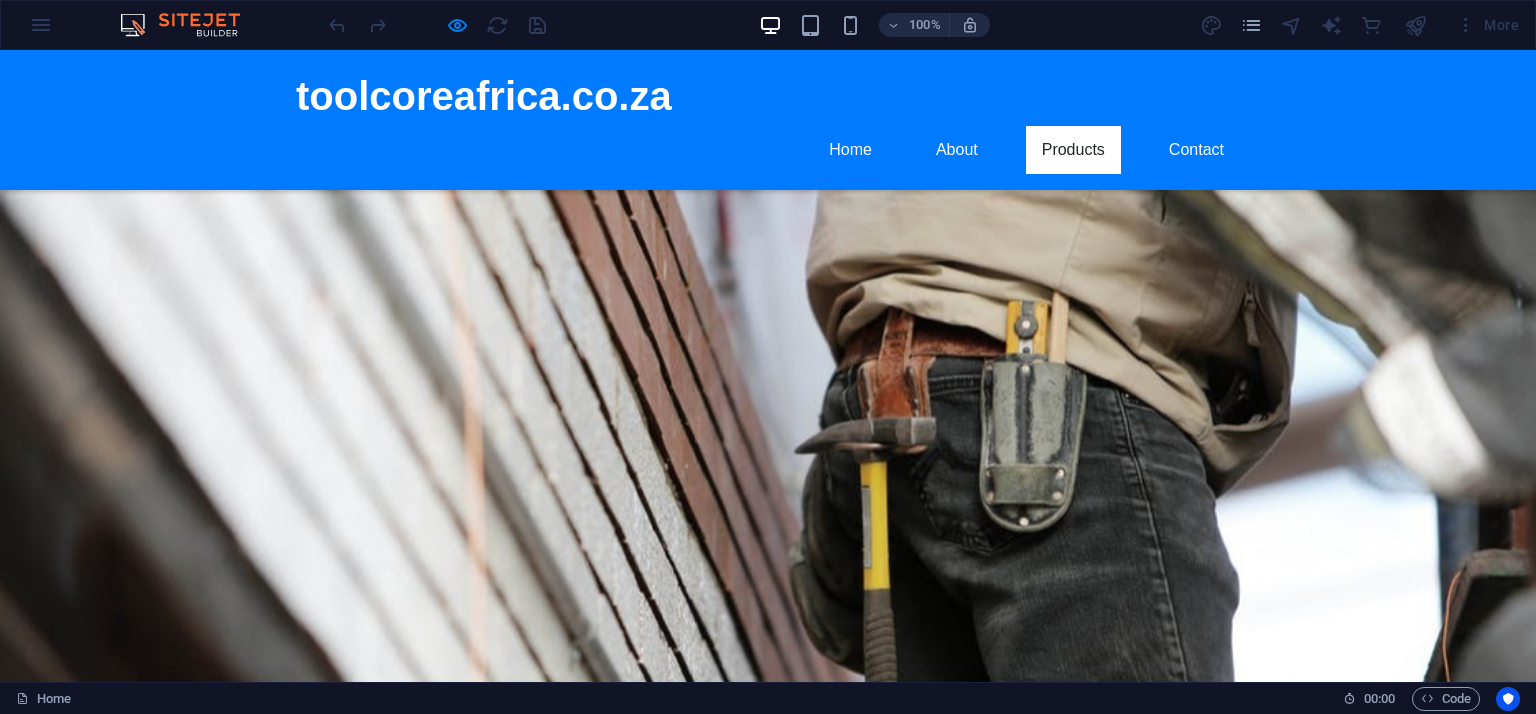 scroll, scrollTop: 0, scrollLeft: 0, axis: both 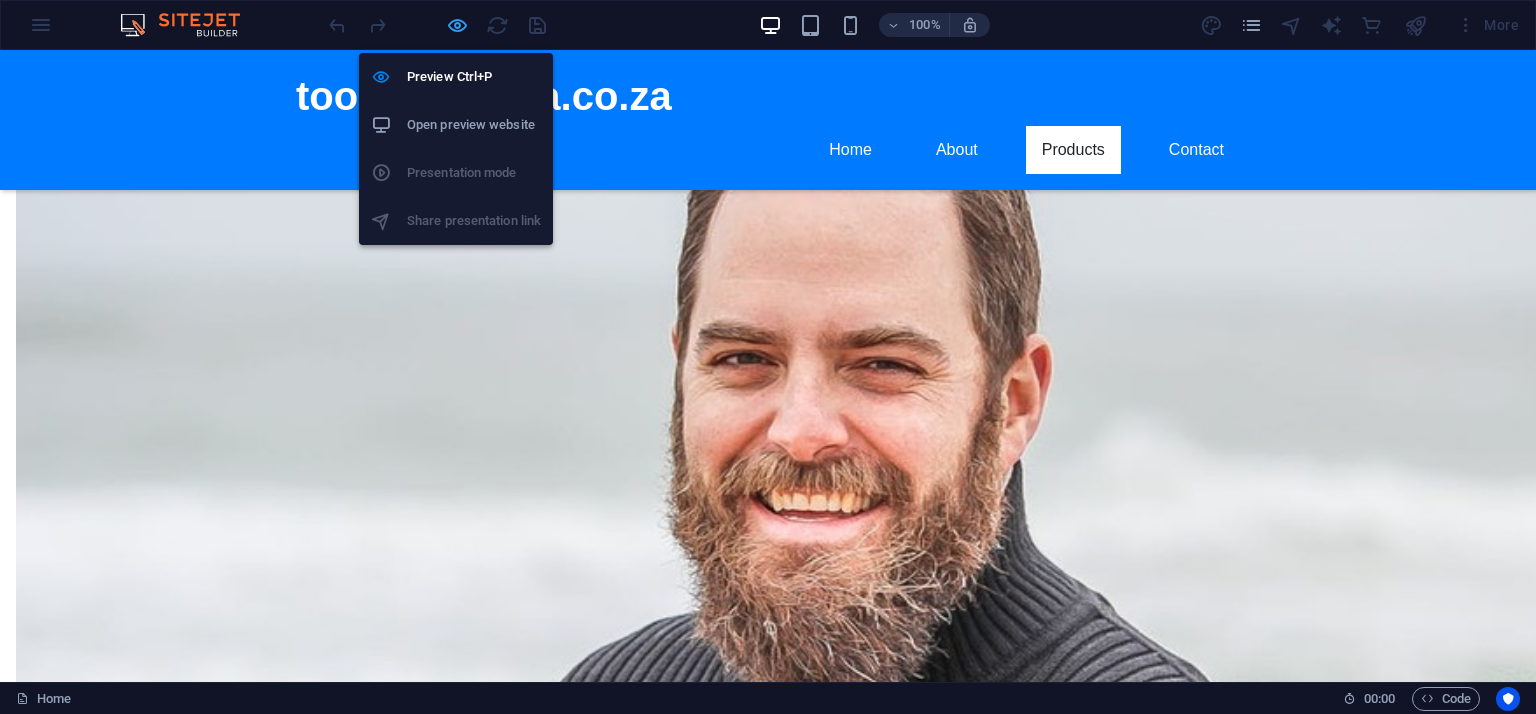 click at bounding box center [457, 25] 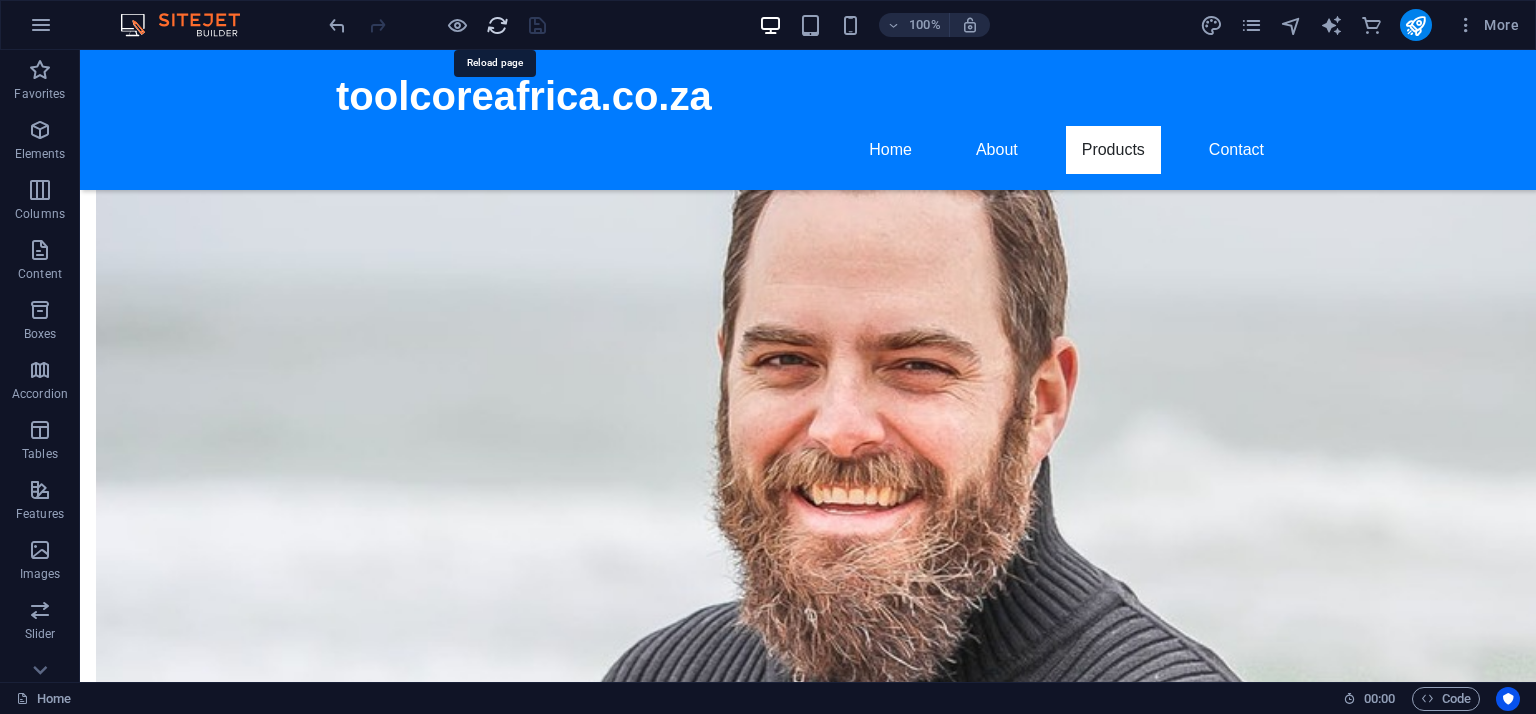 click at bounding box center (497, 25) 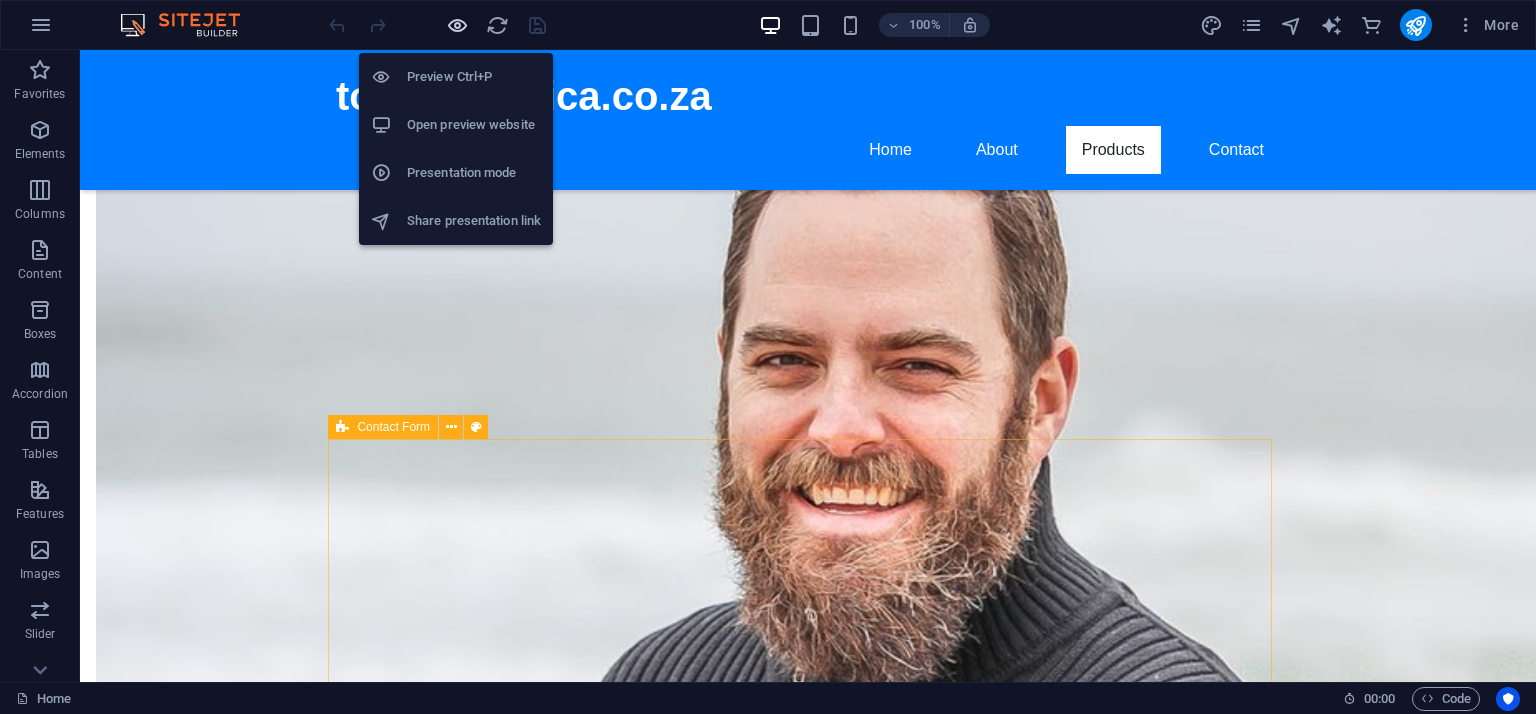 click at bounding box center (457, 25) 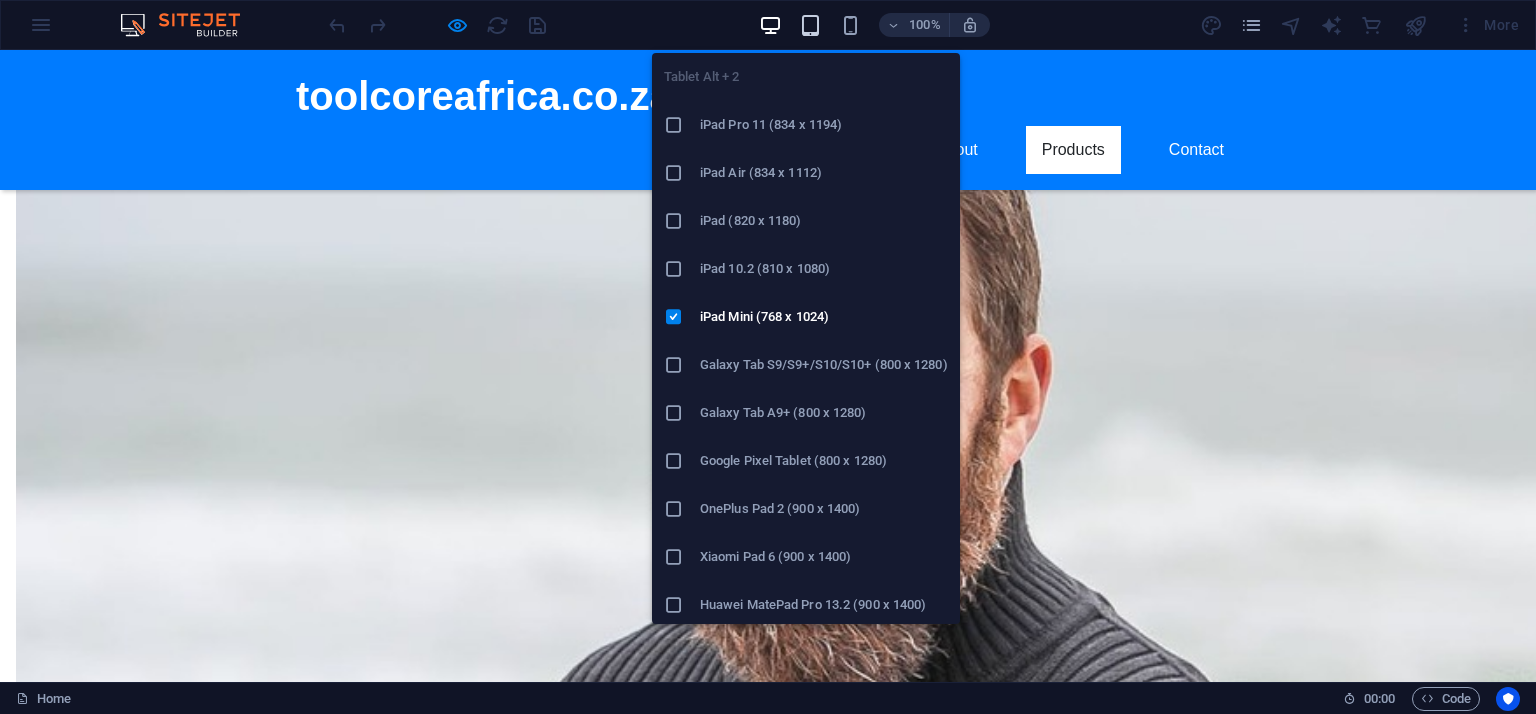 click at bounding box center [810, 25] 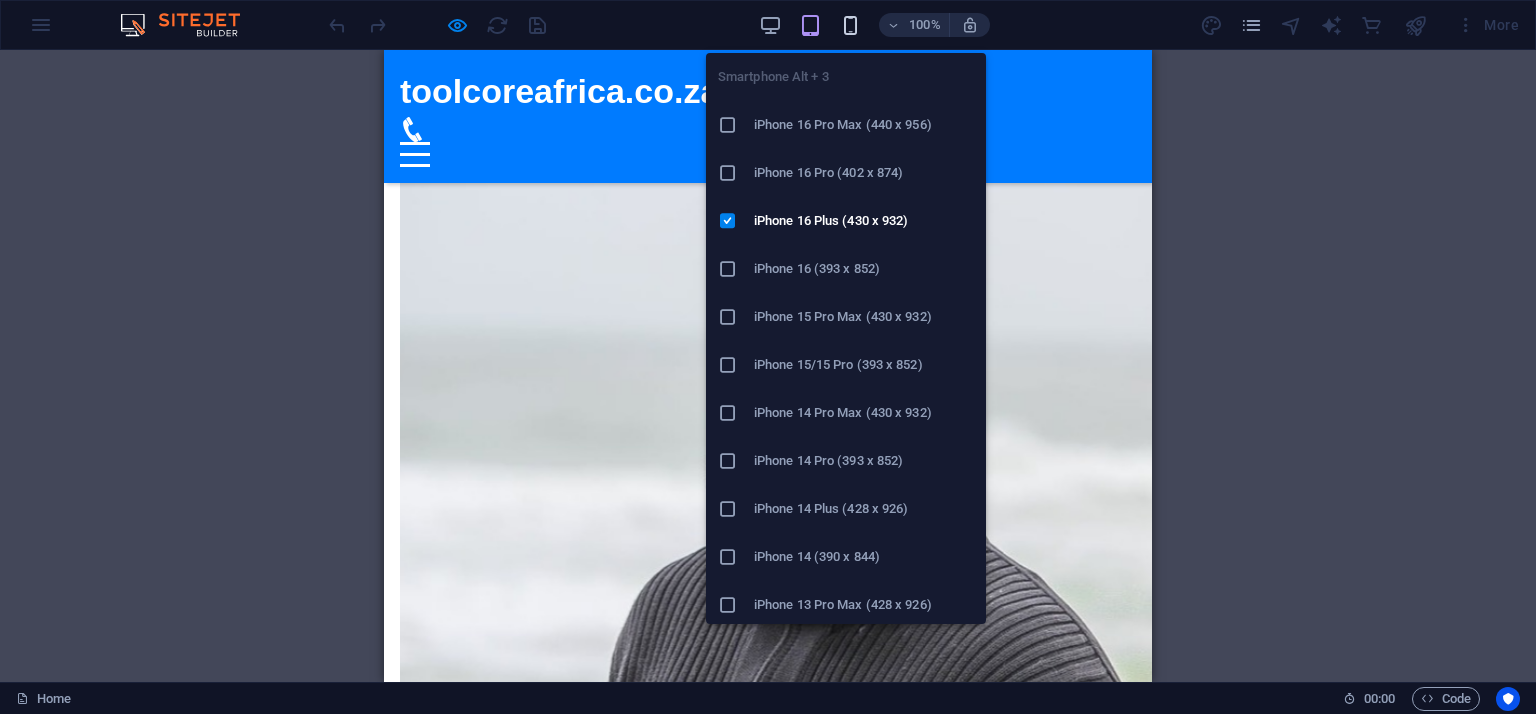 click at bounding box center [850, 25] 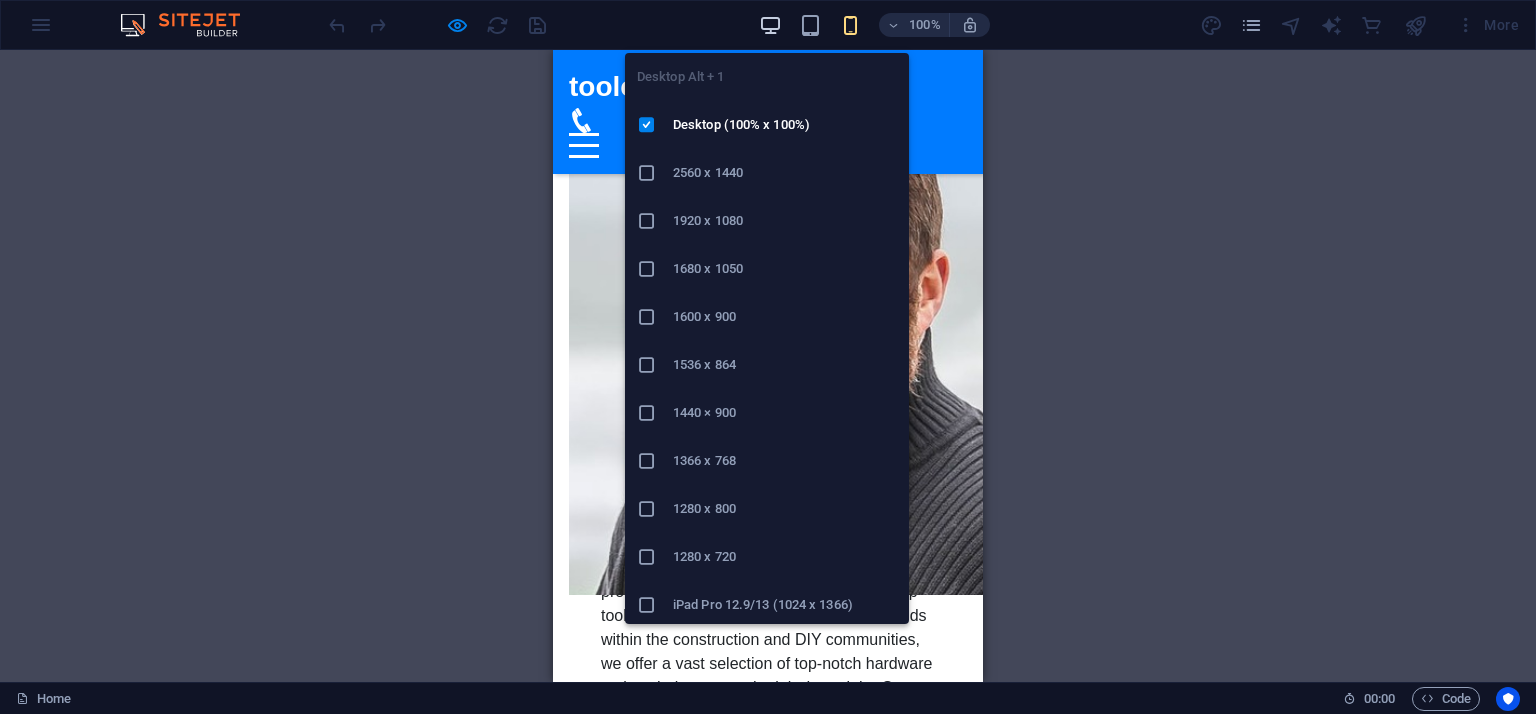 click at bounding box center (770, 25) 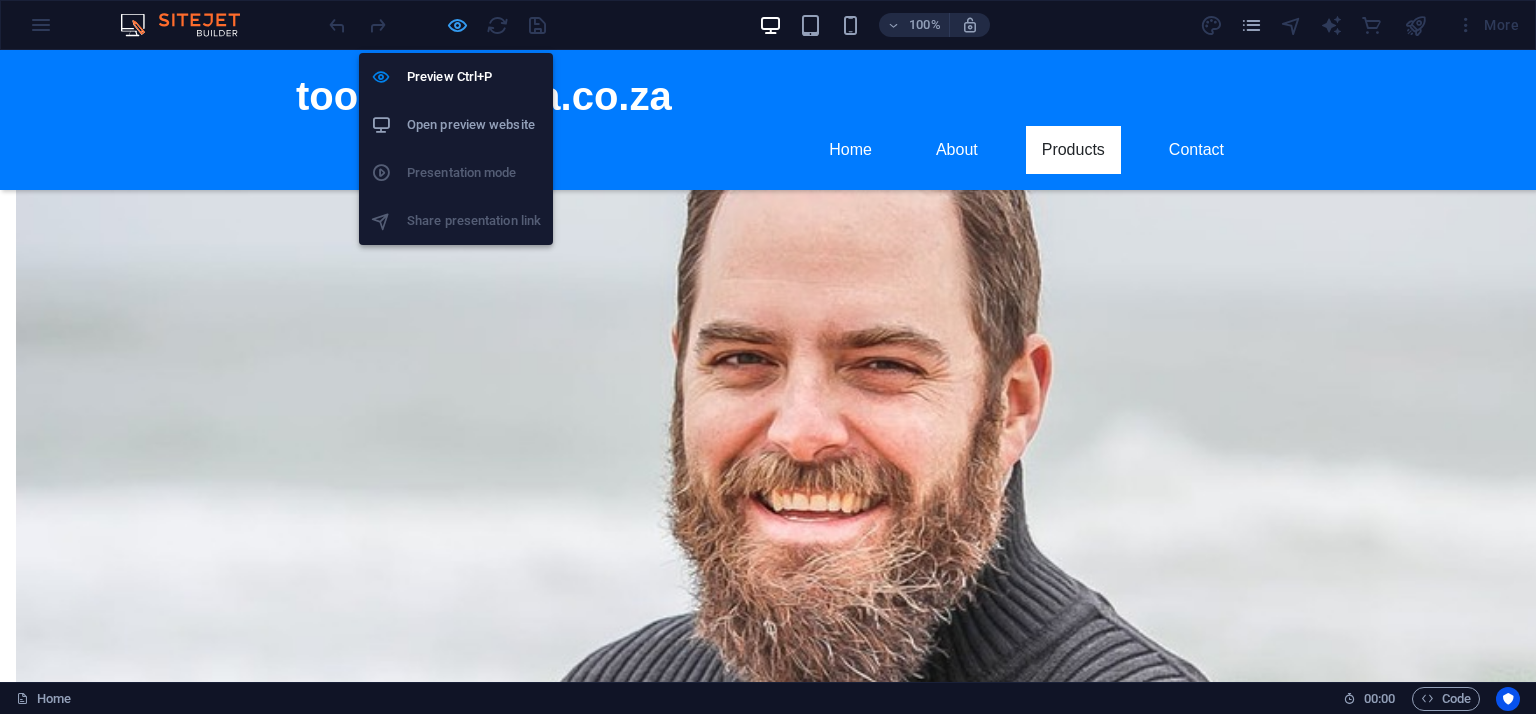 click at bounding box center (457, 25) 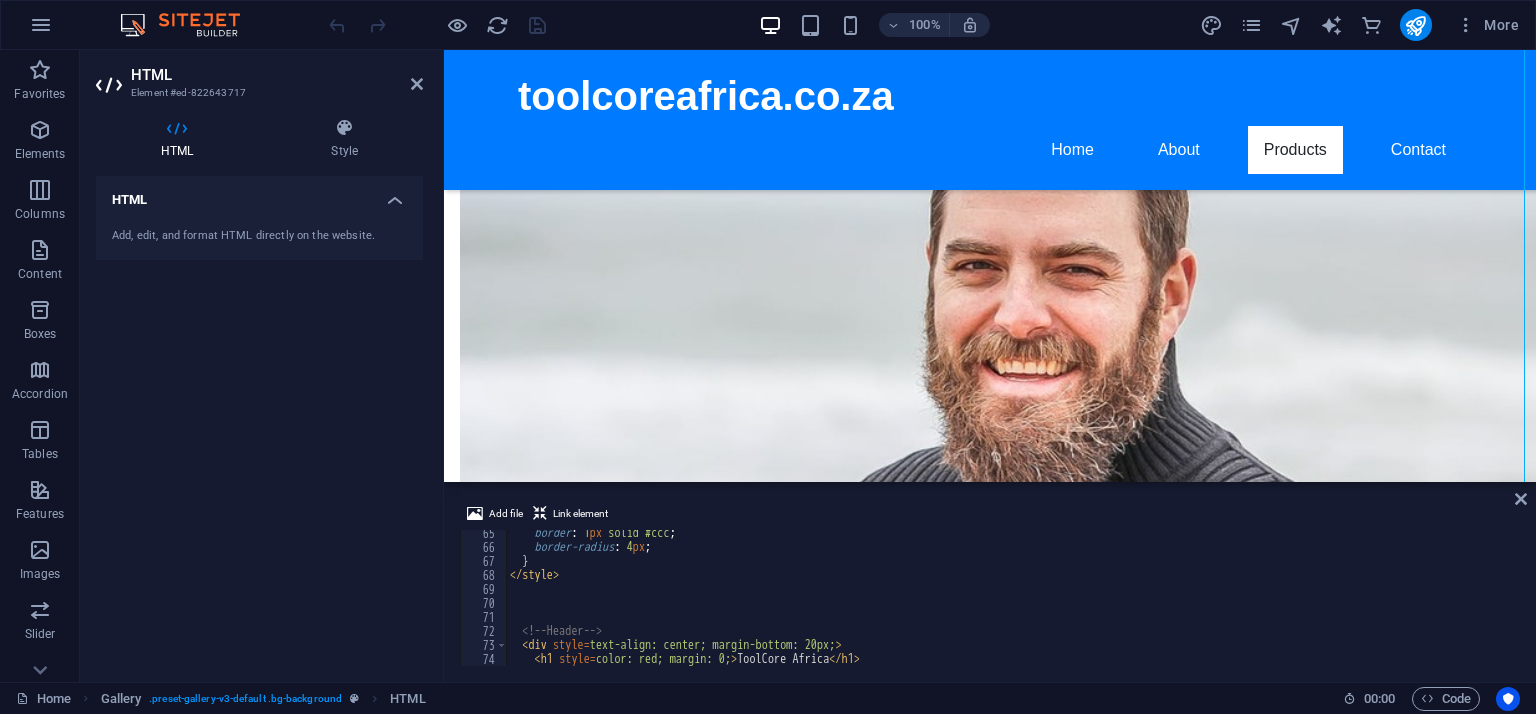 scroll, scrollTop: 840, scrollLeft: 0, axis: vertical 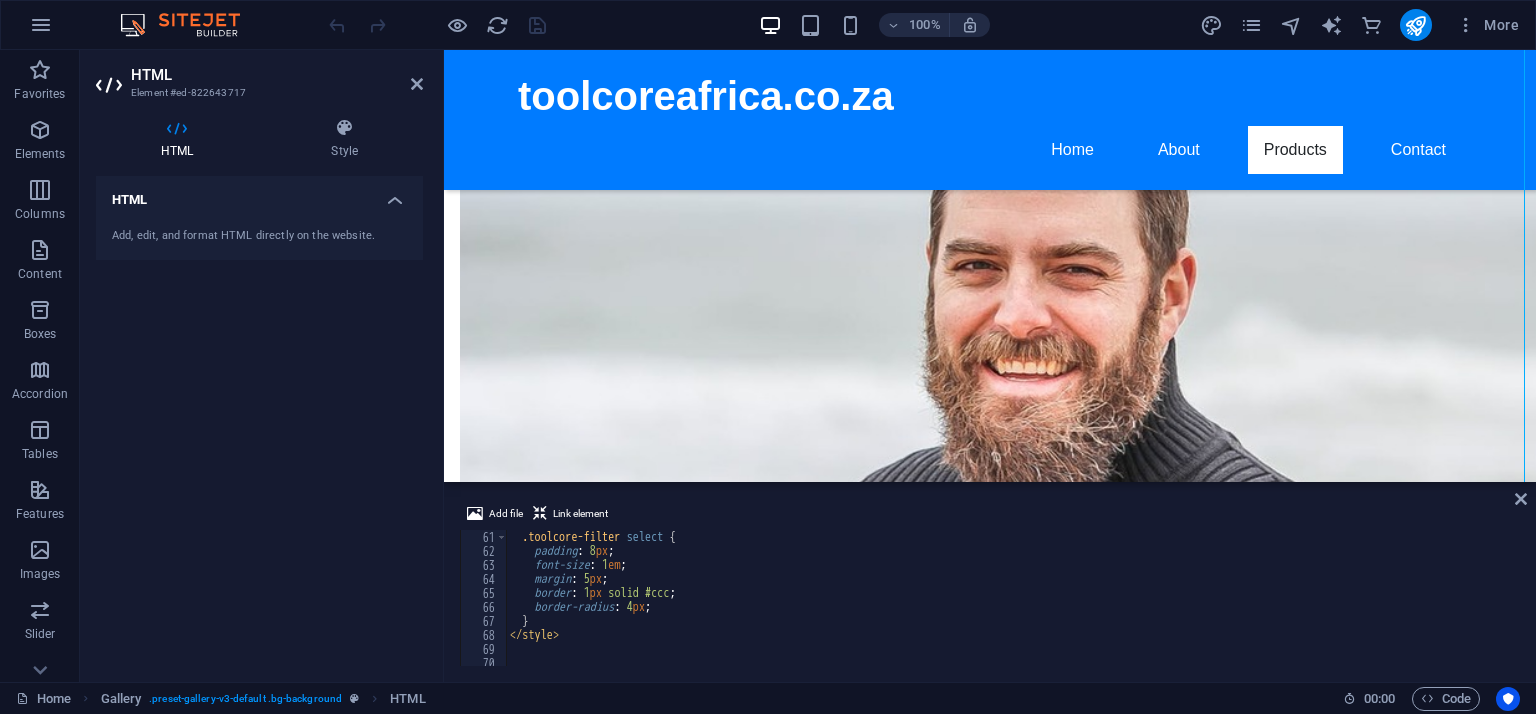 click on "Add, edit, and format HTML directly on the website." at bounding box center [259, 236] 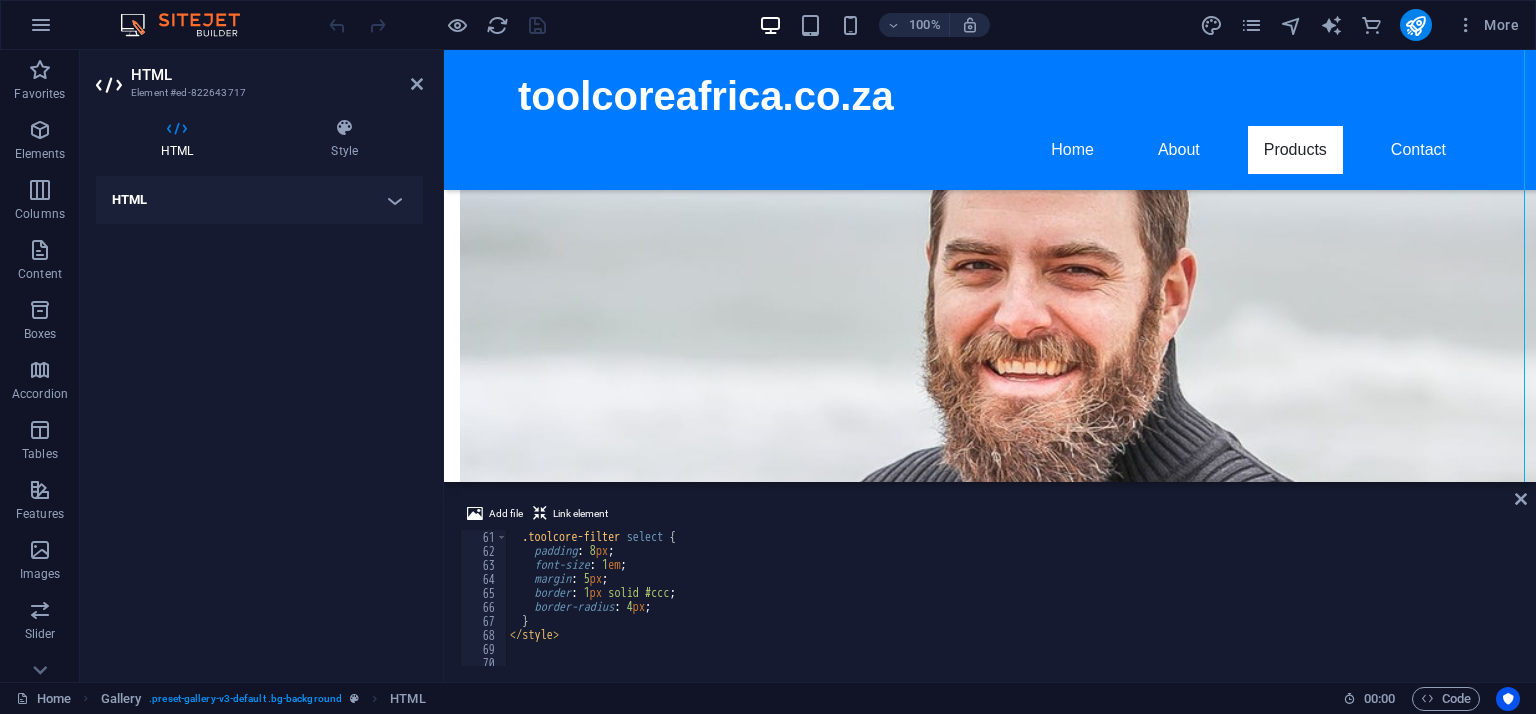 click at bounding box center [177, 128] 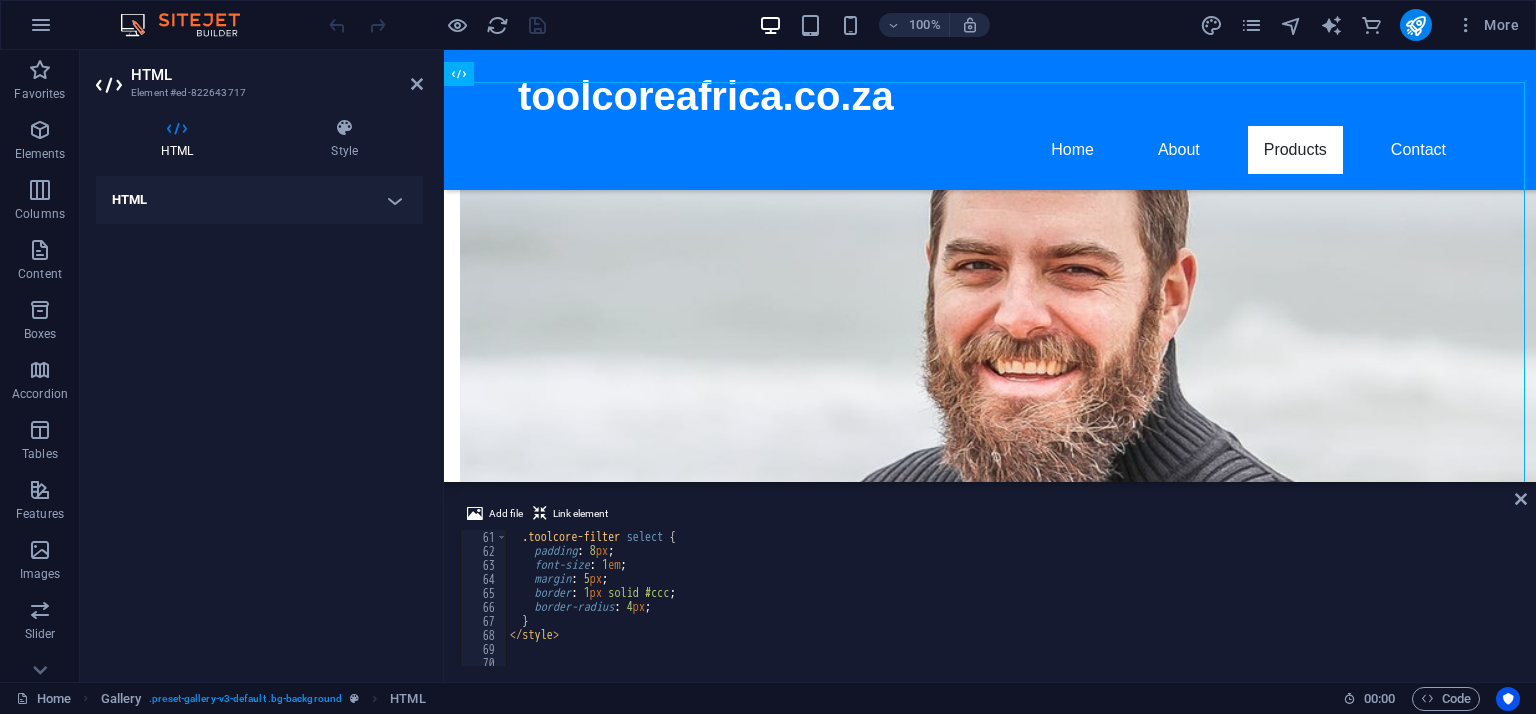 click on ".toolcore-filter select { padding : 8 px ; font-size : 1 em ; margin : 5 px ; border : 1 px solid #ccc ; border-radius : 4 px ; } </ style >" at bounding box center [2740, 610] 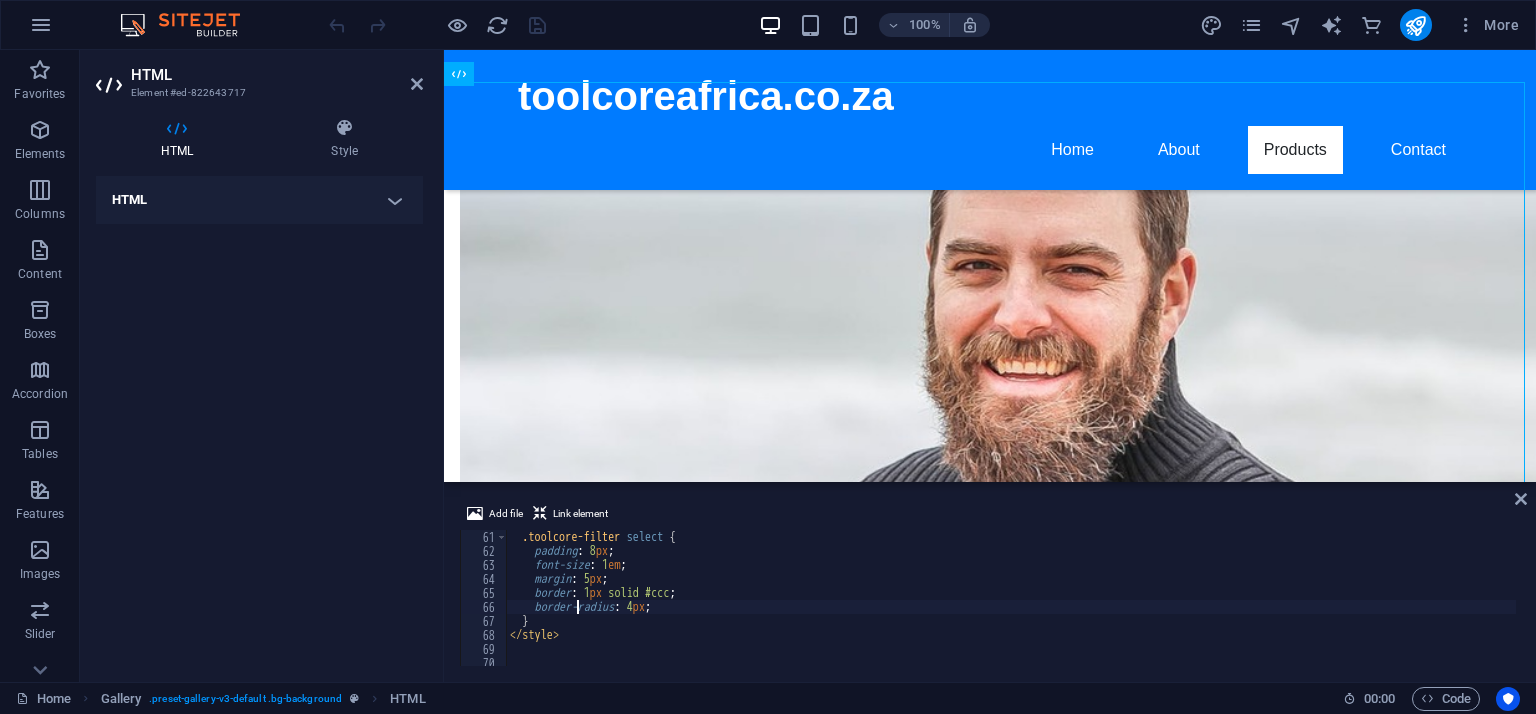 click on ".toolcore-filter select { padding : 8 px ; font-size : 1 em ; margin : 5 px ; border : 1 px solid #ccc ; border-radius : 4 px ; } </ style >" at bounding box center [2740, 610] 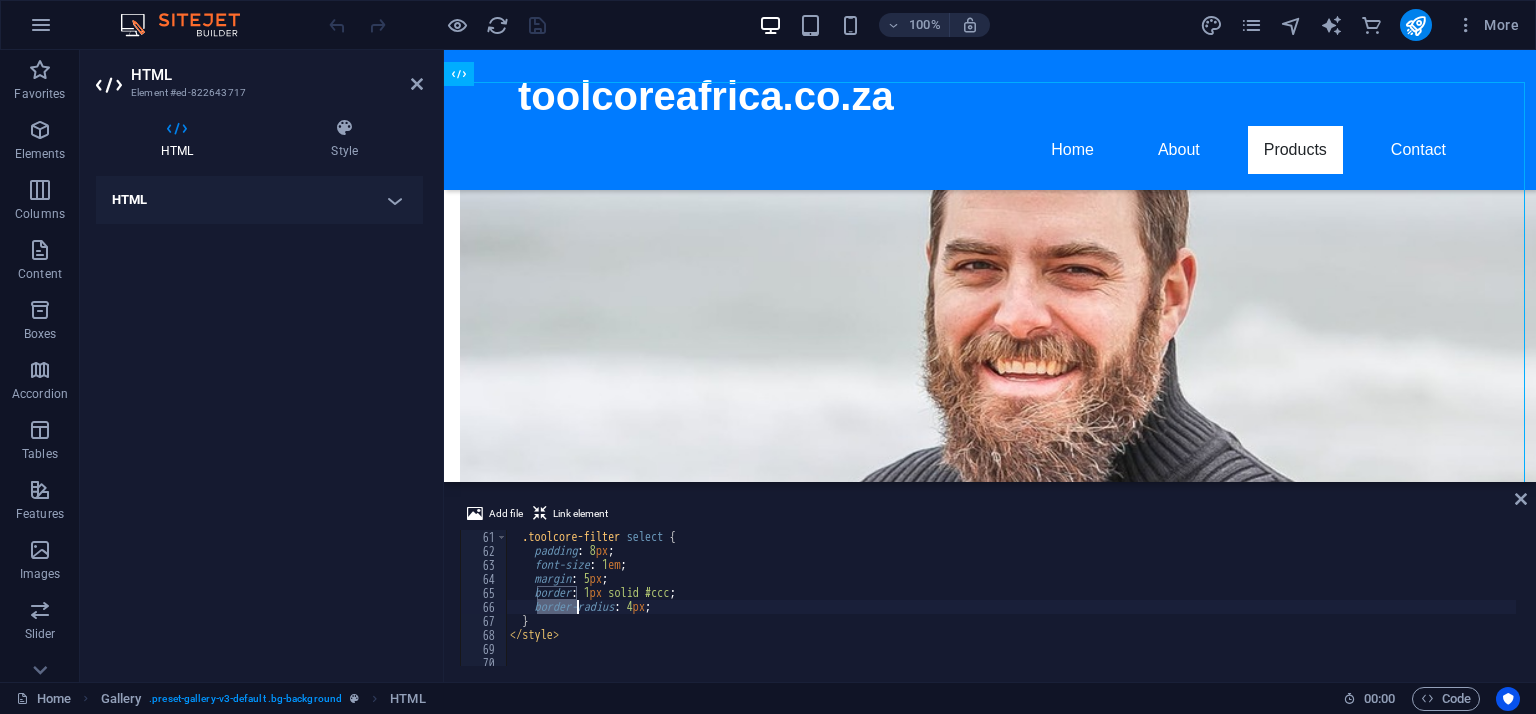 click on ".toolcore-filter select { padding : 8 px ; font-size : 1 em ; margin : 5 px ; border : 1 px solid #ccc ; border-radius : 4 px ; } </ style >" at bounding box center (2740, 610) 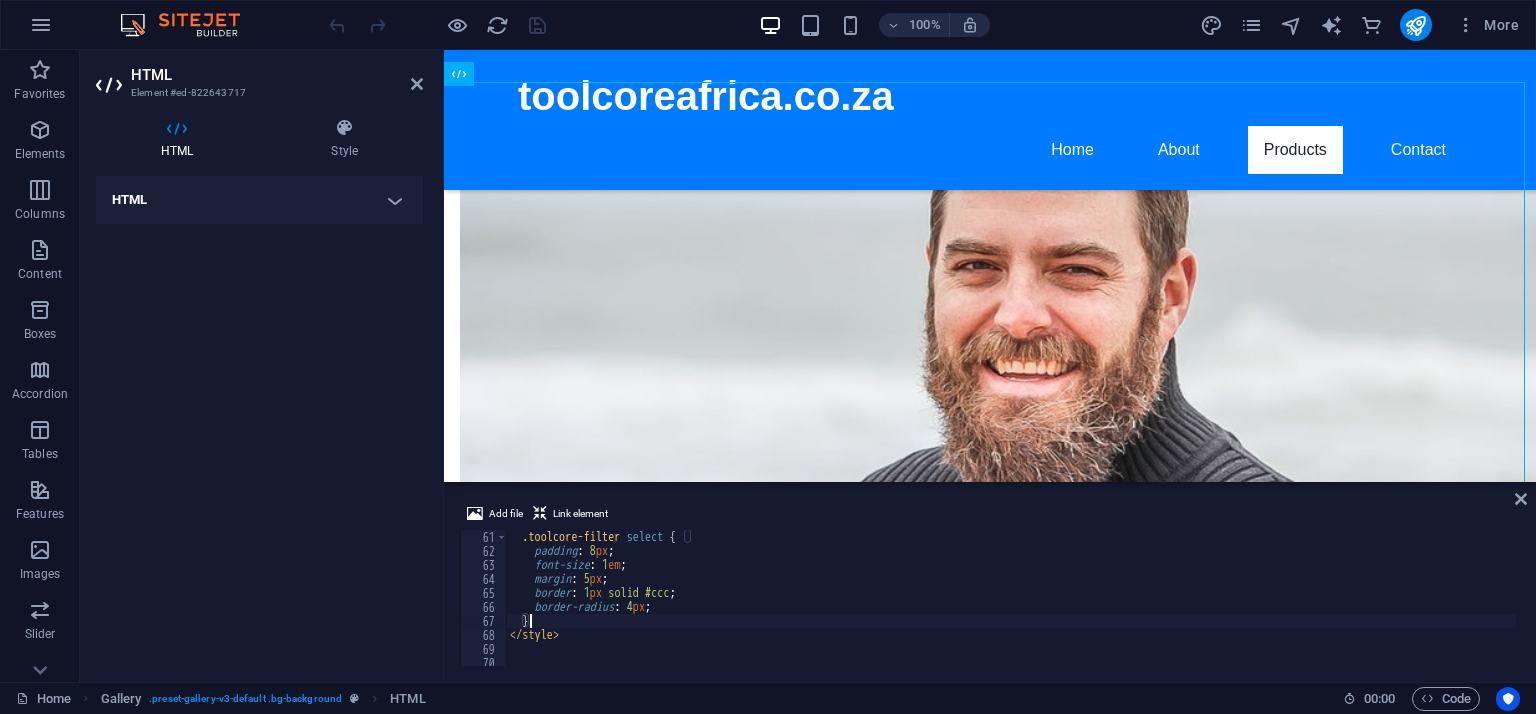 click on ".toolcore-filter select { padding : 8 px ; font-size : 1 em ; margin : 5 px ; border : 1 px solid #ccc ; border-radius : 4 px ; } </ style >" at bounding box center (2740, 610) 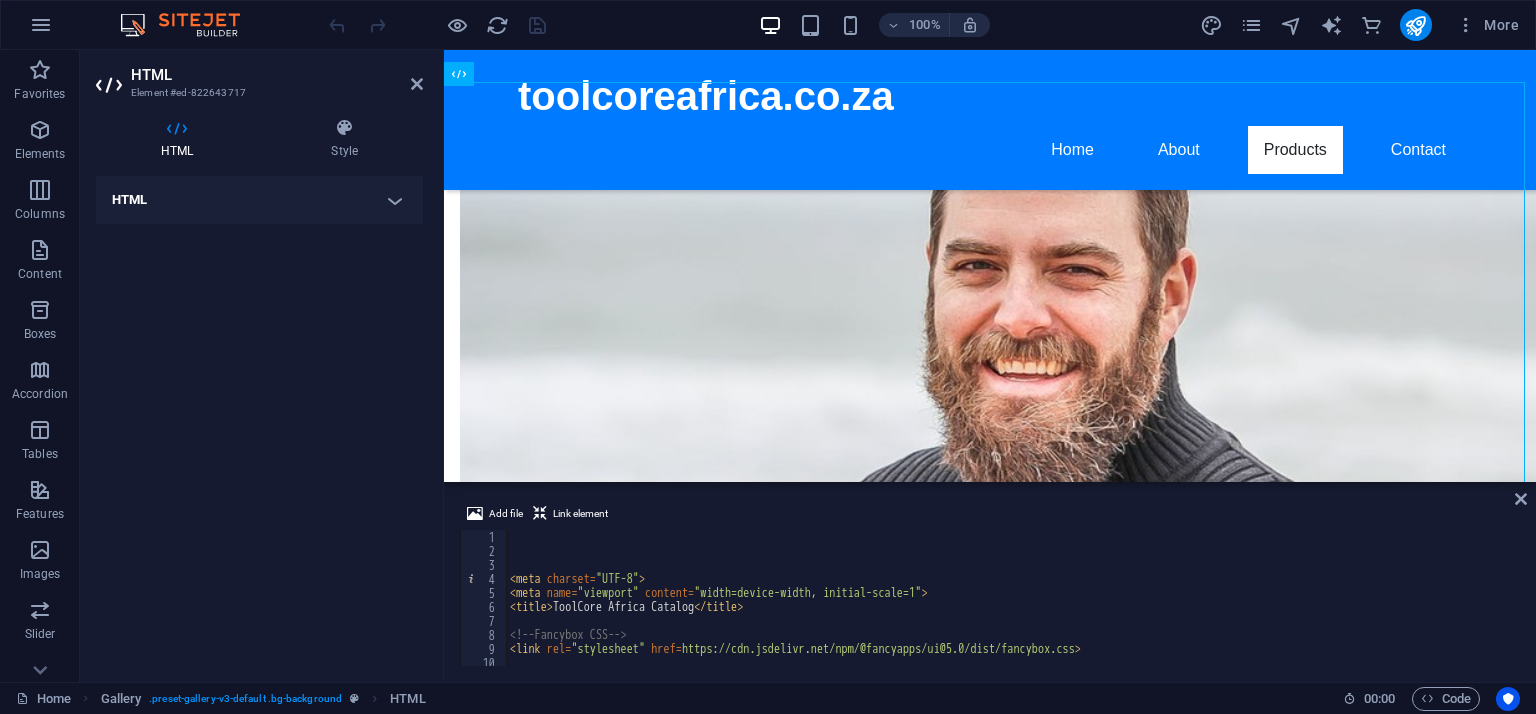scroll, scrollTop: 0, scrollLeft: 0, axis: both 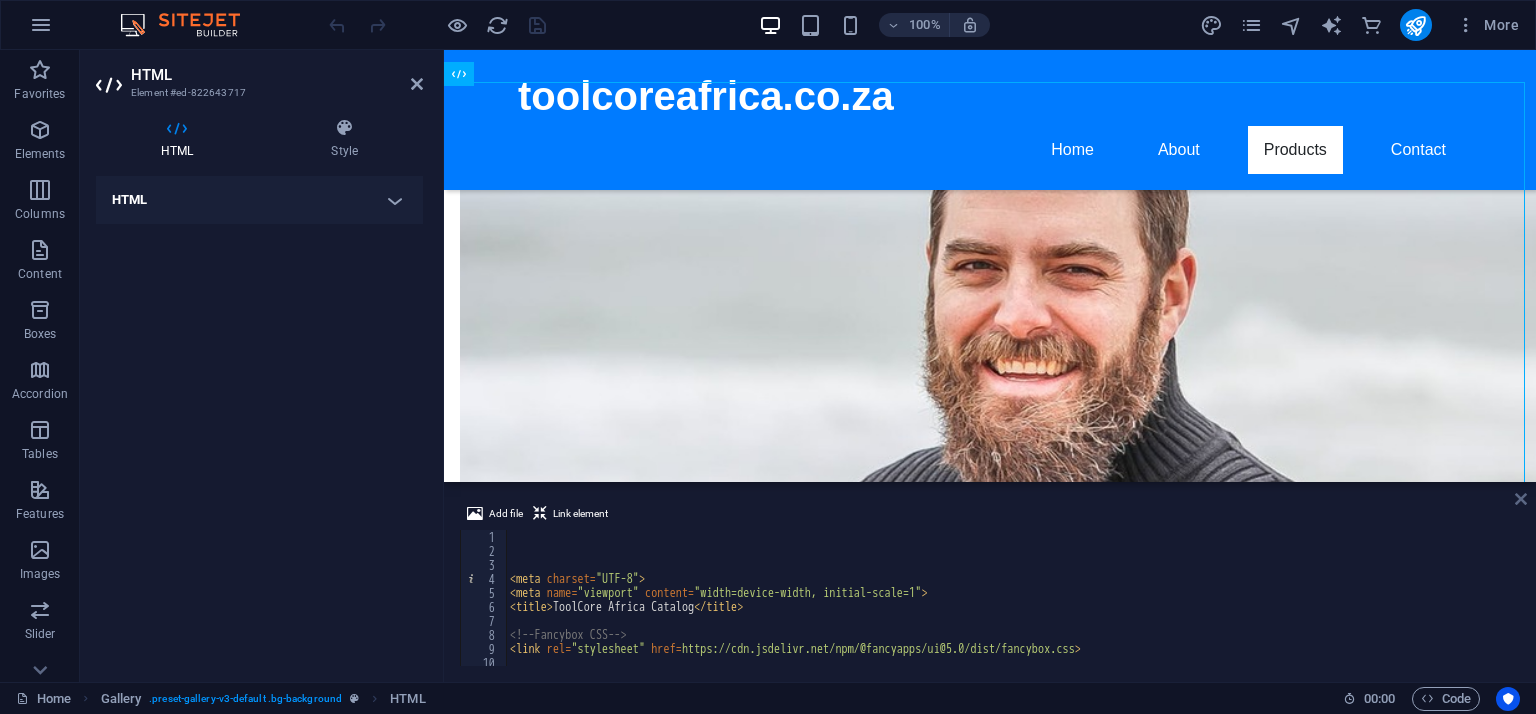 click at bounding box center [1521, 499] 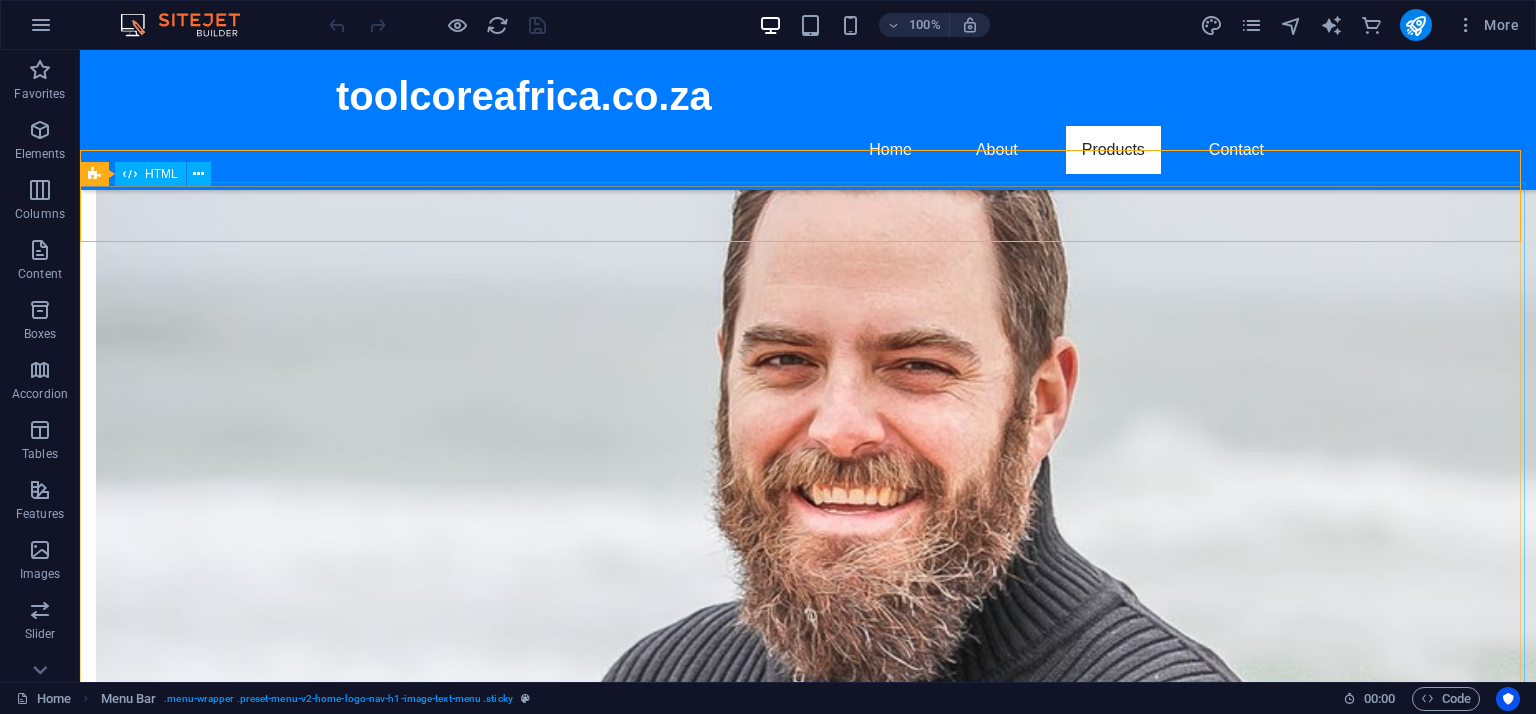 click on "HTML" at bounding box center (161, 174) 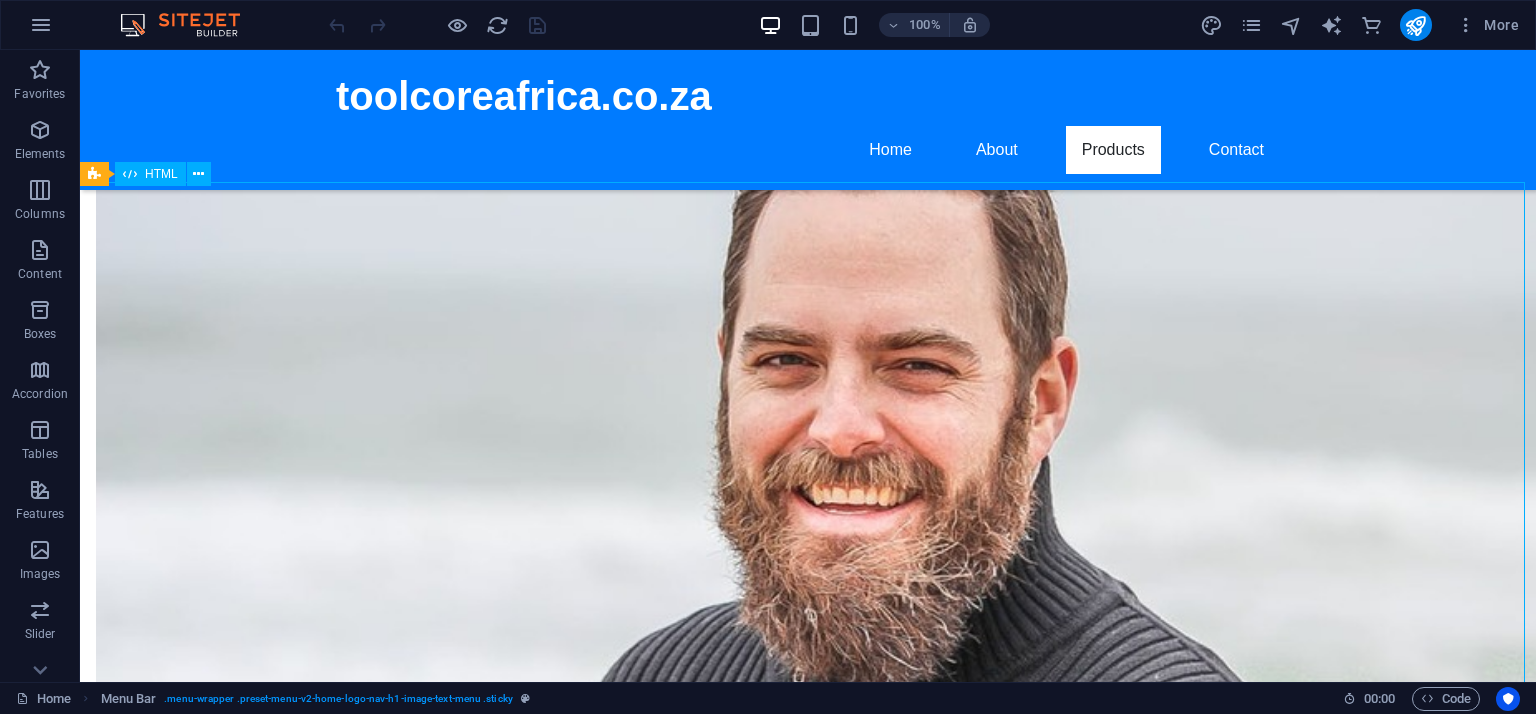 click on "HTML" at bounding box center [161, 174] 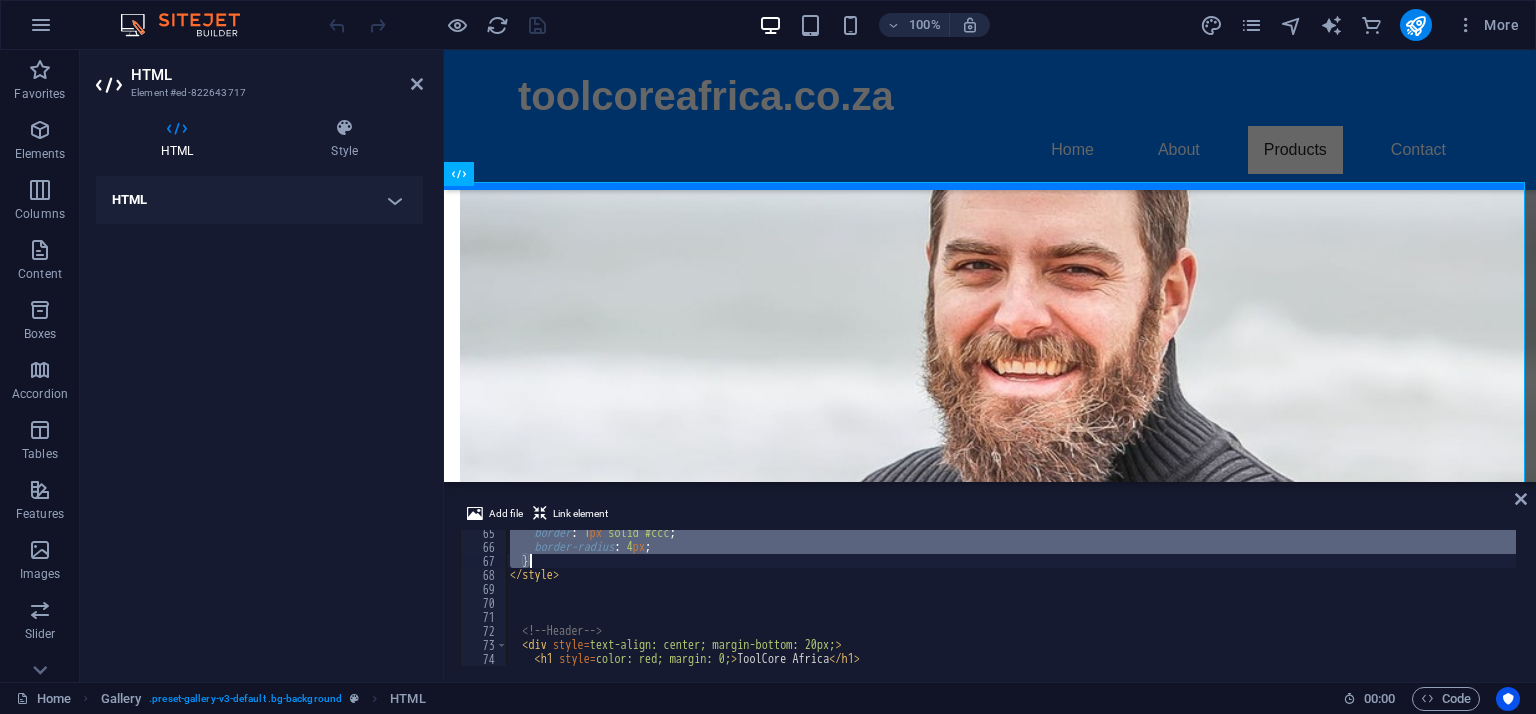 scroll, scrollTop: 960, scrollLeft: 0, axis: vertical 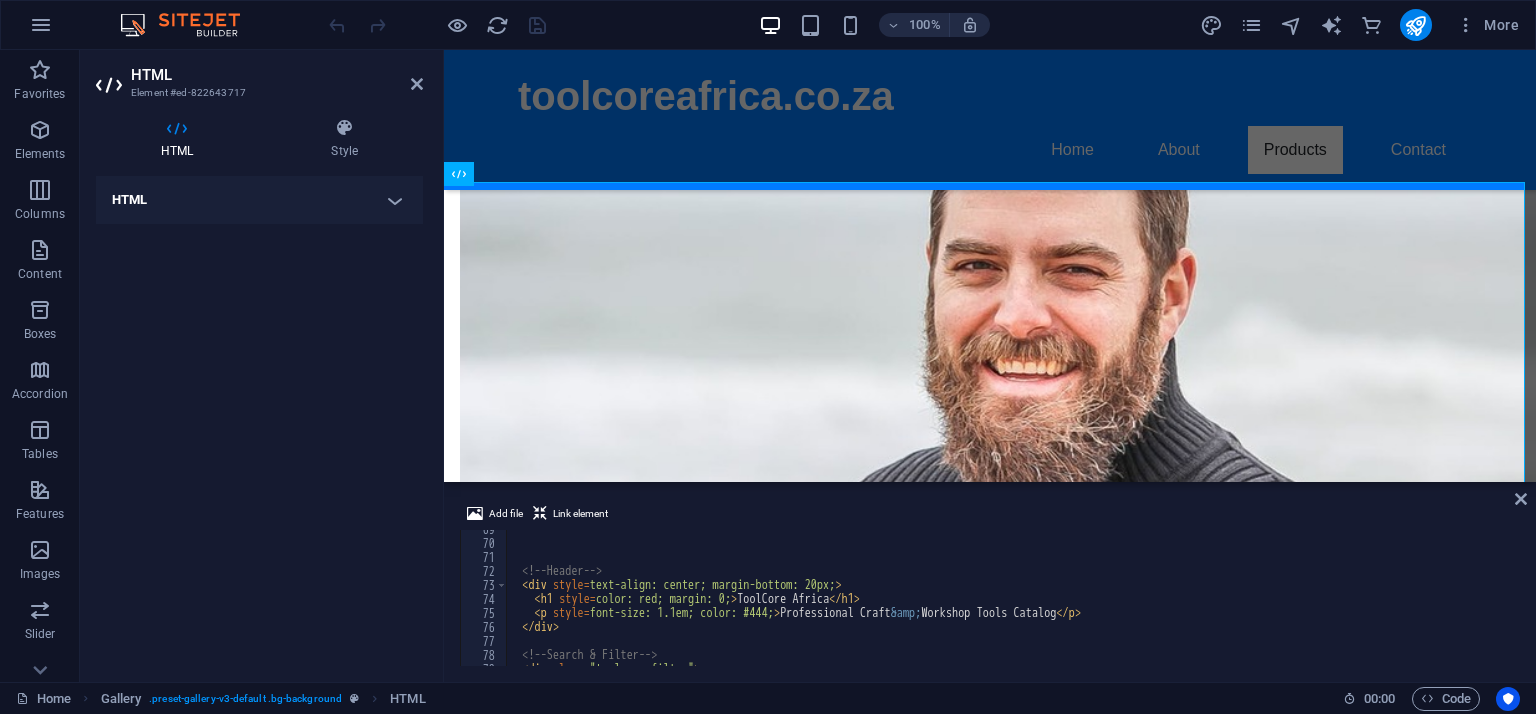 click on "<!-- Header --> < div style = "text-align: center; margin-bottom: 20px;" > < h1 style = "color: red; margin: 0;" > ToolCore Africa </ h1 > < p style = "font-size: 1.1em; color: #444;" > Professional Craft &amp; Workshop Tools Catalog </ p > </ div > <!-- Search & Filter --> < div class = "toolcore-filter" >" at bounding box center (2740, 602) 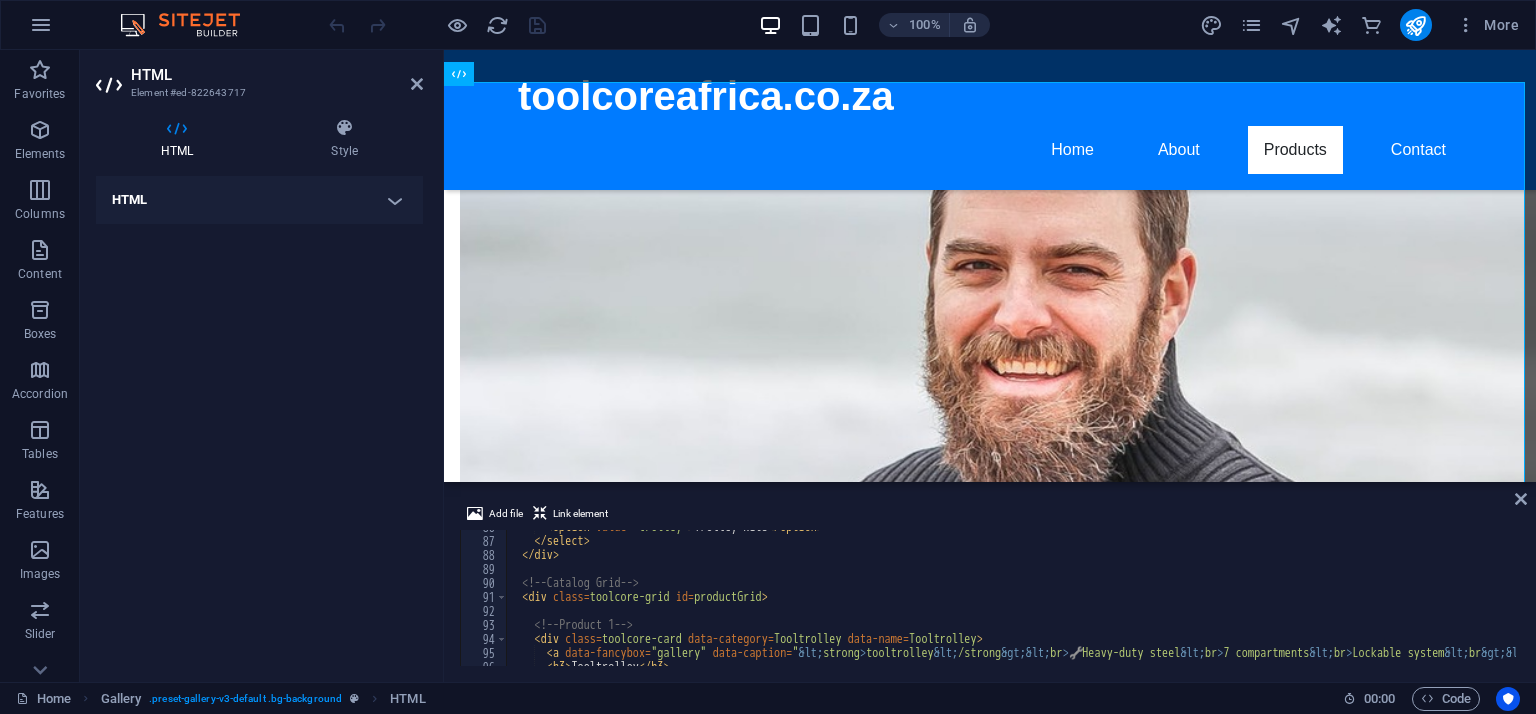 scroll, scrollTop: 1260, scrollLeft: 0, axis: vertical 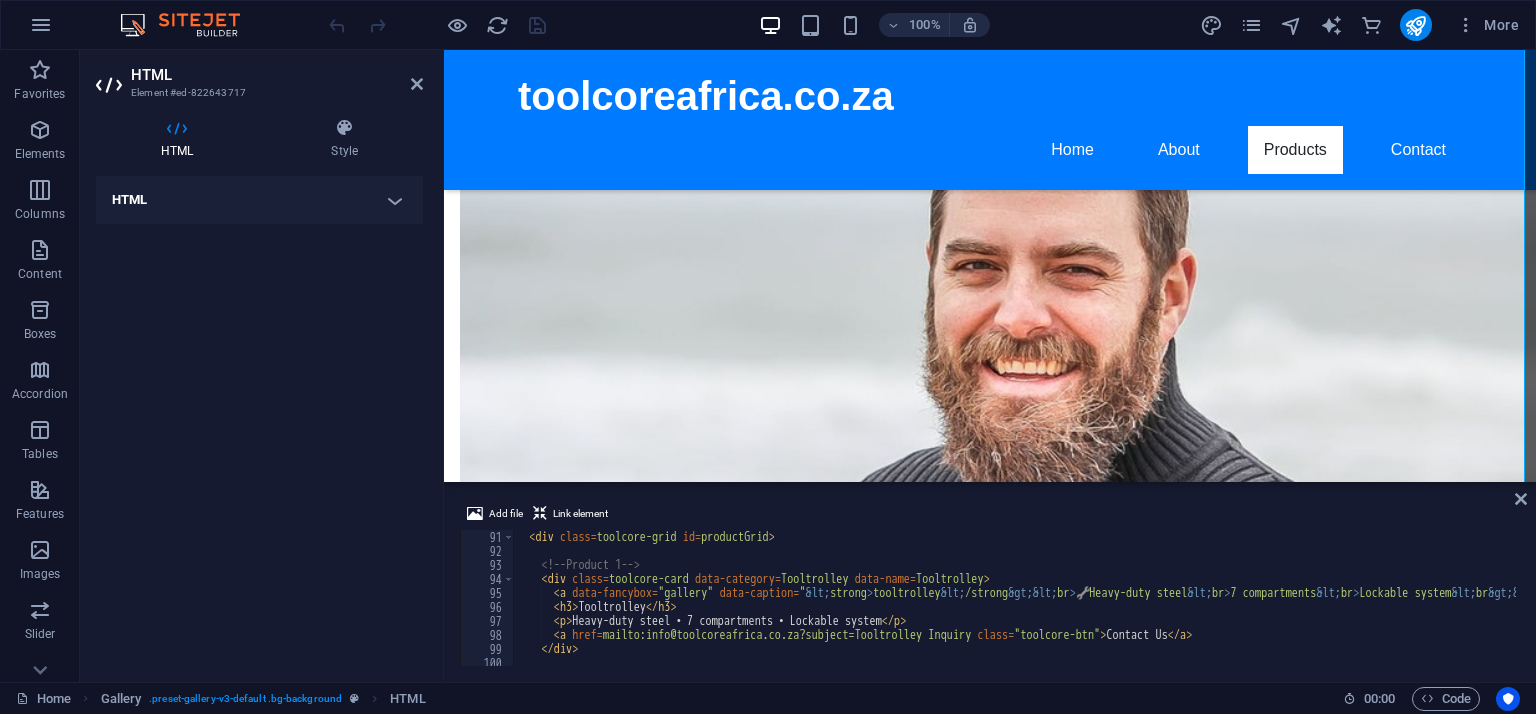 type on "Contact Us" 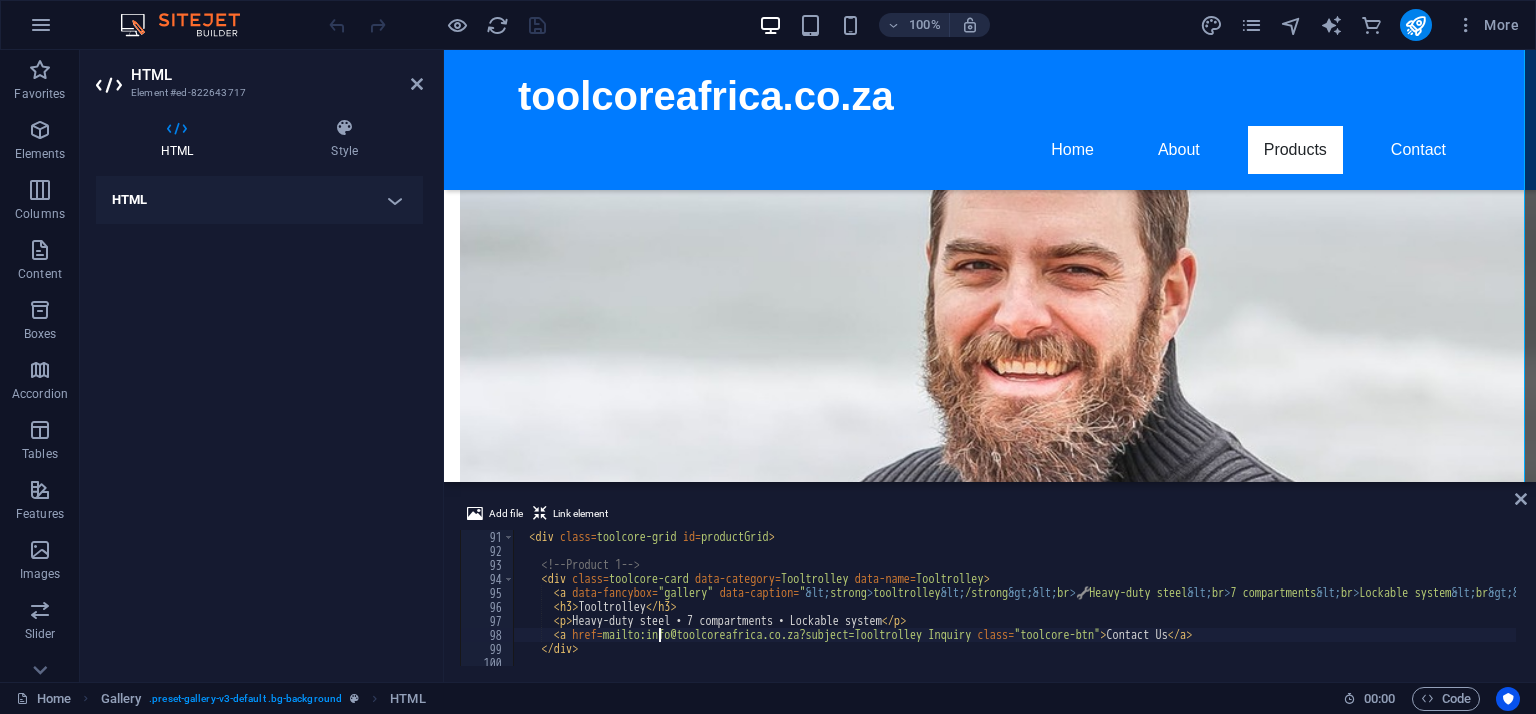click on "< div class = "toolcore-grid" id = "productGrid" > < !-- Product 1 --> < div class = "toolcore-card" data-category = "Tooltrolley" data-name = "Tooltrolley" > < a data-fancybox = "gallery" data-caption = " <strong> tooltrolley </strong>< br /> 🔧 Heavy-duty steel < br /> 7 compartments < br /> Lockable system < br />< br />< a href='mailto:info@example.com?subject=Tooltrolley Inquiry' style='background:red;color:white;padding:8px 14px;border-radius:4px;text-decoration:none;font-weight:bold;' > Contact Us < / a > " href = "https://cdn1.site-media.eu/images/0/18059908/ToolTrolley1-AMZm76GqhmrKVhNhz14b2Q.png" > < img src = "https://cdn1.site-media.eu/images/0/18059908/ToolTrolley1-AMZm76GqhmrKVhNhz14b2Q.png" alt = "Tooltrolley" > < / a > < h3 > Tooltrolley < / h3 > < p > Heavy-duty steel • 7 compartments • Lockable system < / p > < a href = class = "toolcore-btn" > Contact Us < / a >" at bounding box center (2747, 610) 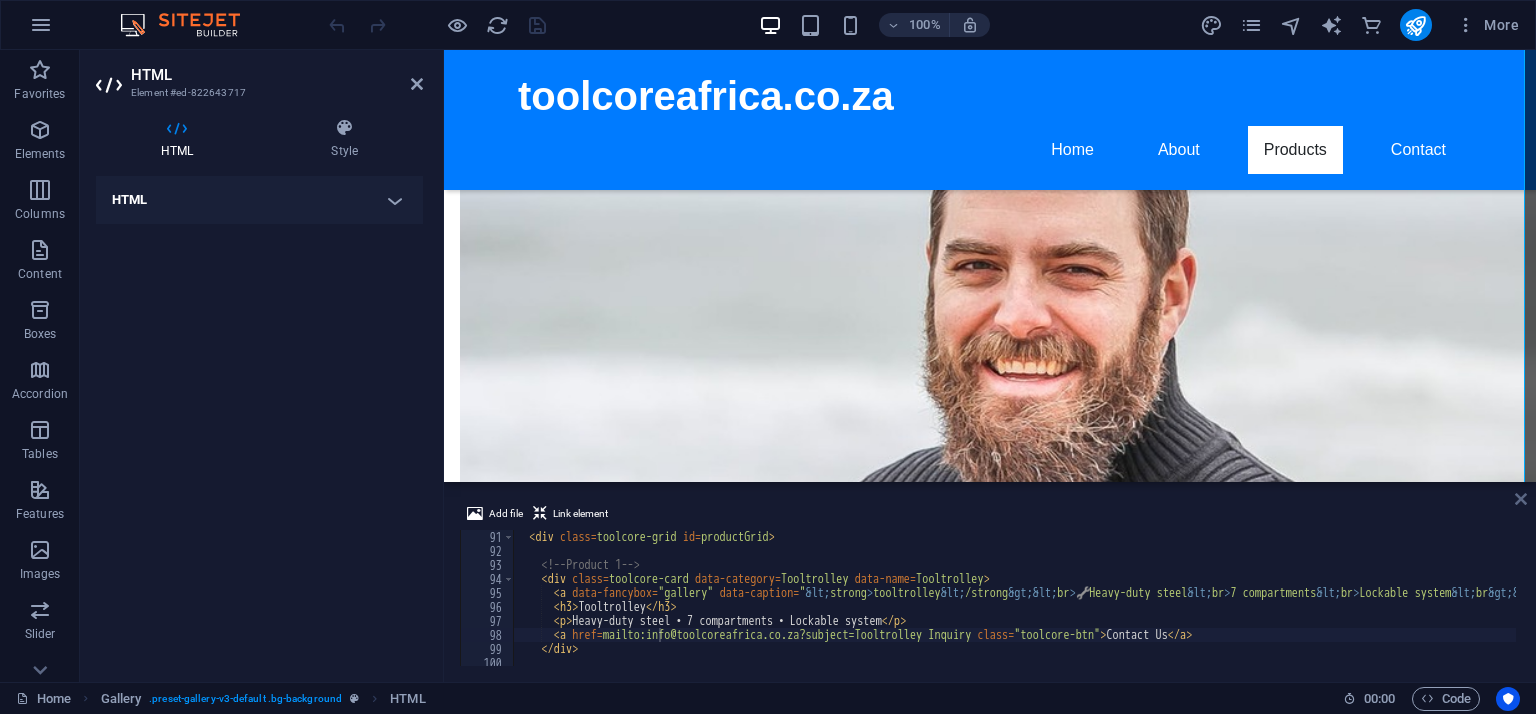 click at bounding box center (1521, 499) 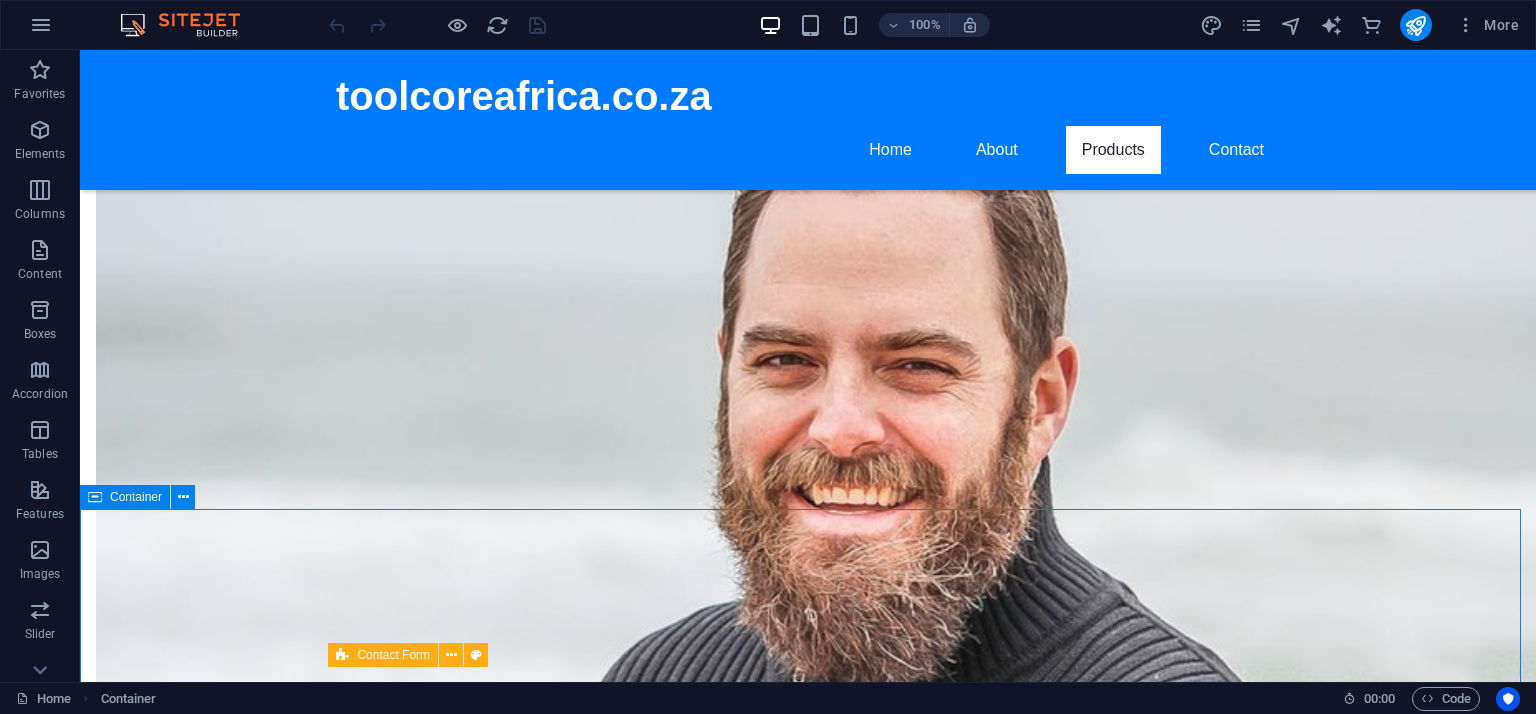 click on "Container" at bounding box center [136, 497] 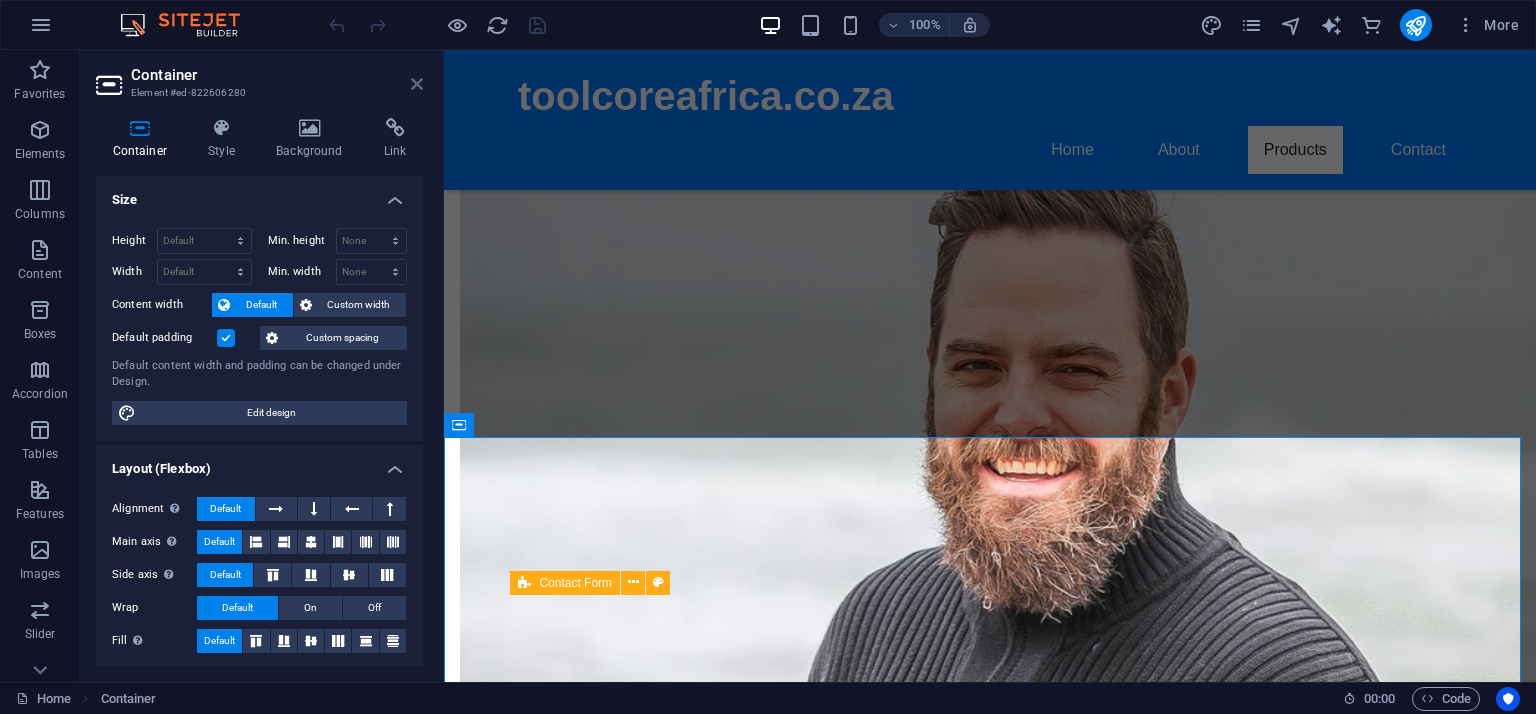 click at bounding box center (417, 84) 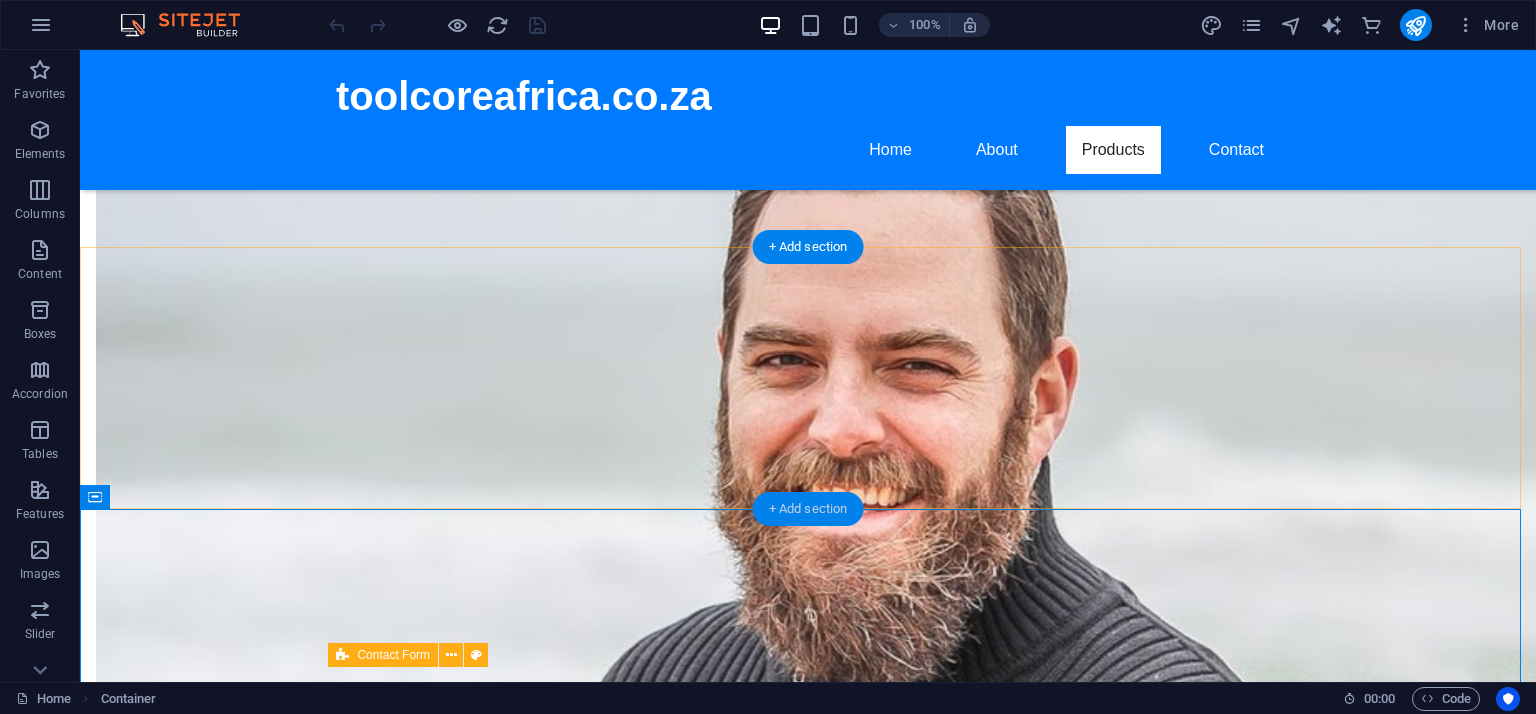 click on "+ Add section" at bounding box center (808, 509) 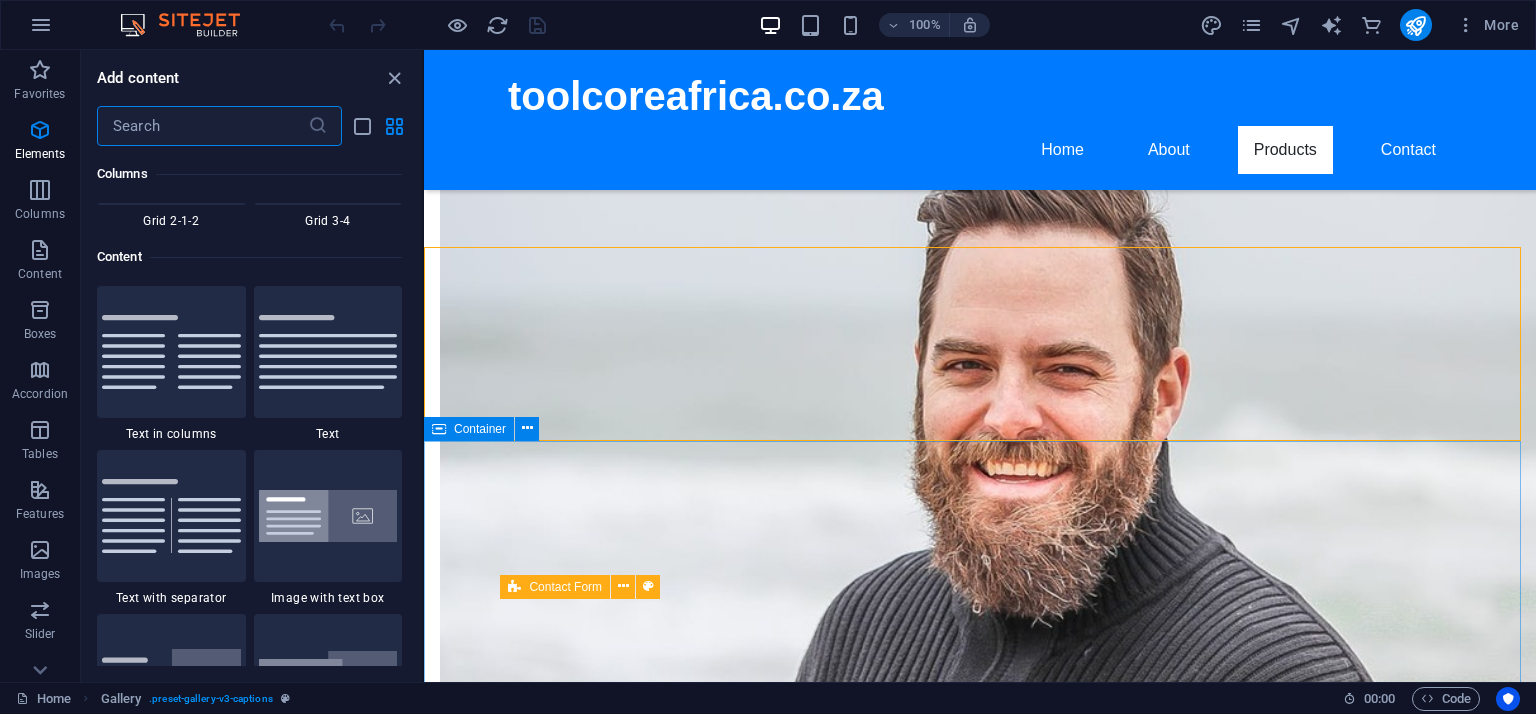 scroll, scrollTop: 3499, scrollLeft: 0, axis: vertical 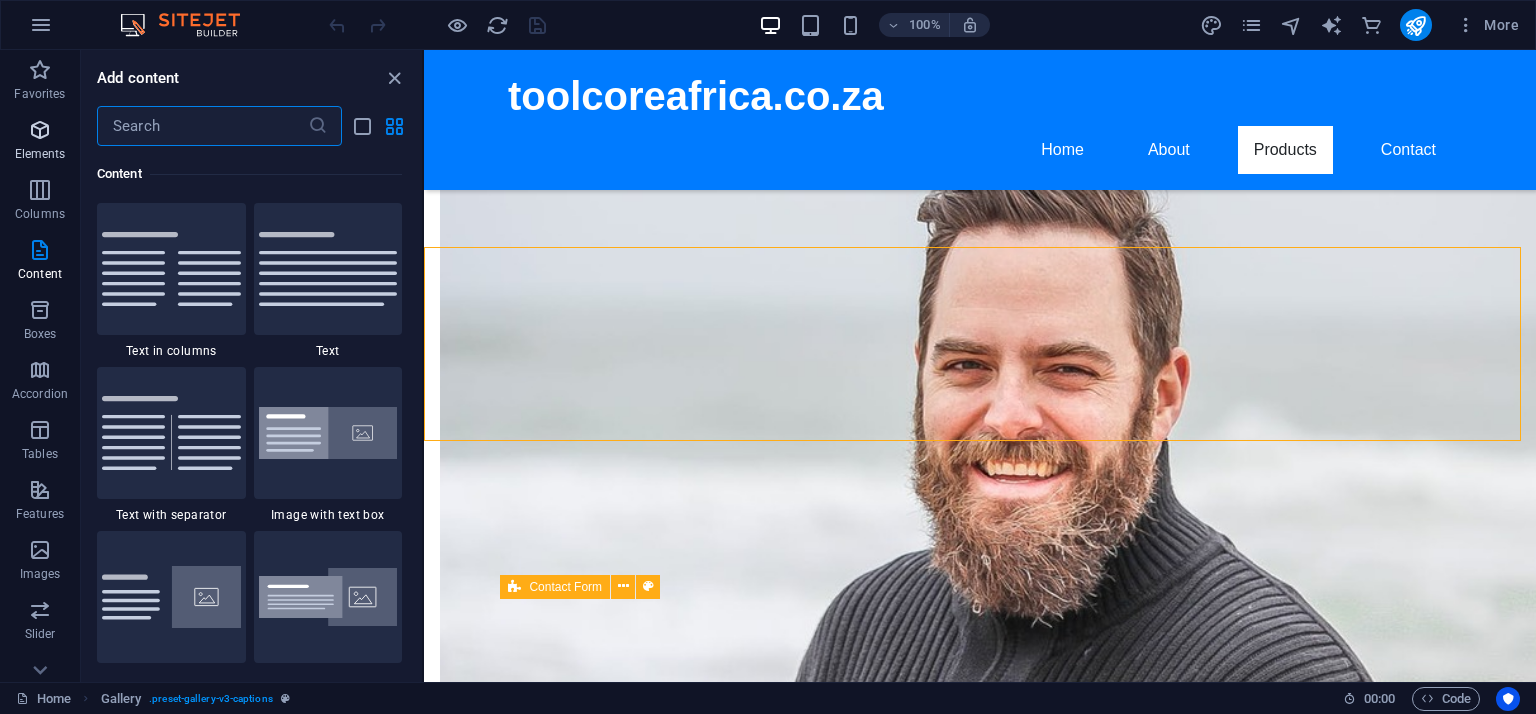 click on "Elements" at bounding box center [40, 142] 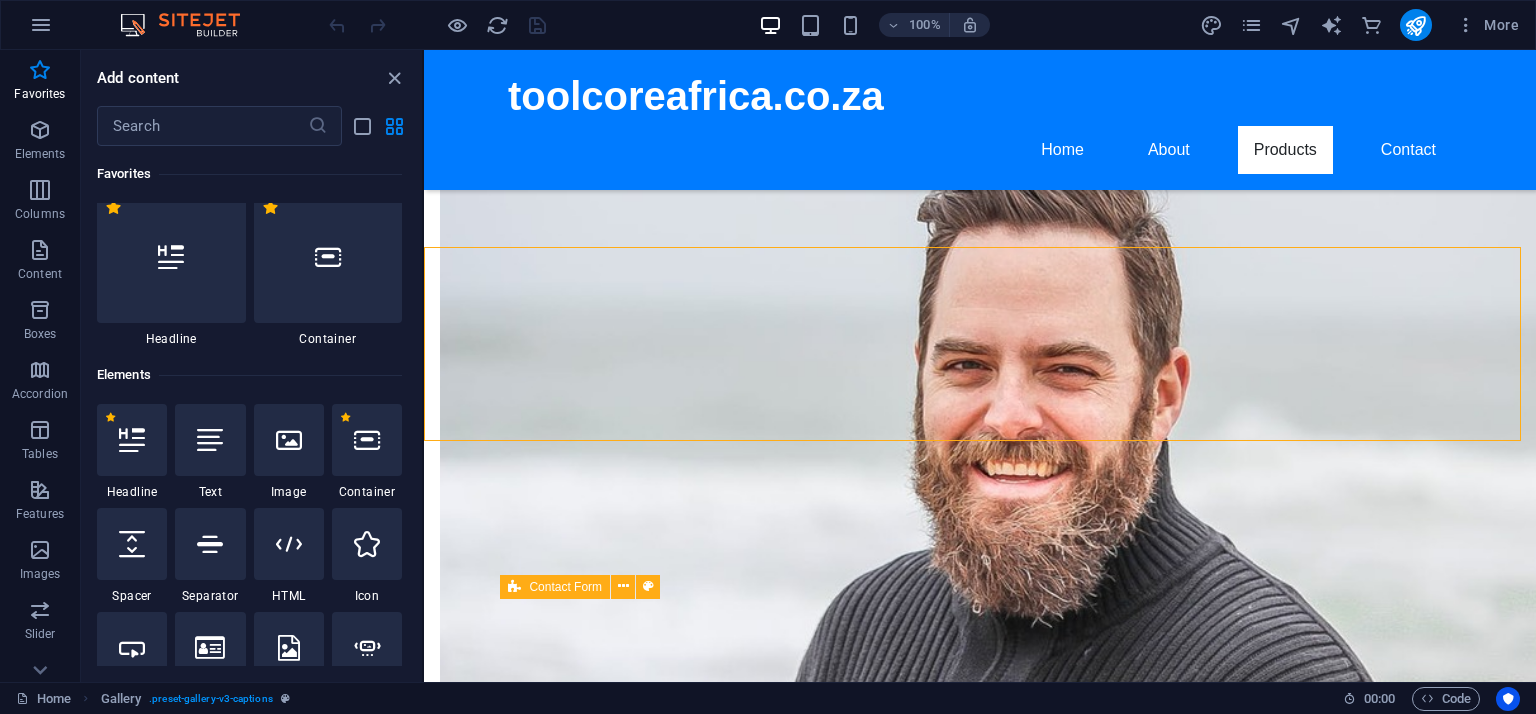 scroll, scrollTop: 0, scrollLeft: 0, axis: both 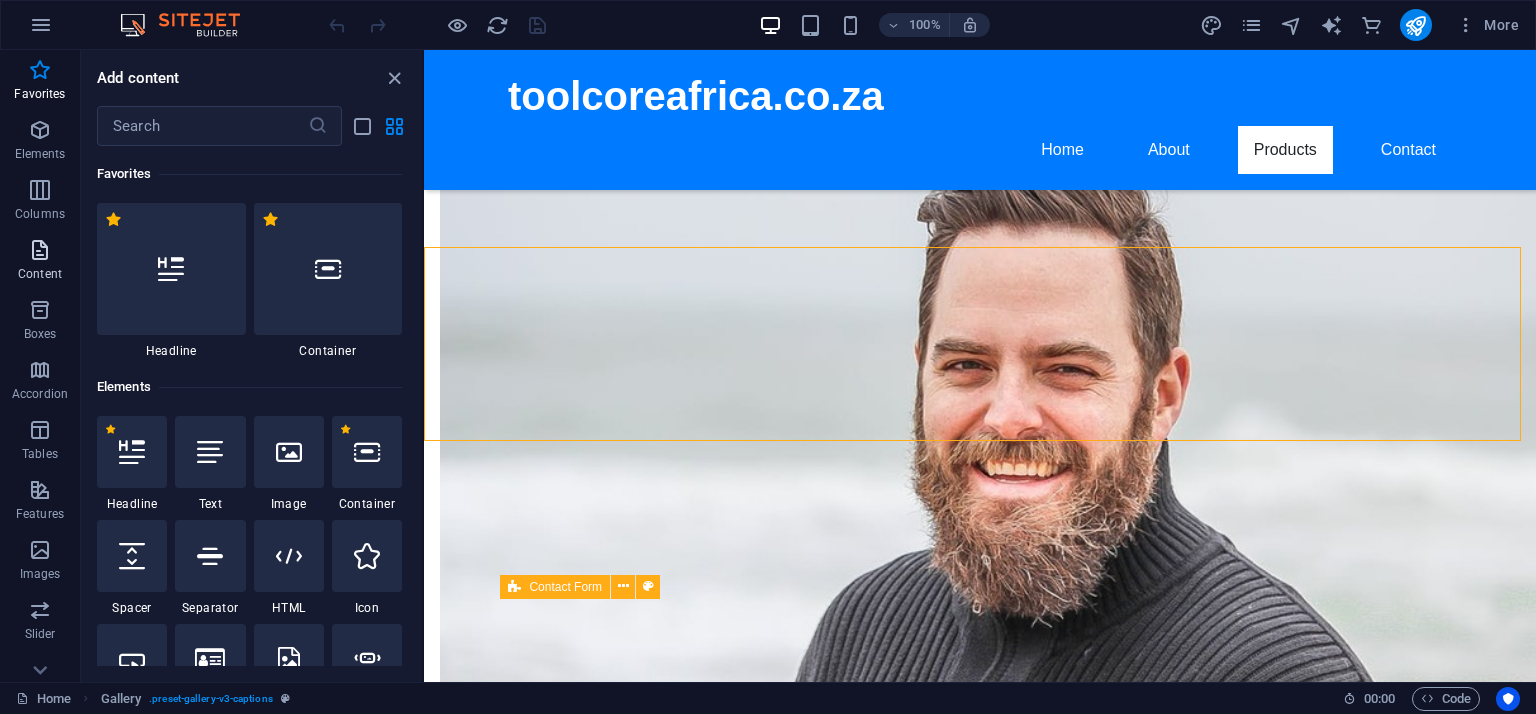 click at bounding box center [40, 250] 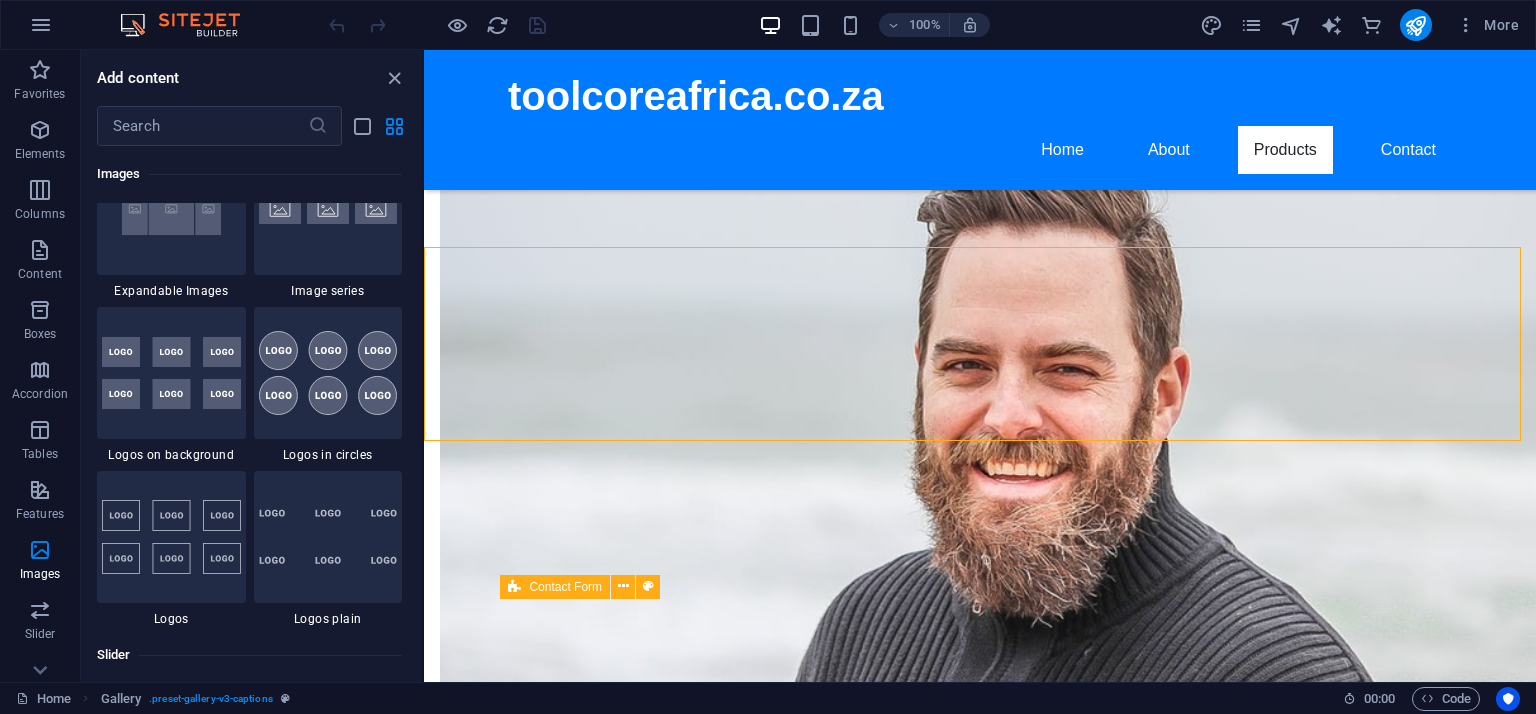 scroll, scrollTop: 11099, scrollLeft: 0, axis: vertical 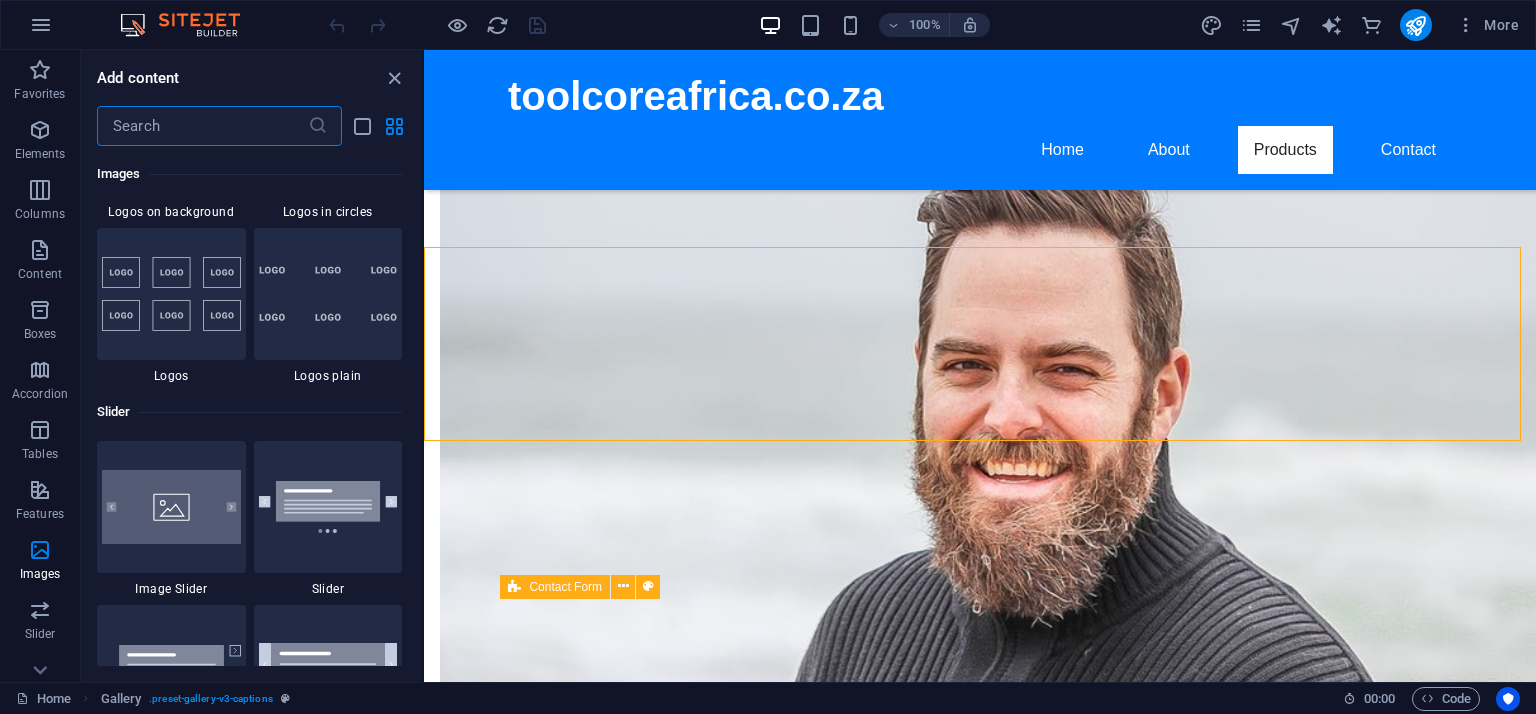 click at bounding box center [202, 126] 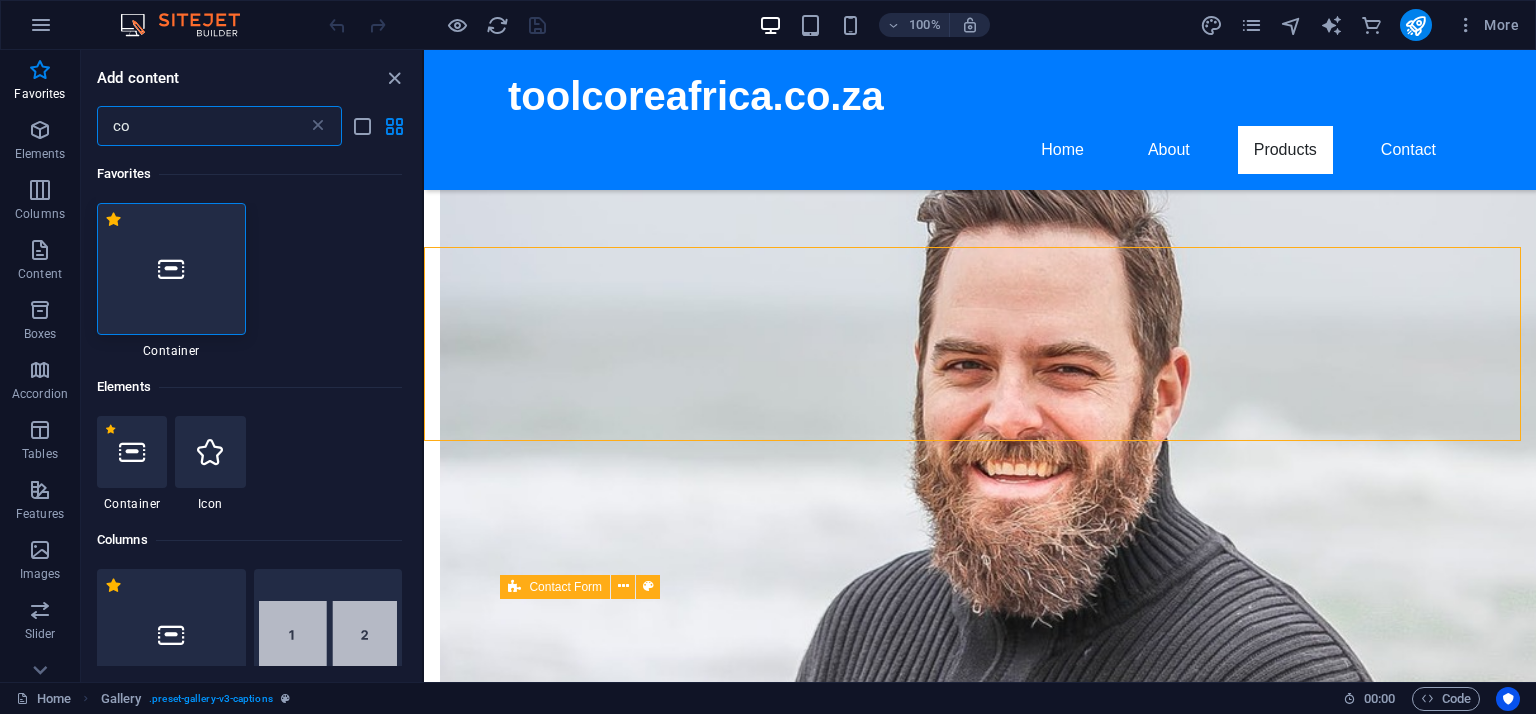 scroll, scrollTop: 0, scrollLeft: 0, axis: both 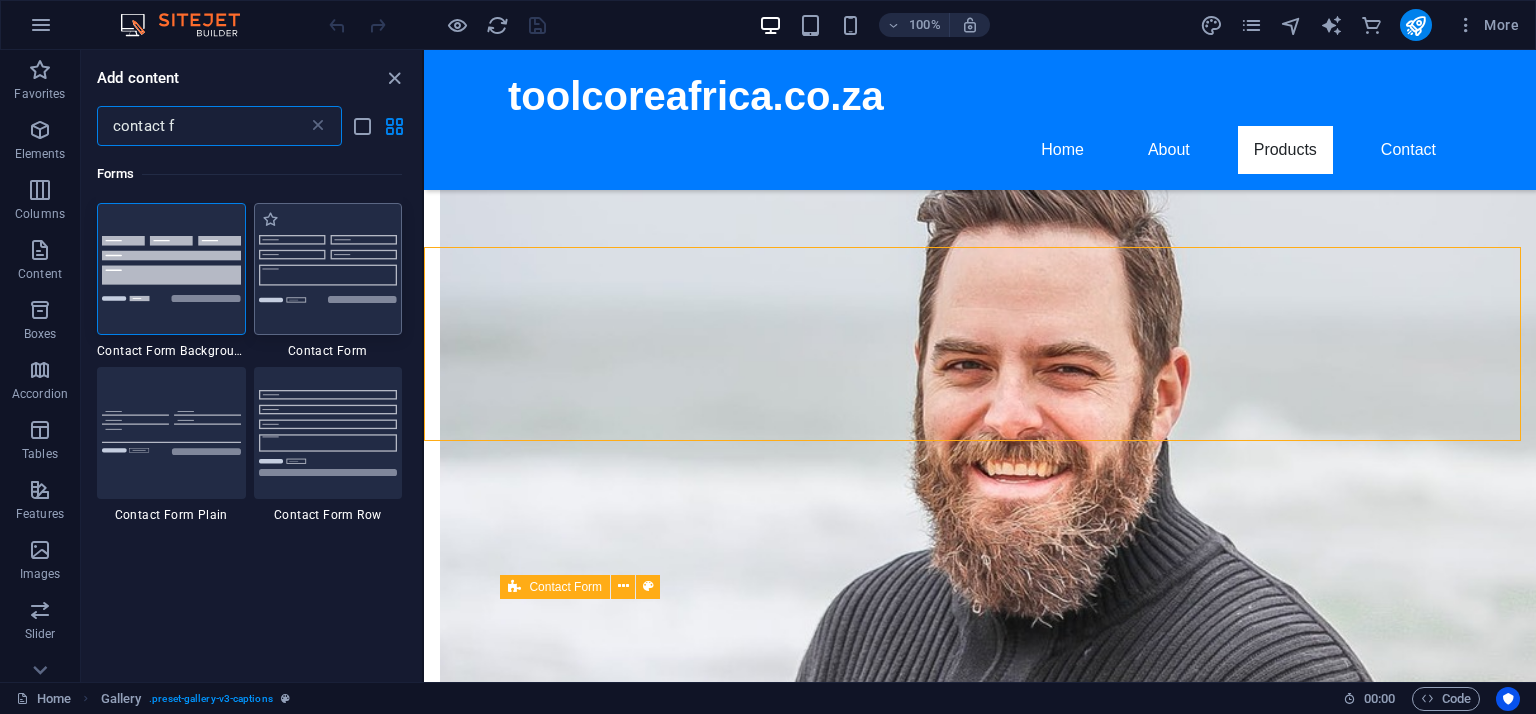 type on "contact f" 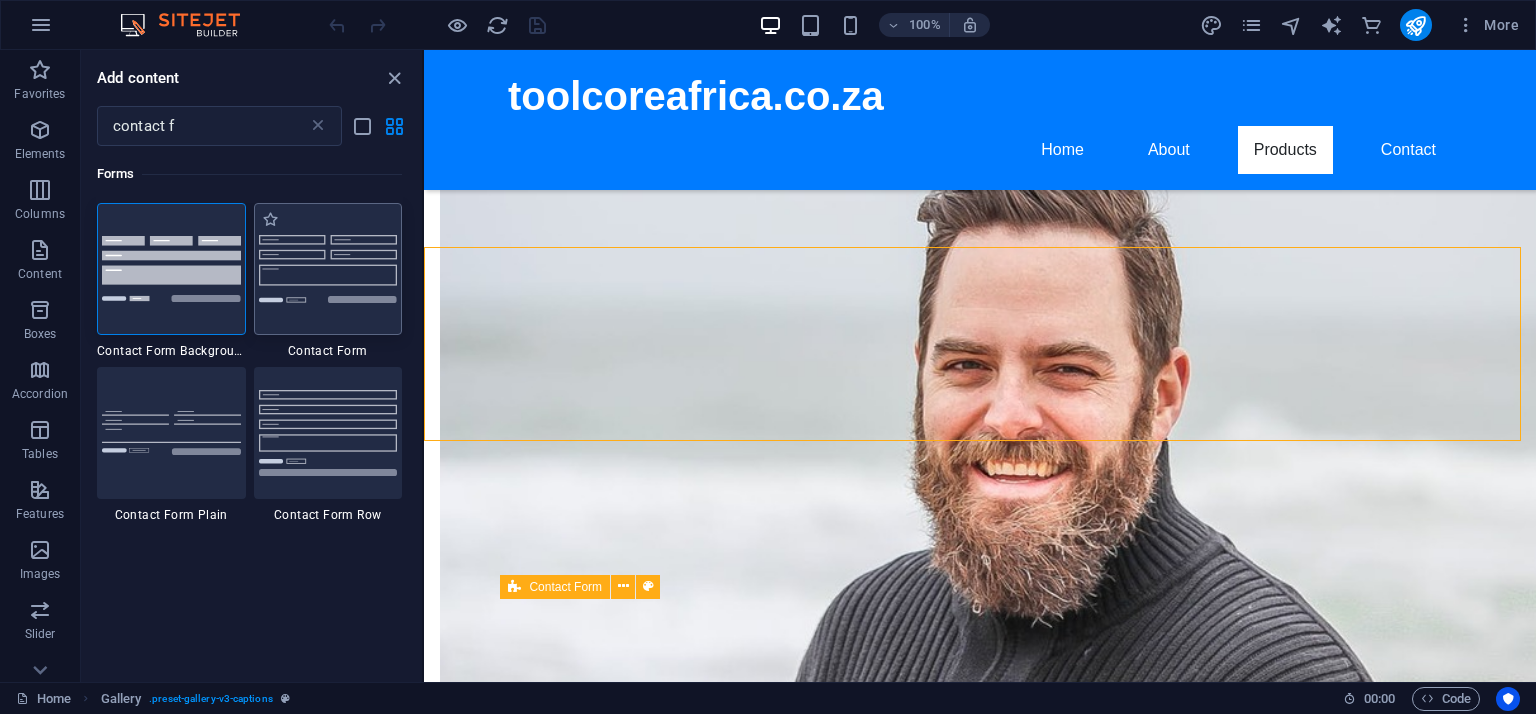 click at bounding box center (328, 268) 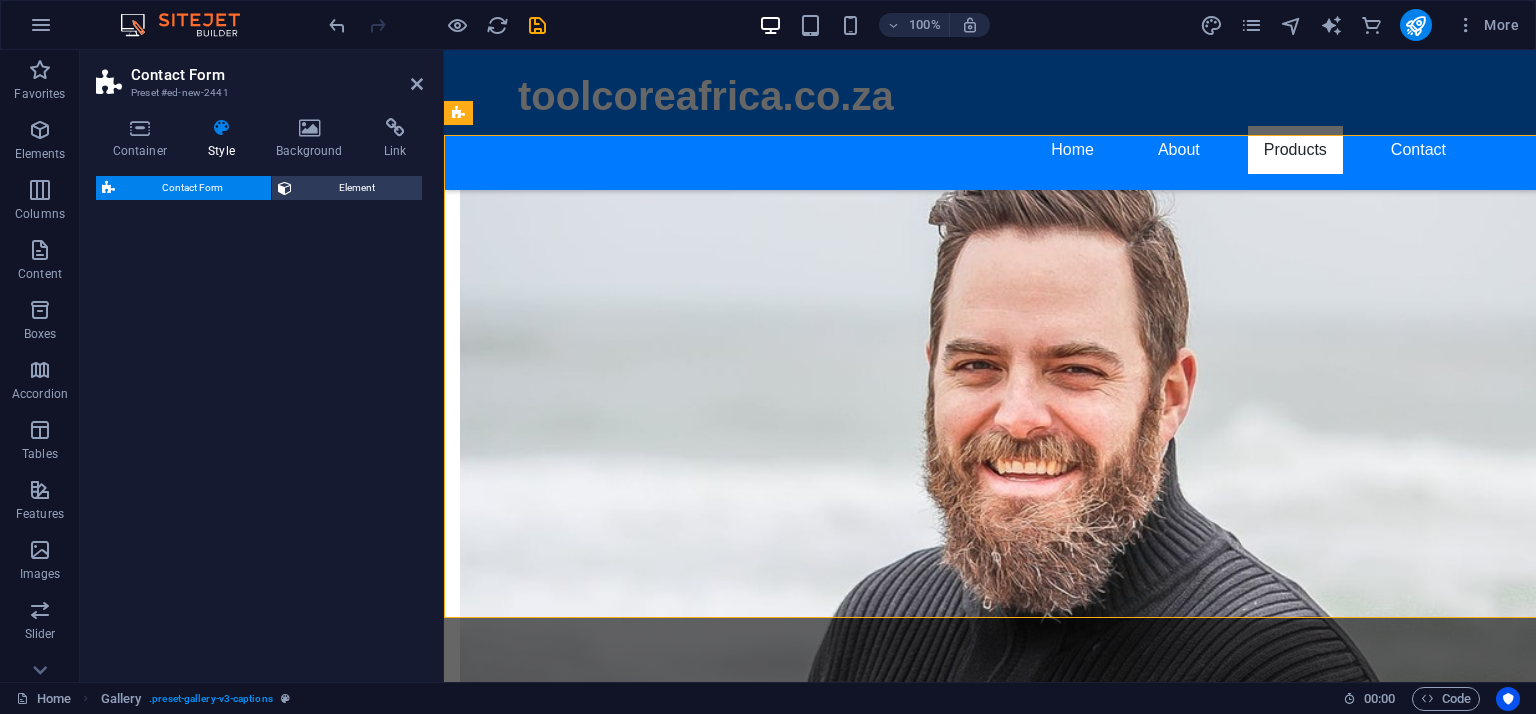 select on "rem" 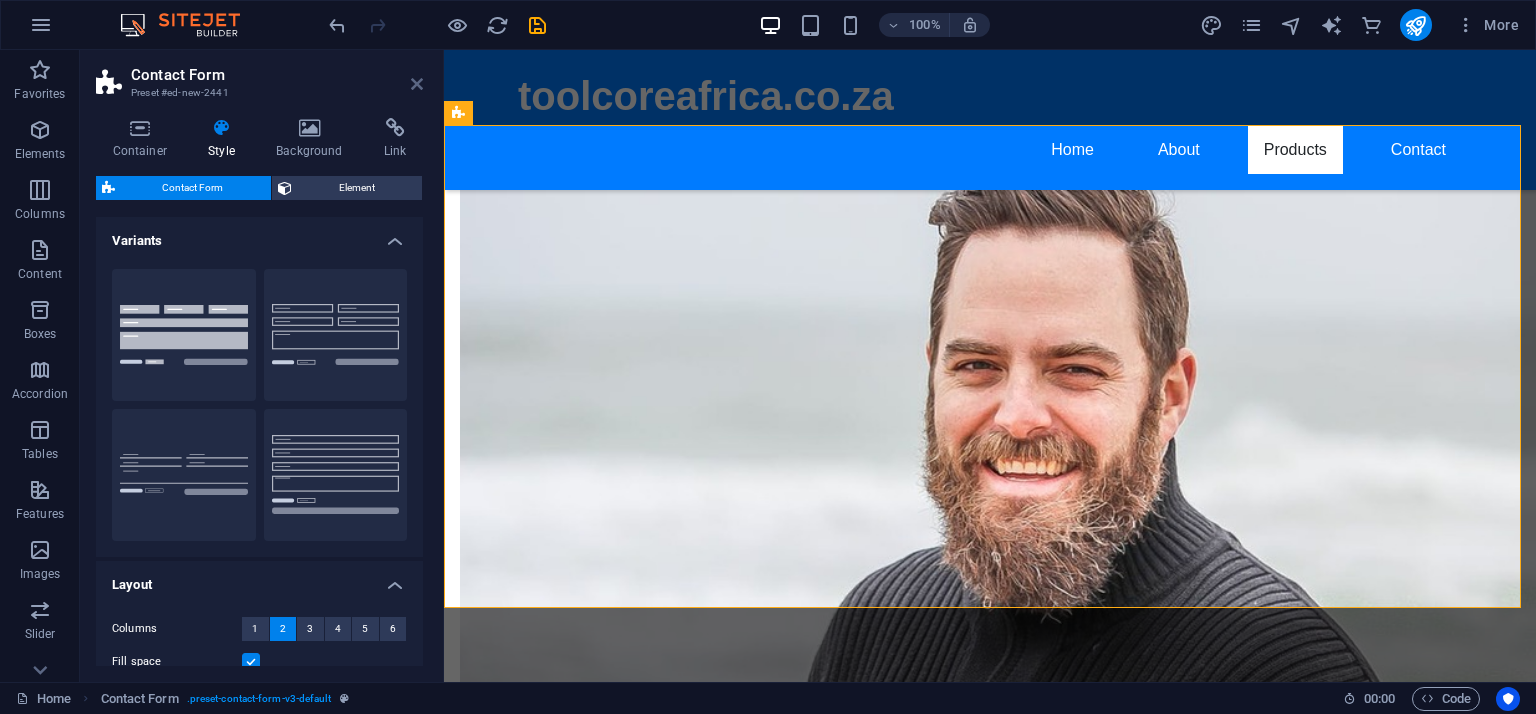 click at bounding box center [417, 84] 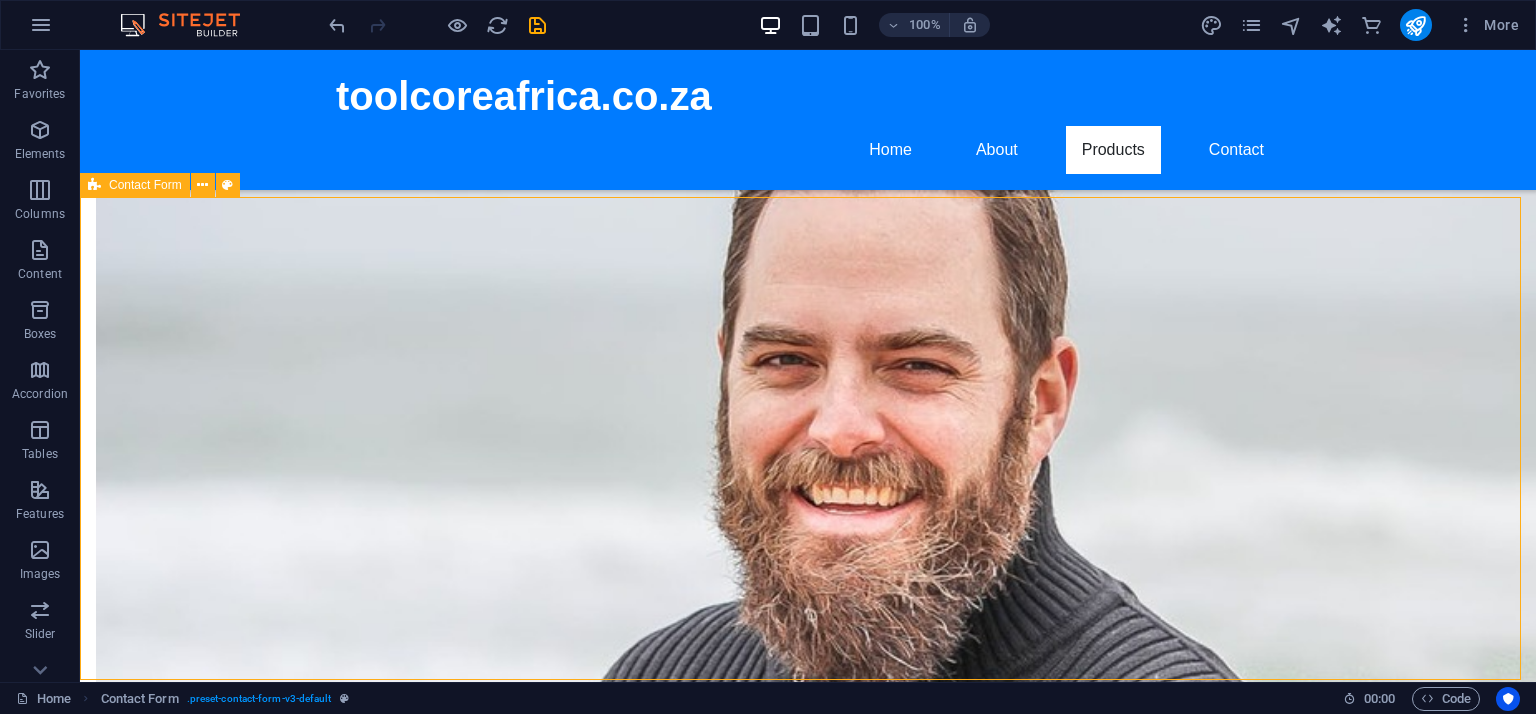 click on "Contact Form" at bounding box center [145, 185] 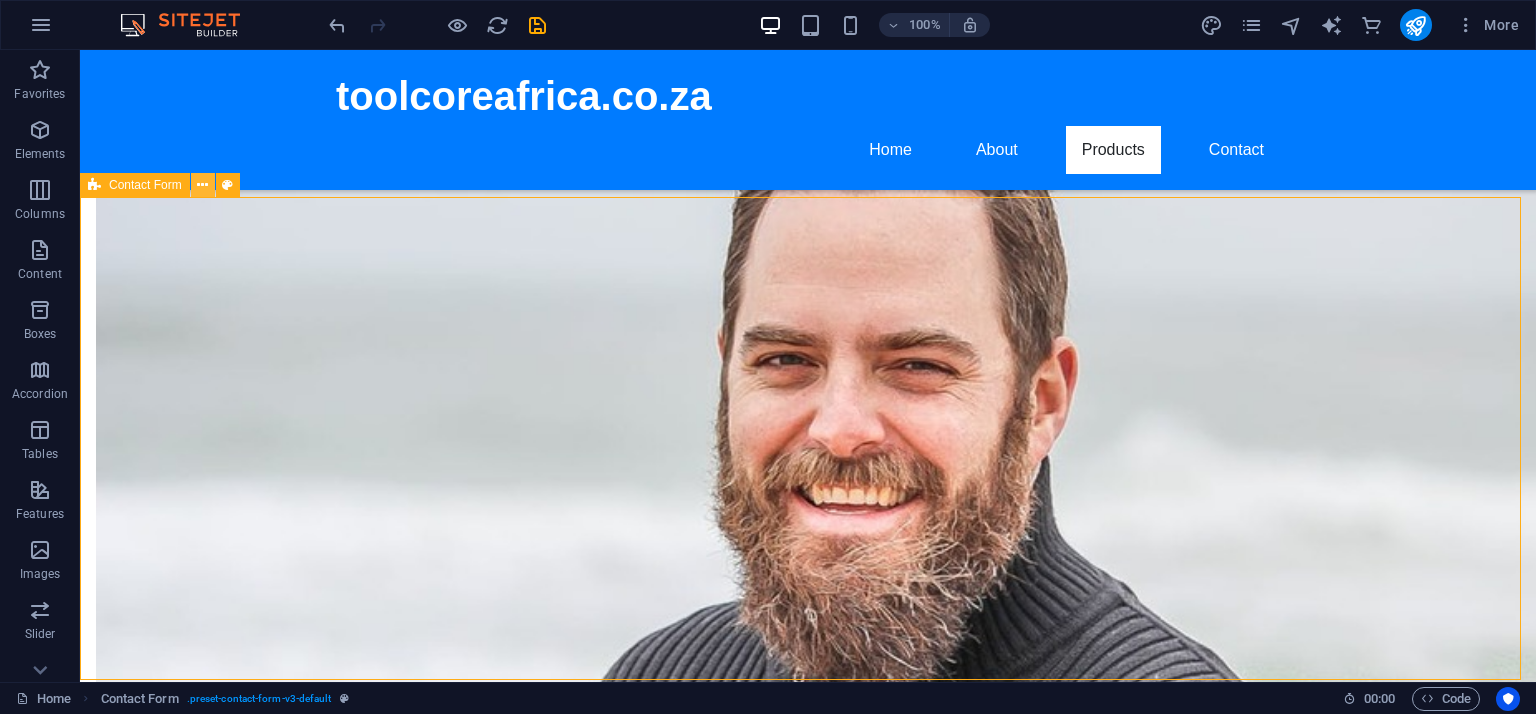 click at bounding box center (202, 185) 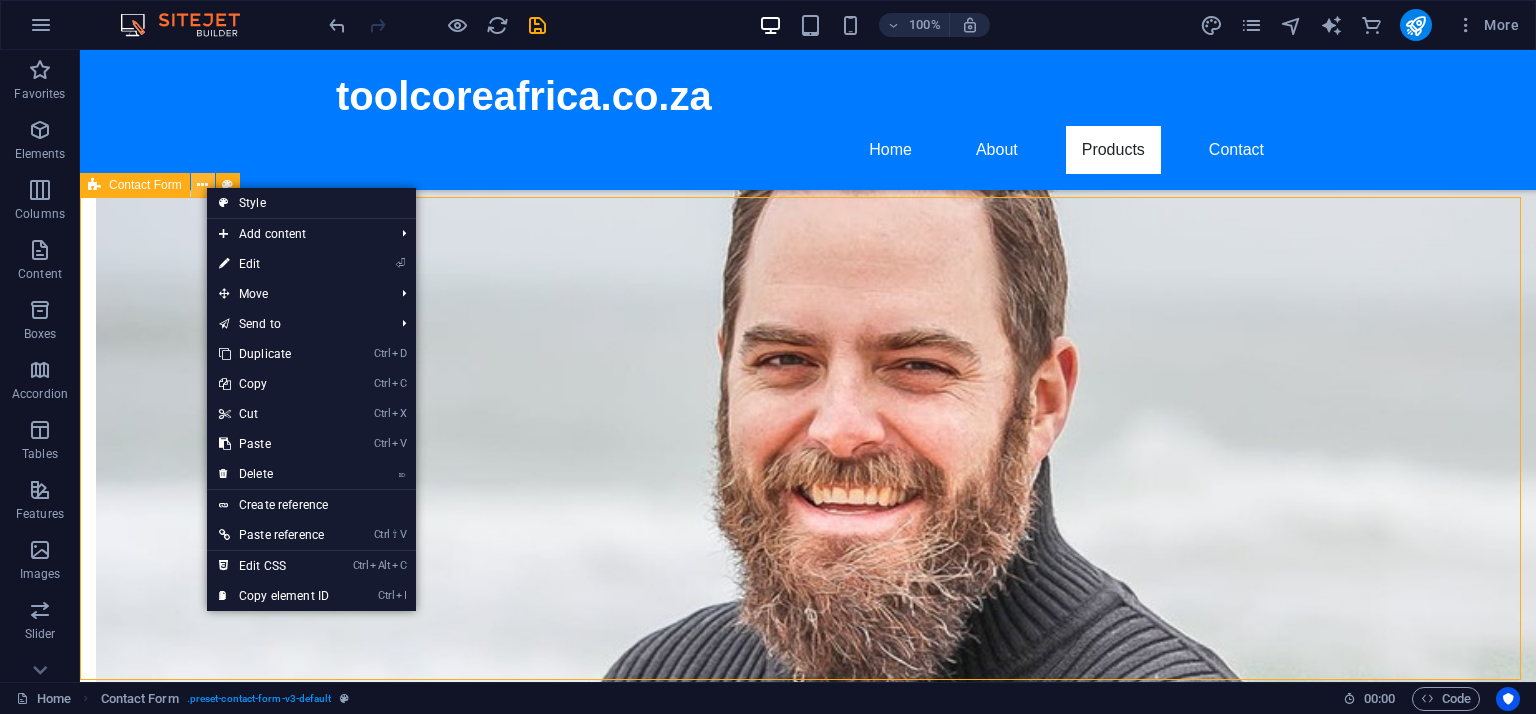 click at bounding box center [202, 185] 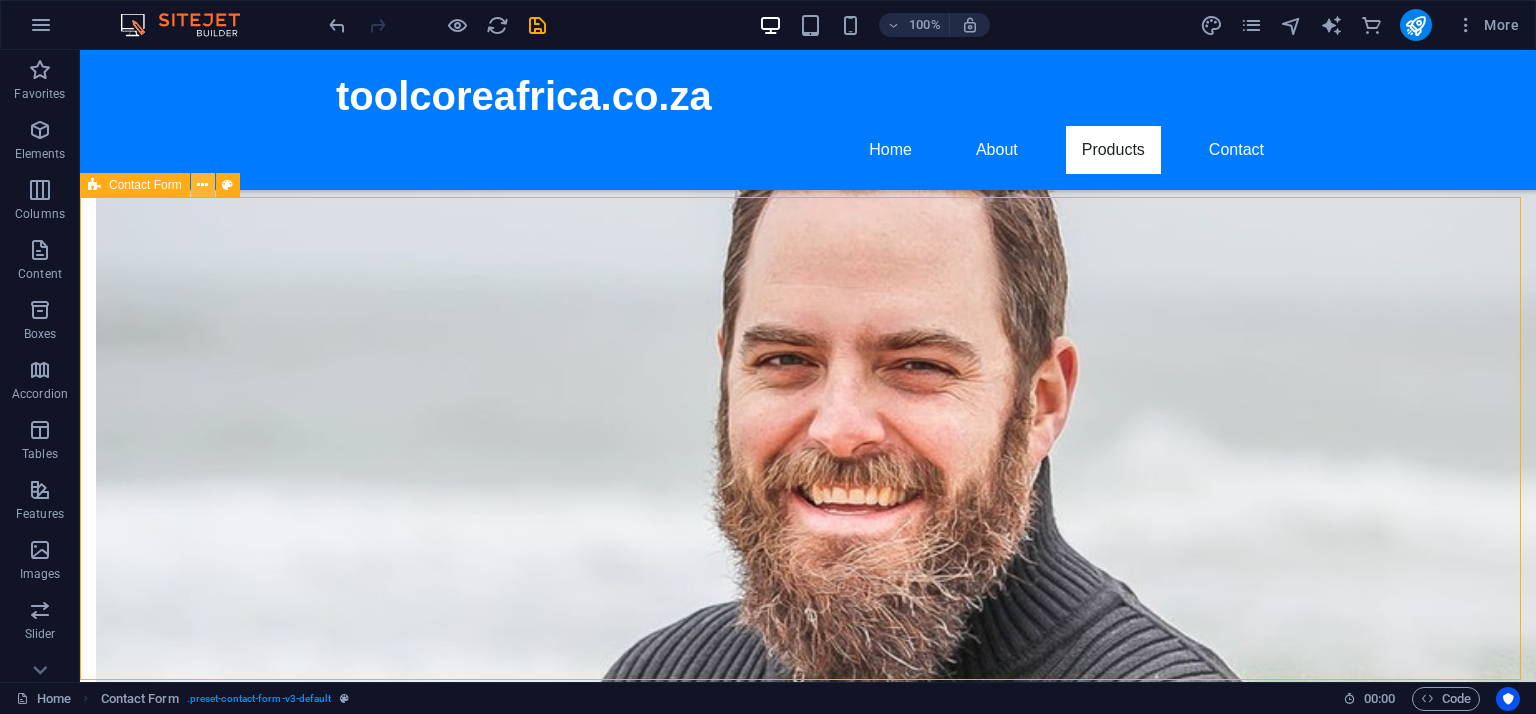 click at bounding box center (203, 185) 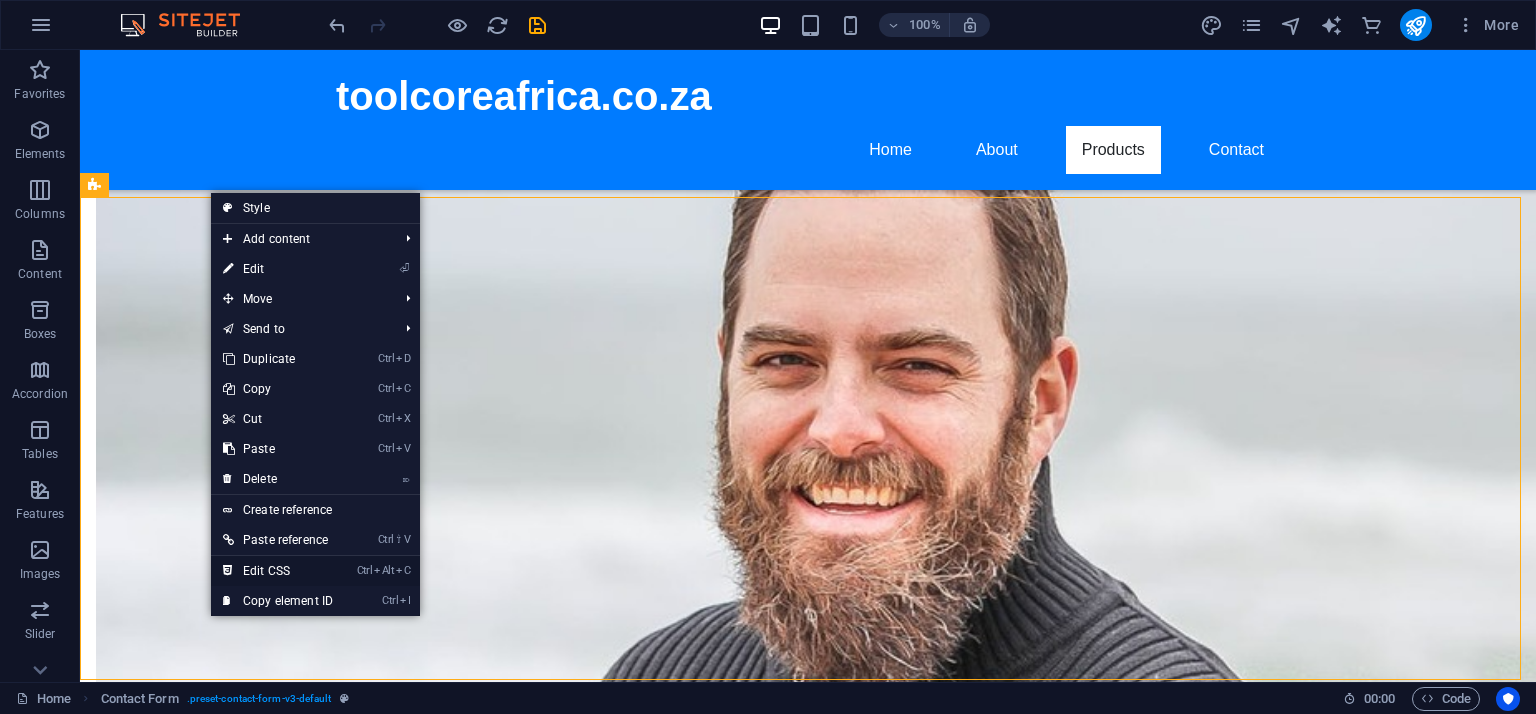 click on "Ctrl Alt C  Edit CSS" at bounding box center [278, 571] 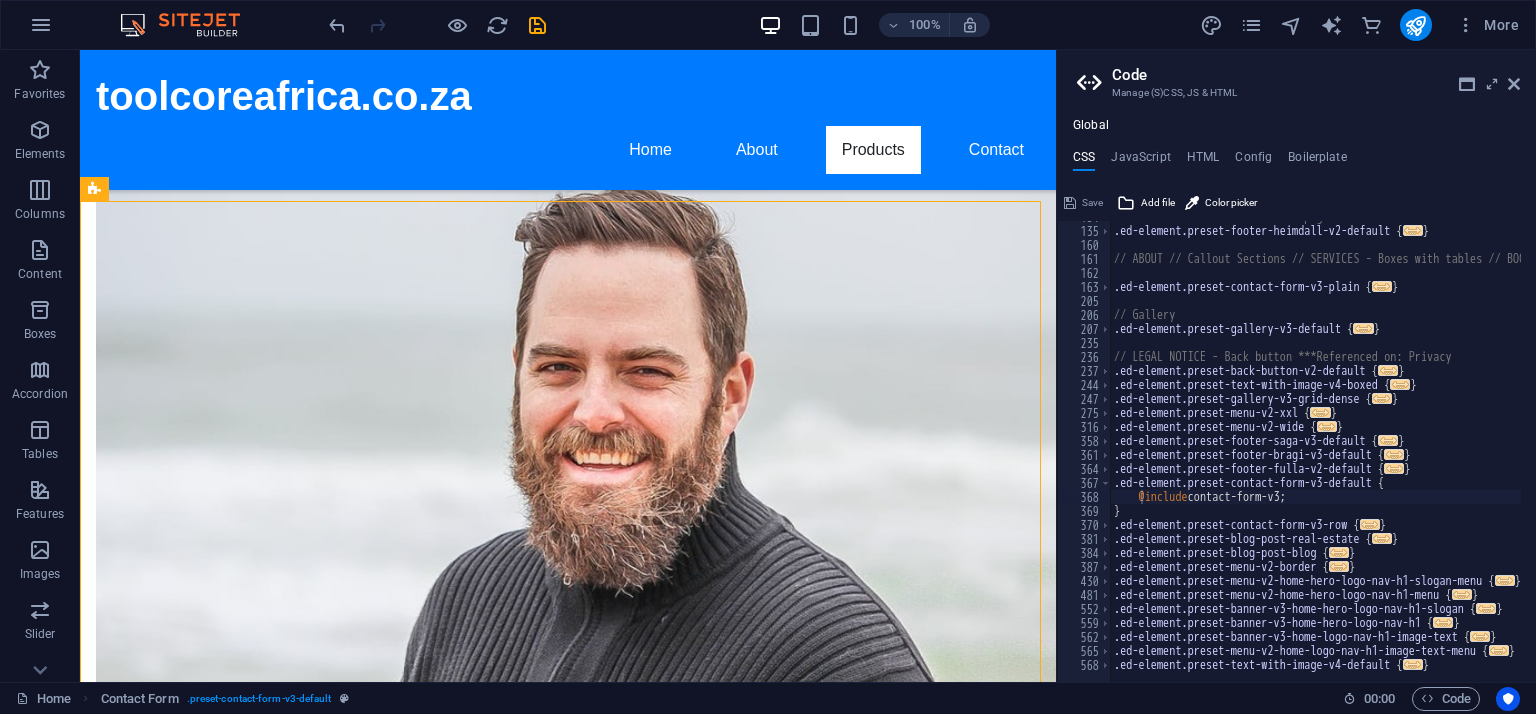scroll, scrollTop: 0, scrollLeft: 0, axis: both 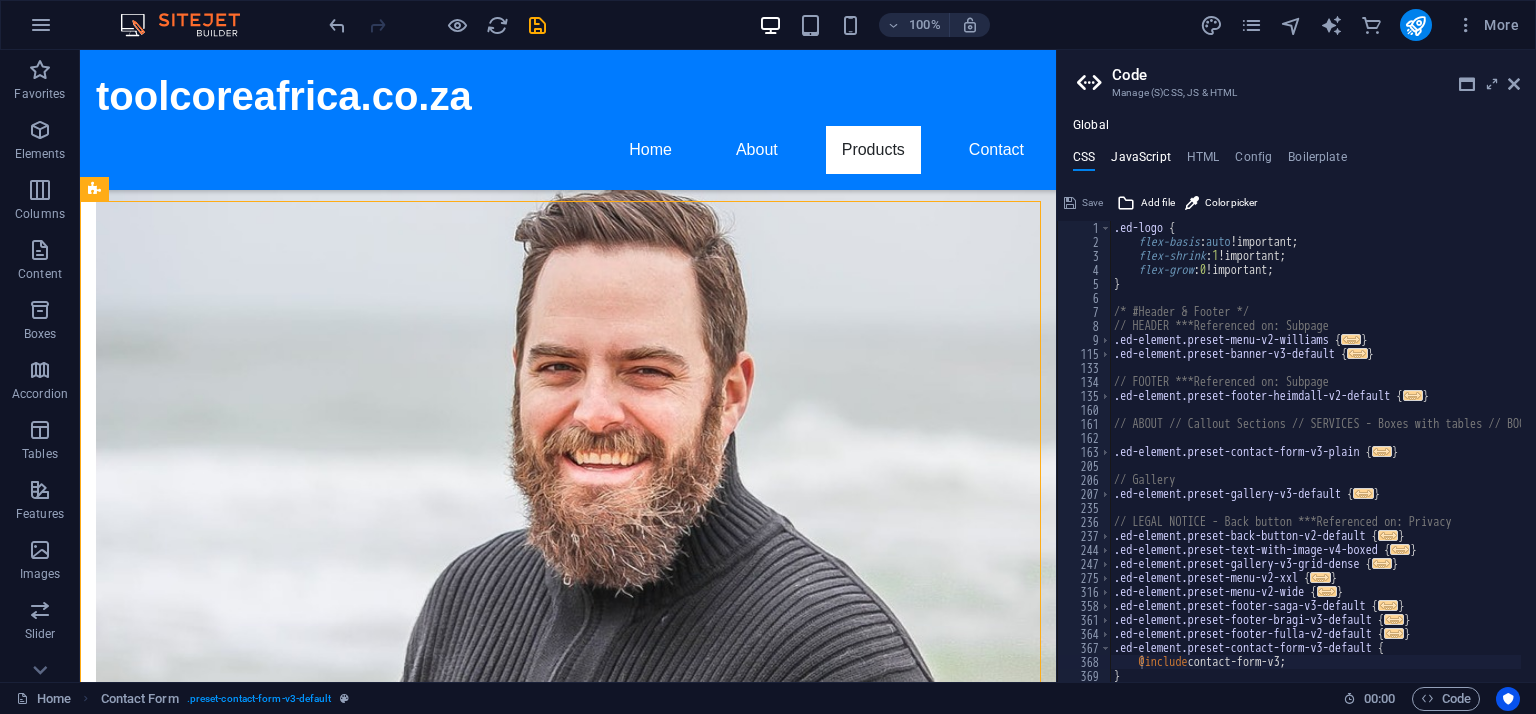 click on "JavaScript" at bounding box center (1140, 161) 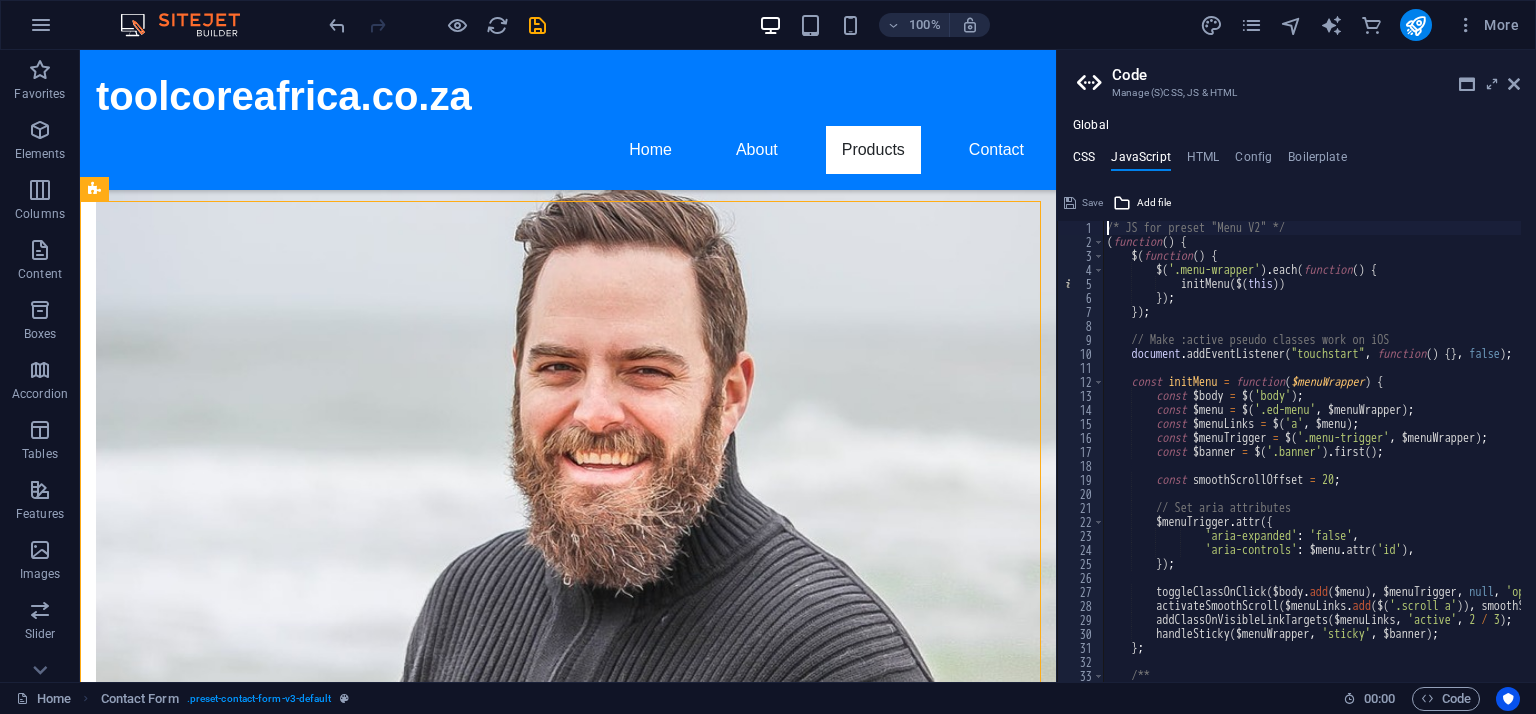 click on "CSS" at bounding box center [1084, 161] 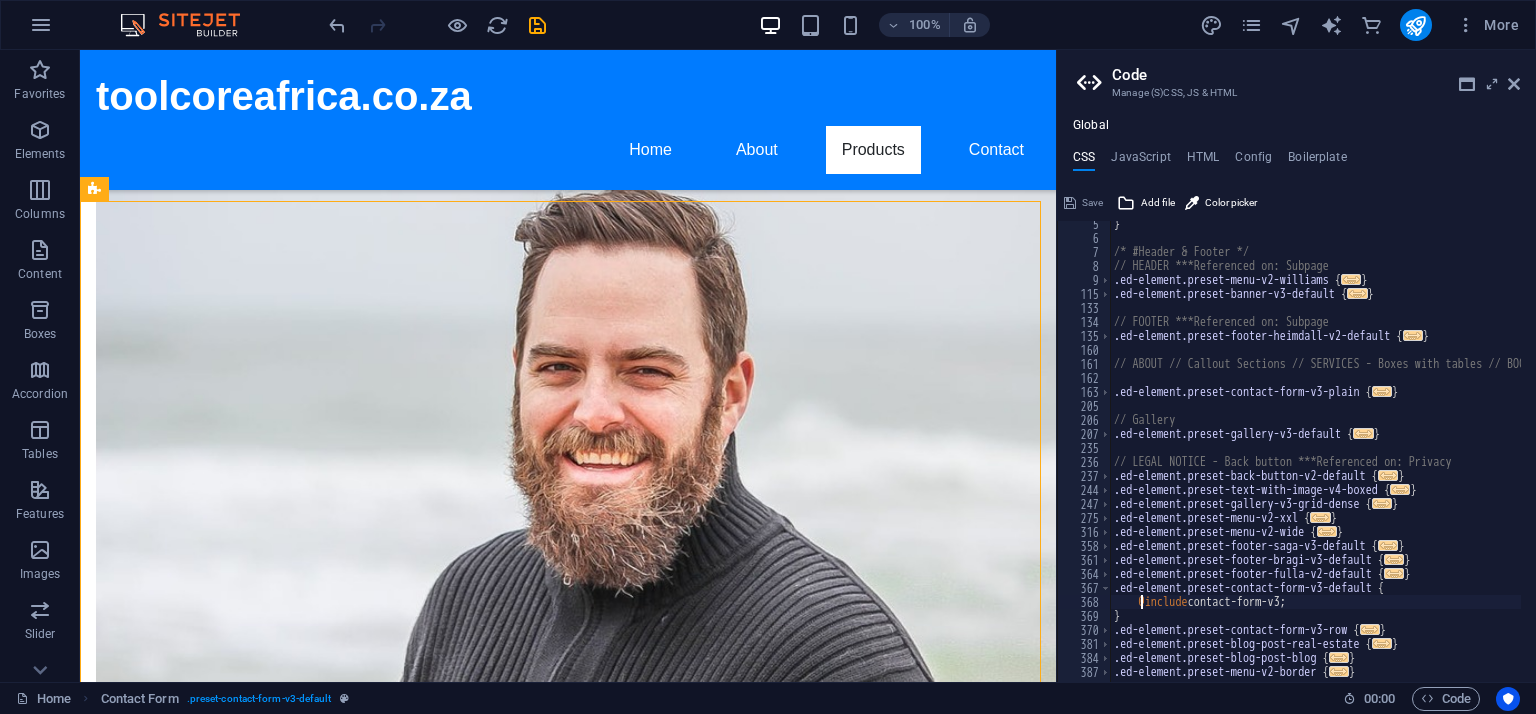 scroll, scrollTop: 0, scrollLeft: 0, axis: both 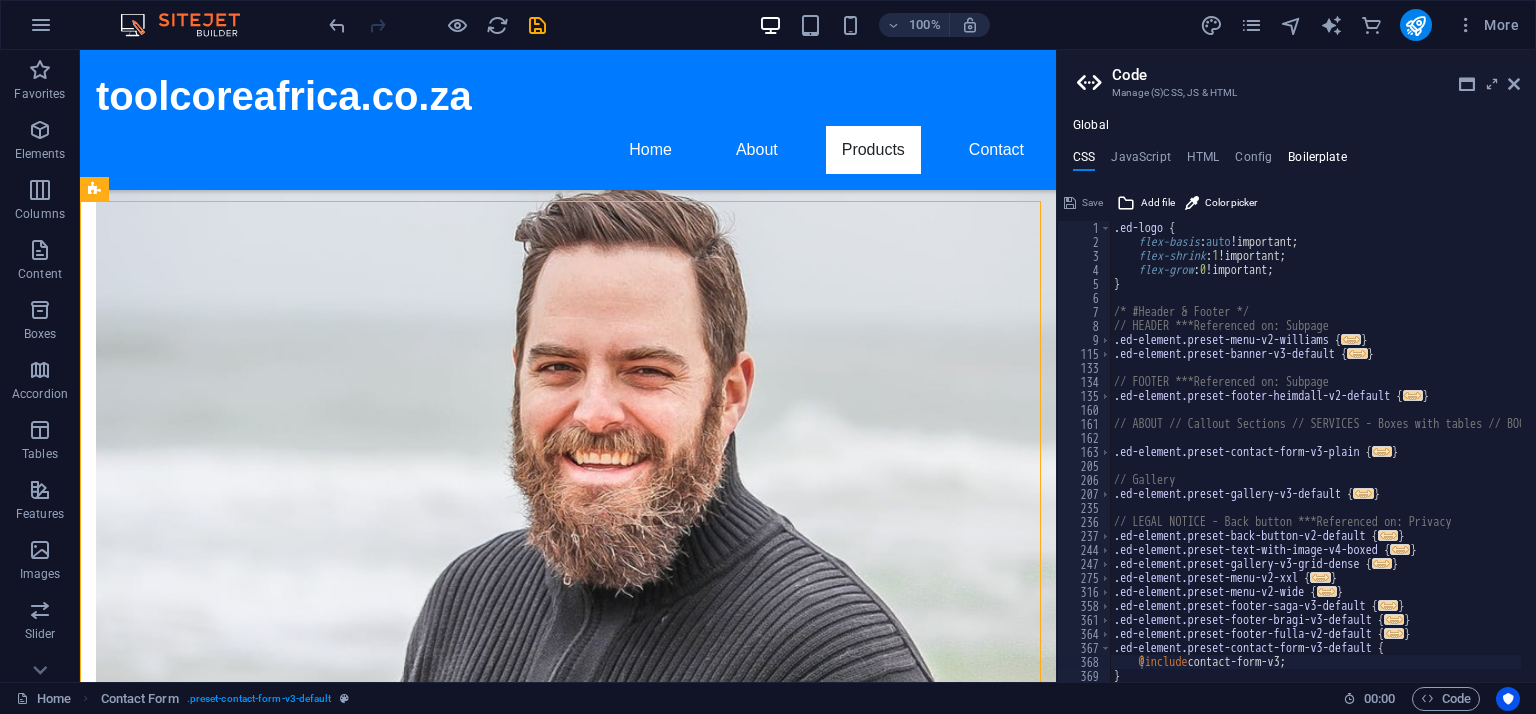 click on "Boilerplate" at bounding box center [1317, 161] 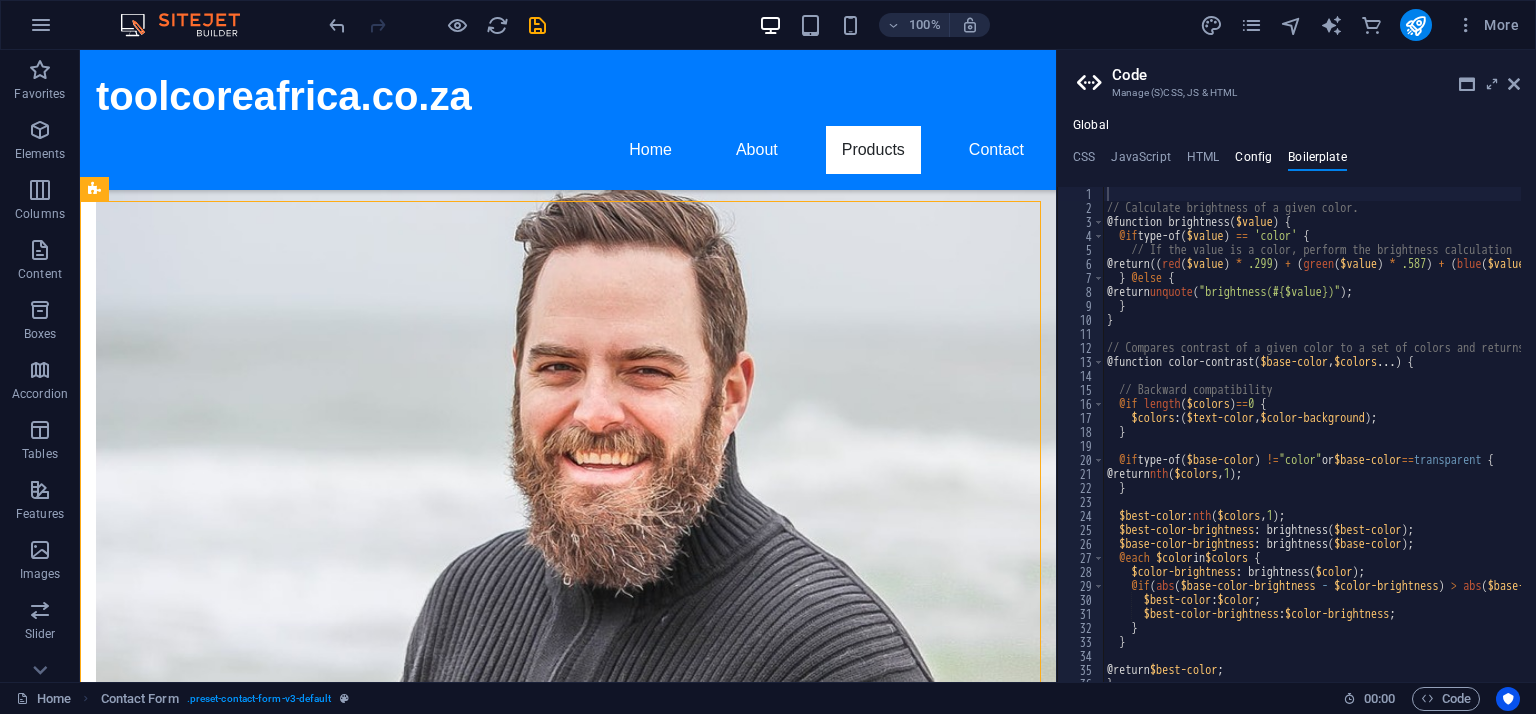 click on "Config" at bounding box center (1253, 161) 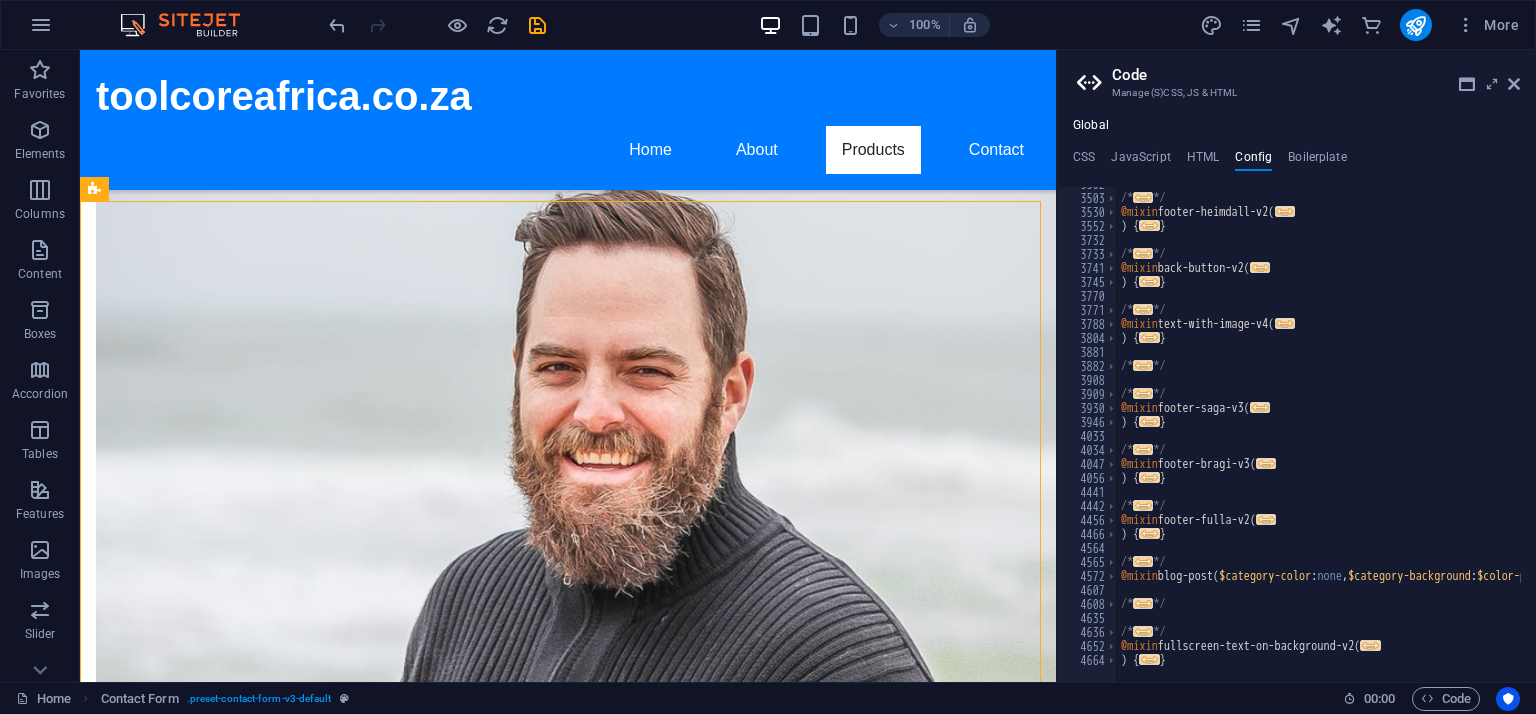scroll, scrollTop: 556, scrollLeft: 0, axis: vertical 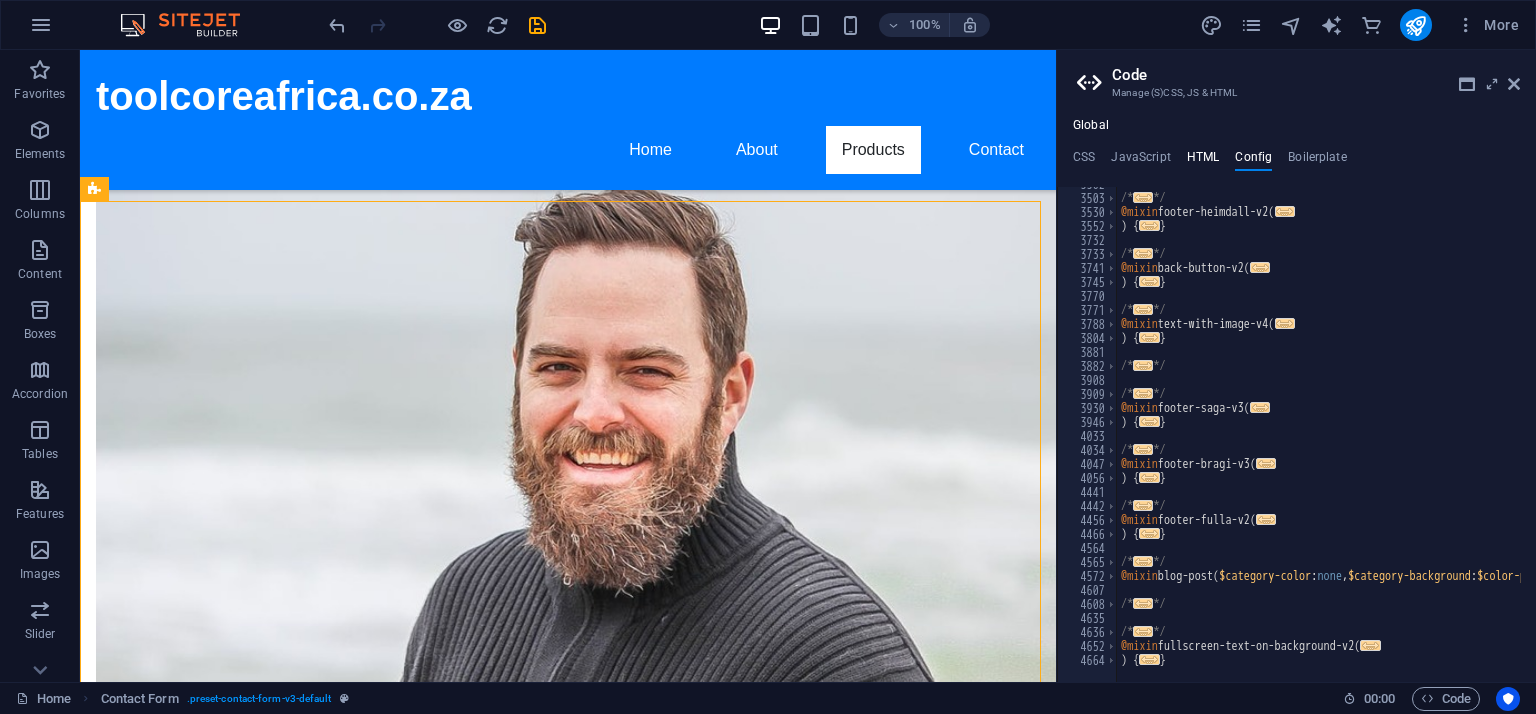 click on "HTML" at bounding box center (1203, 161) 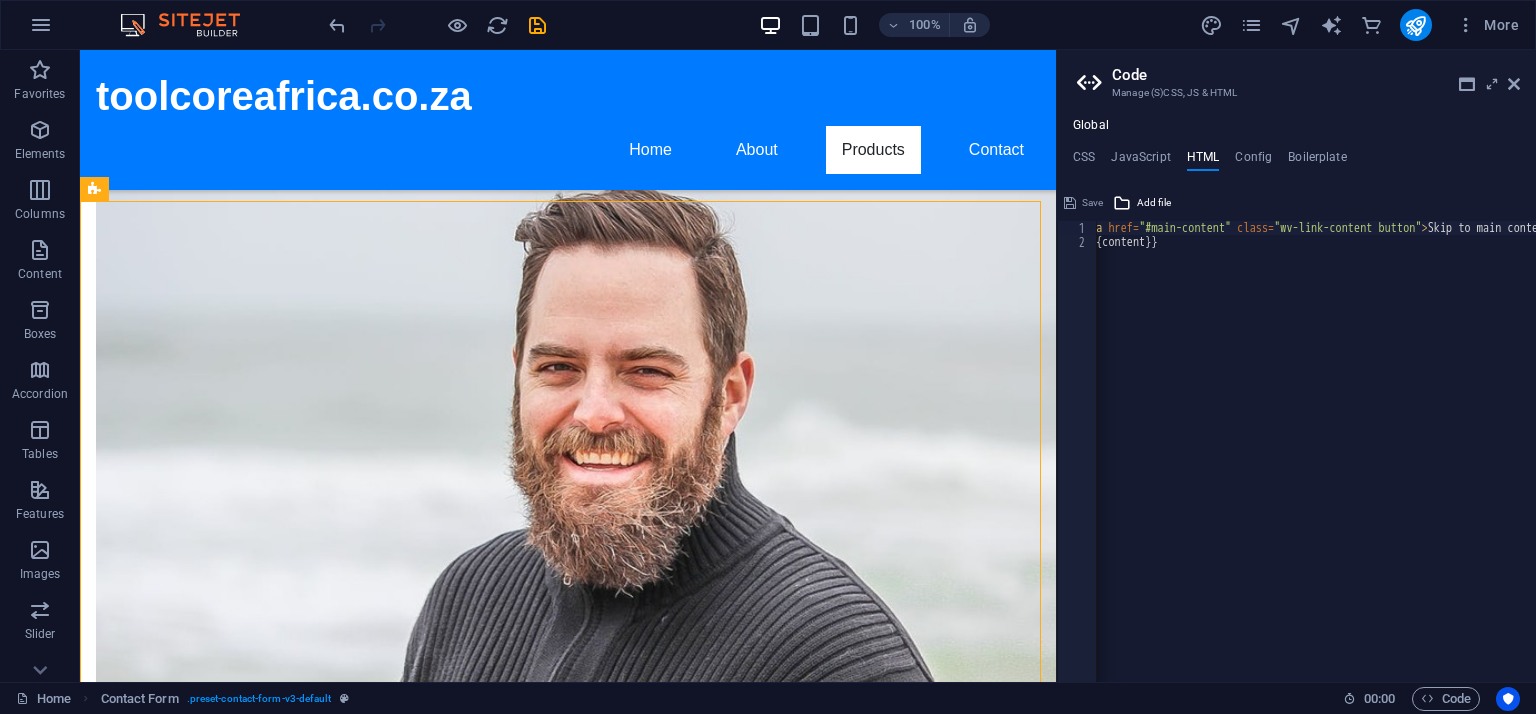 scroll, scrollTop: 0, scrollLeft: 0, axis: both 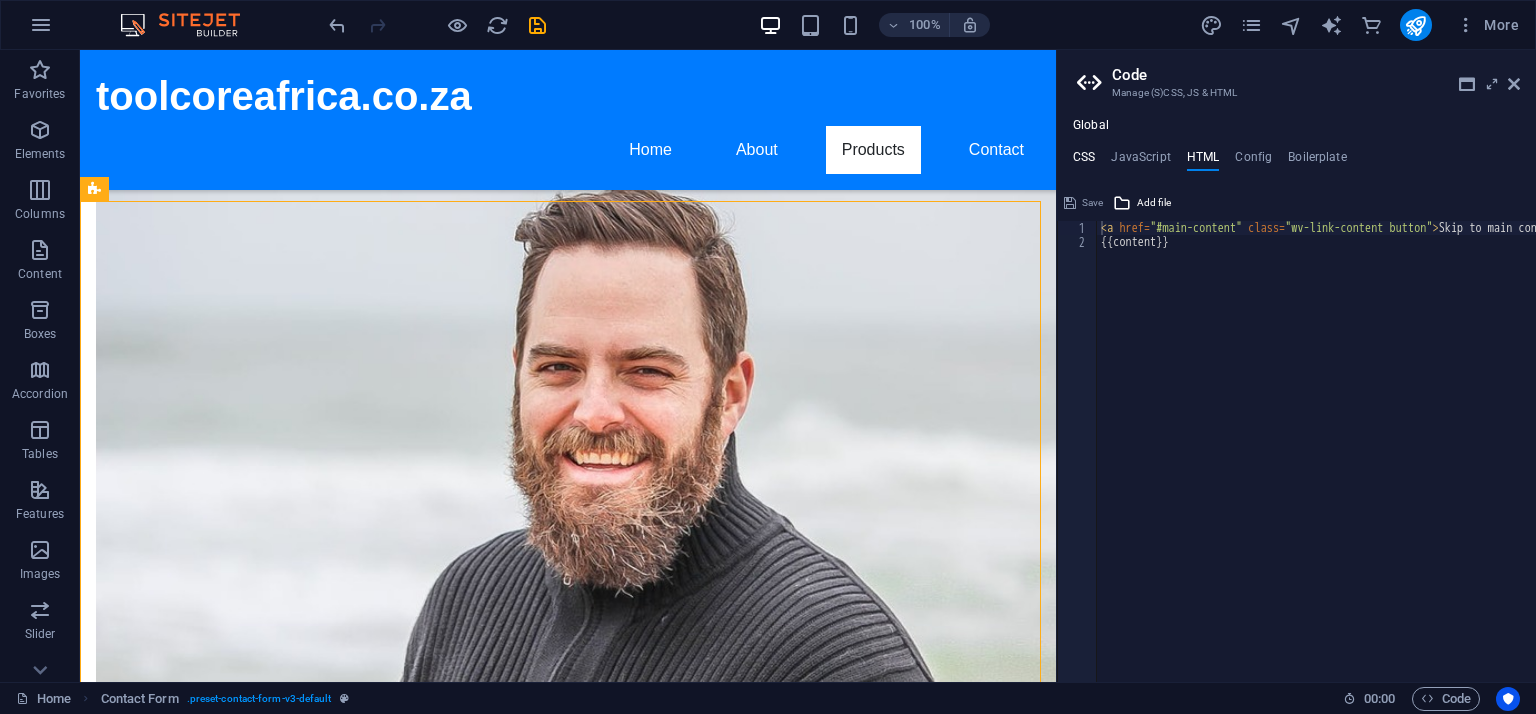 click on "CSS" at bounding box center (1084, 161) 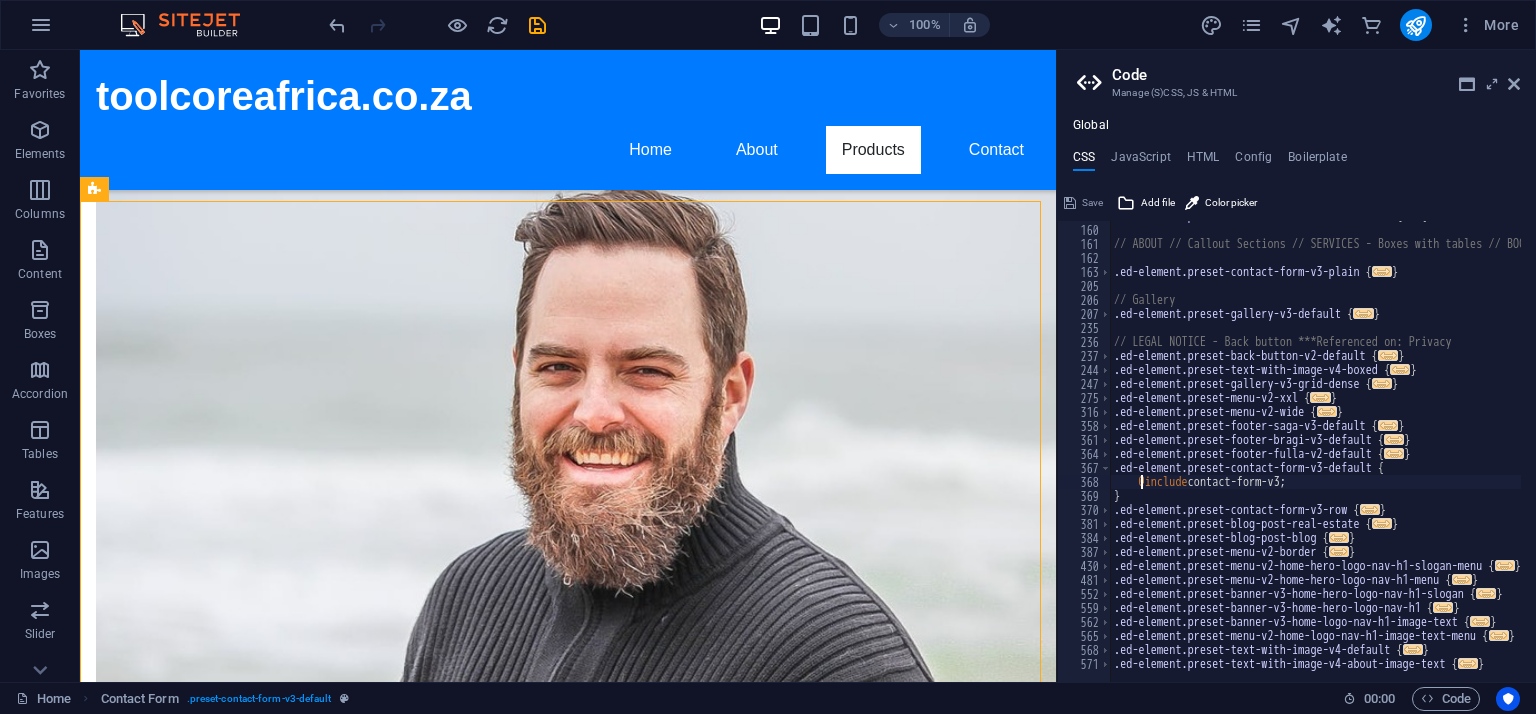 scroll, scrollTop: 120, scrollLeft: 0, axis: vertical 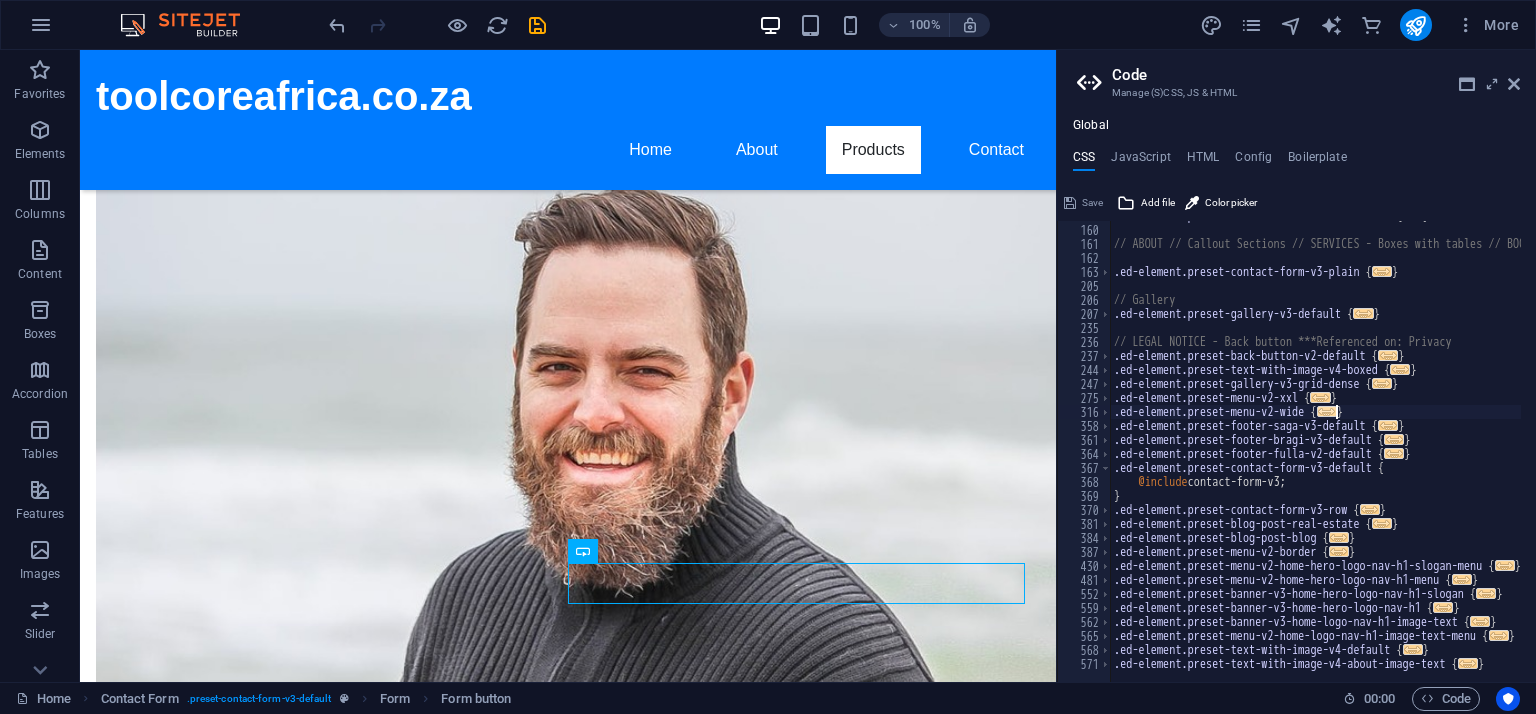 click on "..." at bounding box center (1327, 411) 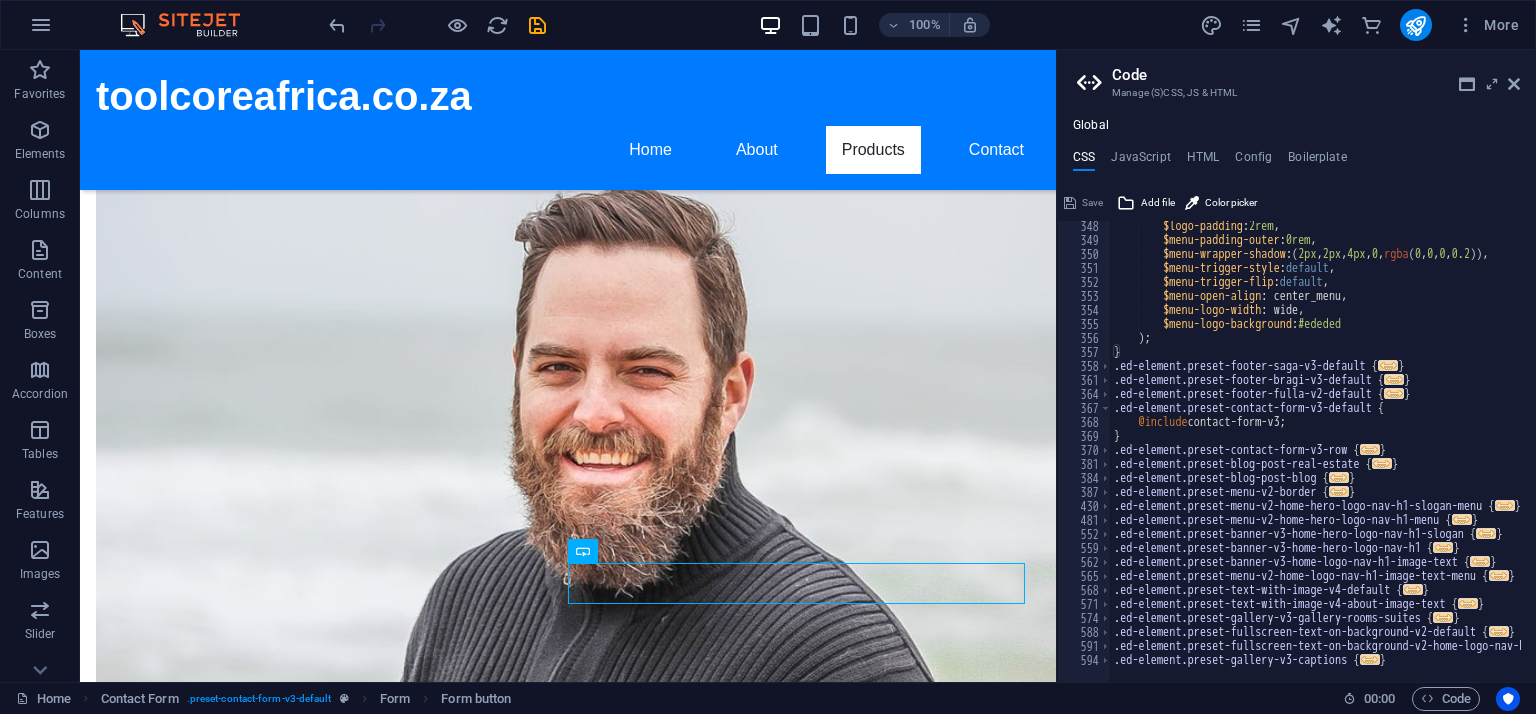 scroll, scrollTop: 814, scrollLeft: 0, axis: vertical 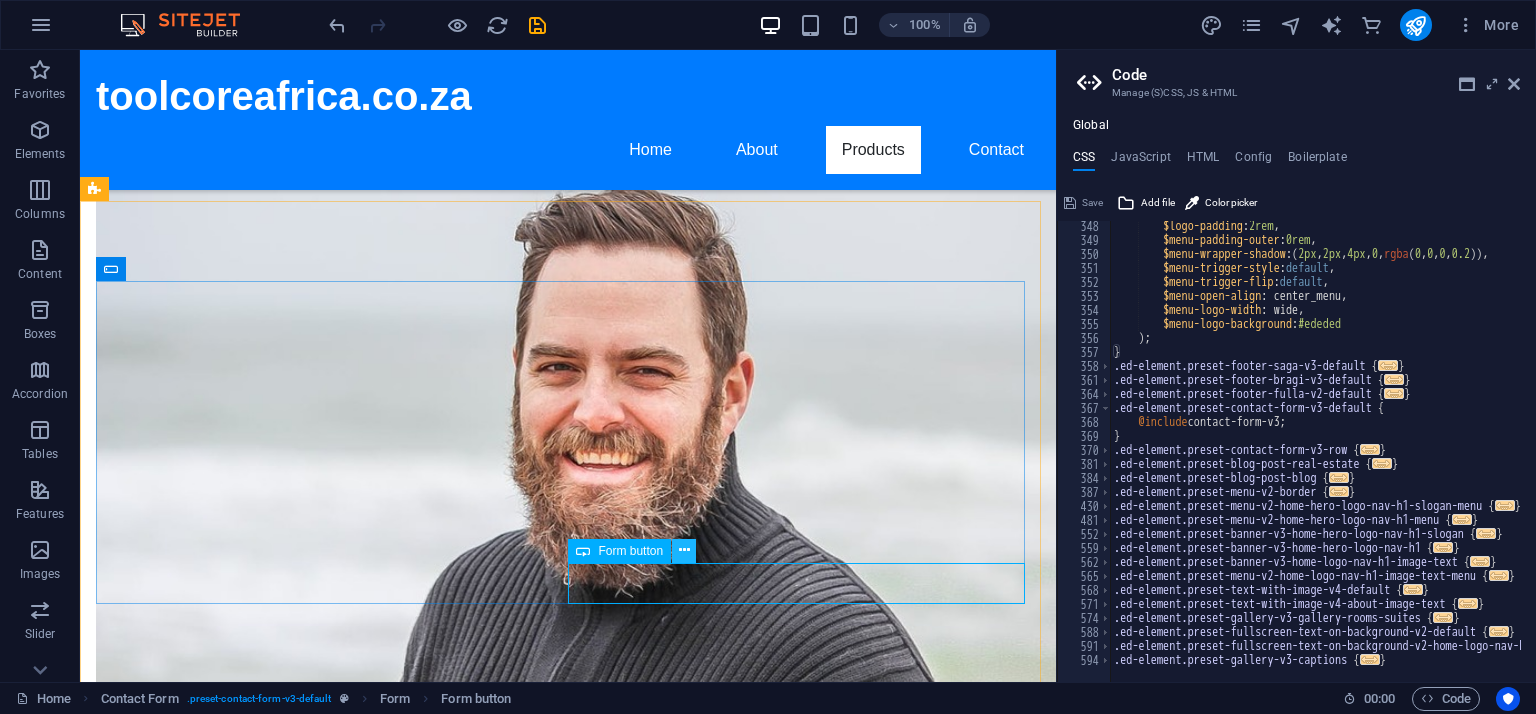 click at bounding box center (684, 550) 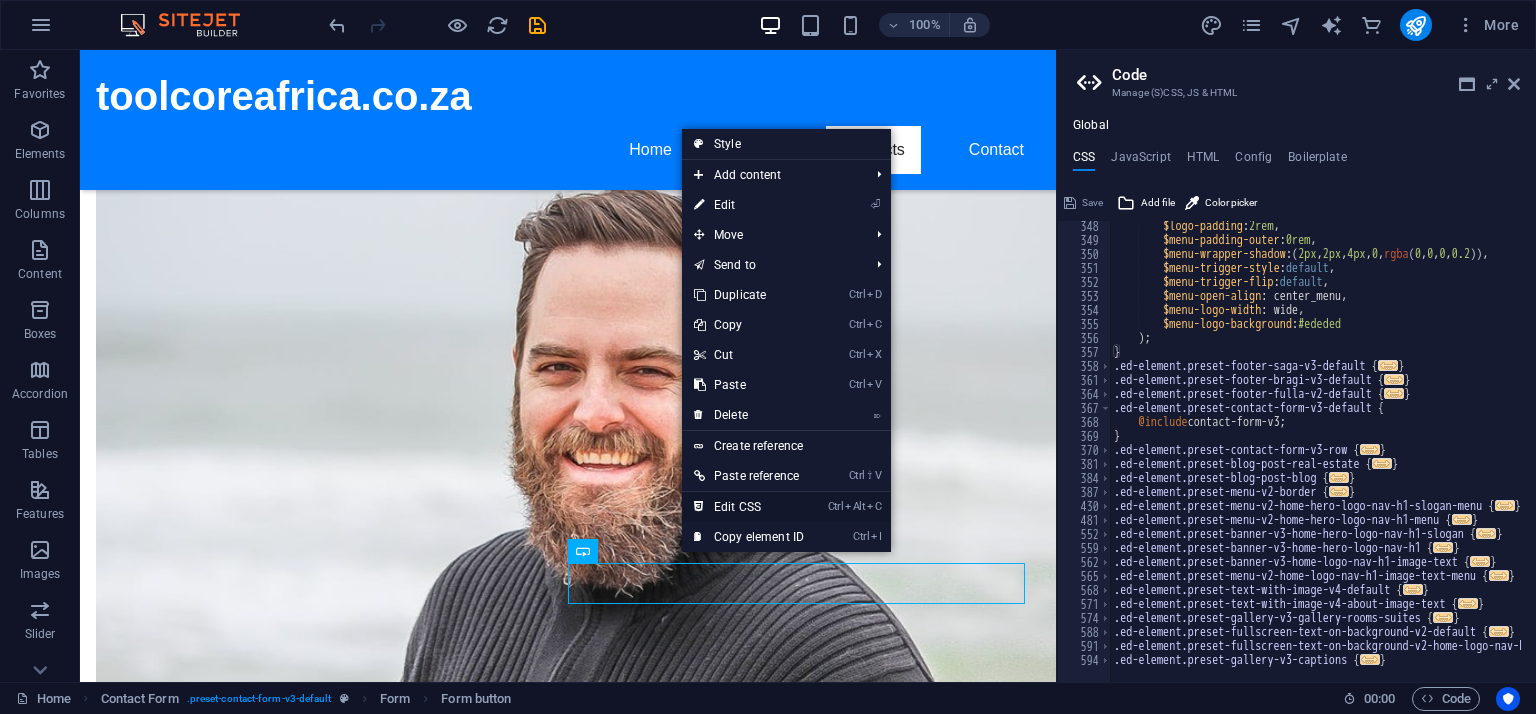 click on "Ctrl Alt C  Edit CSS" at bounding box center (749, 507) 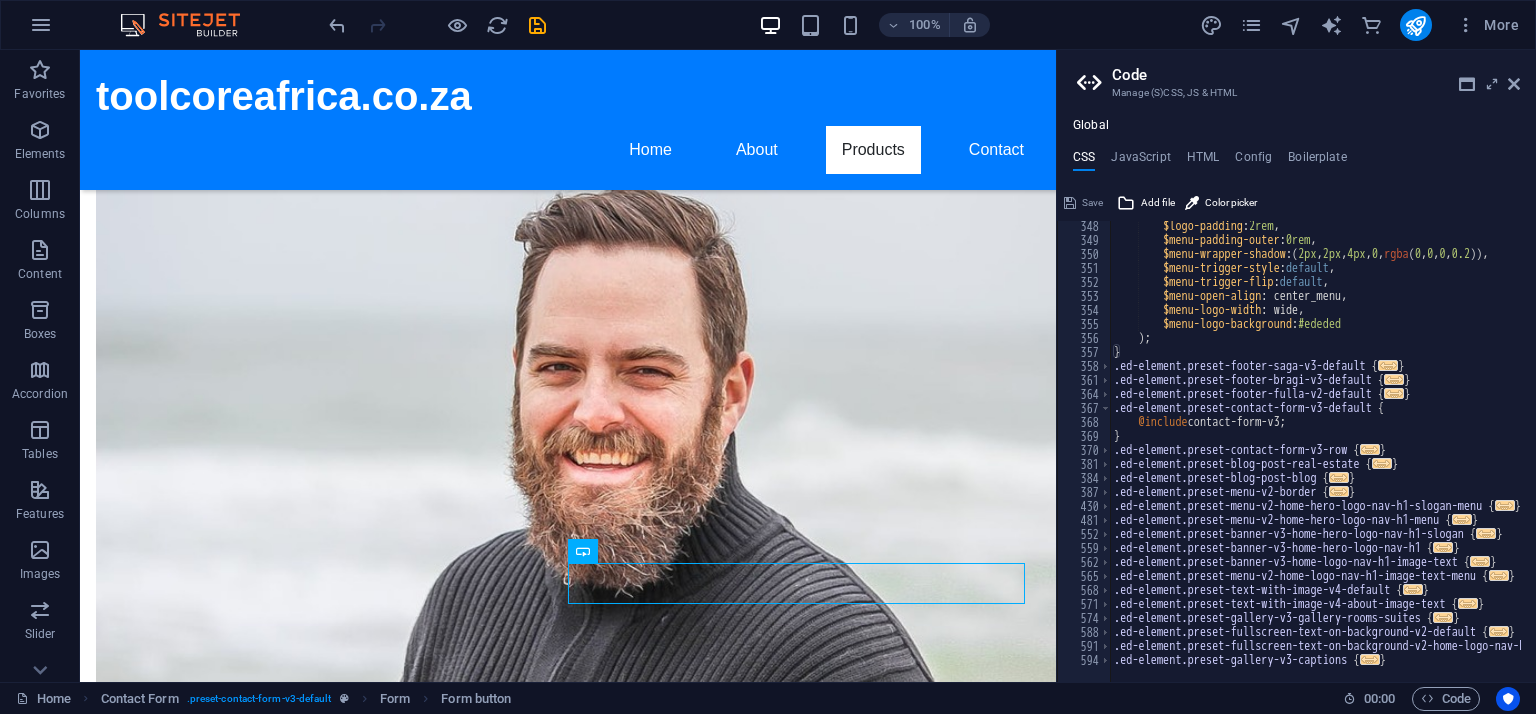 scroll, scrollTop: 814, scrollLeft: 0, axis: vertical 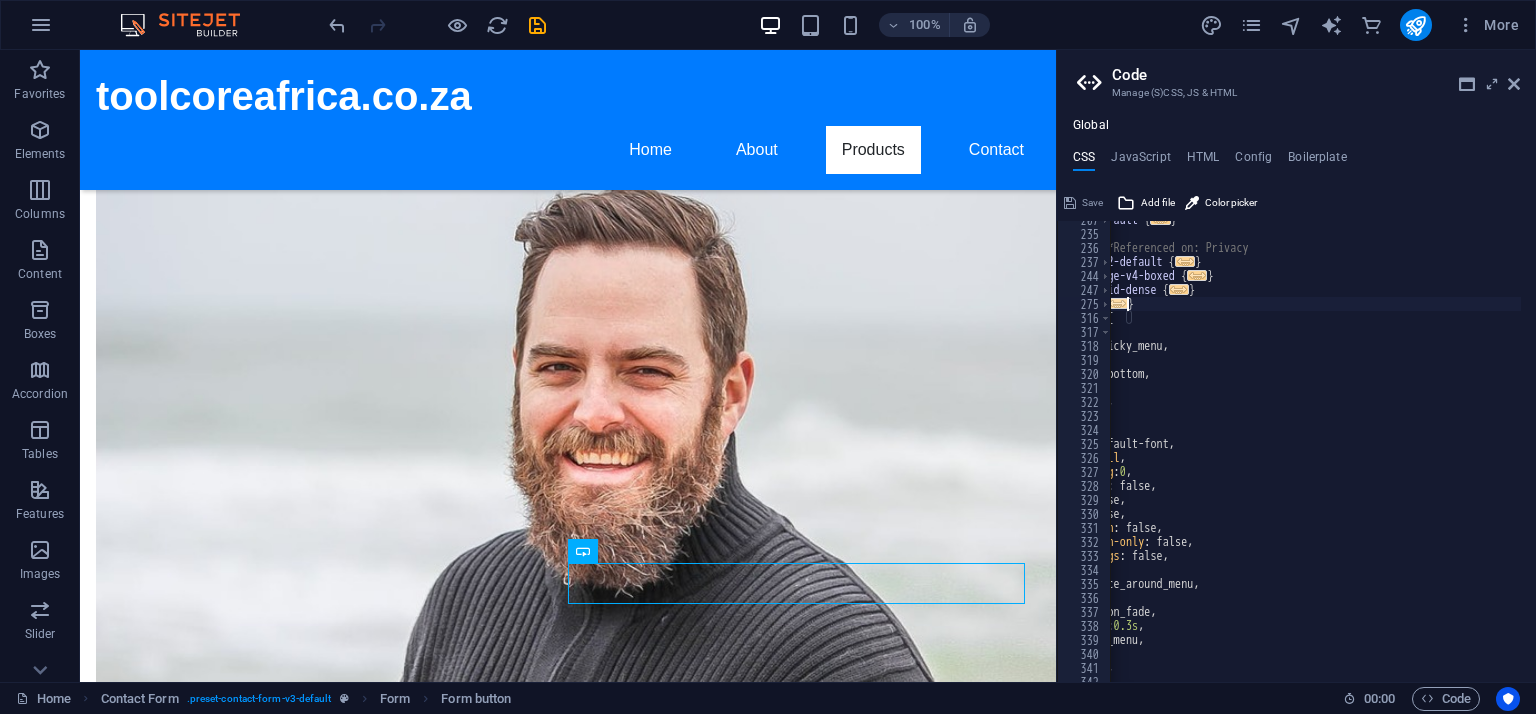 click on "..." at bounding box center [1118, 303] 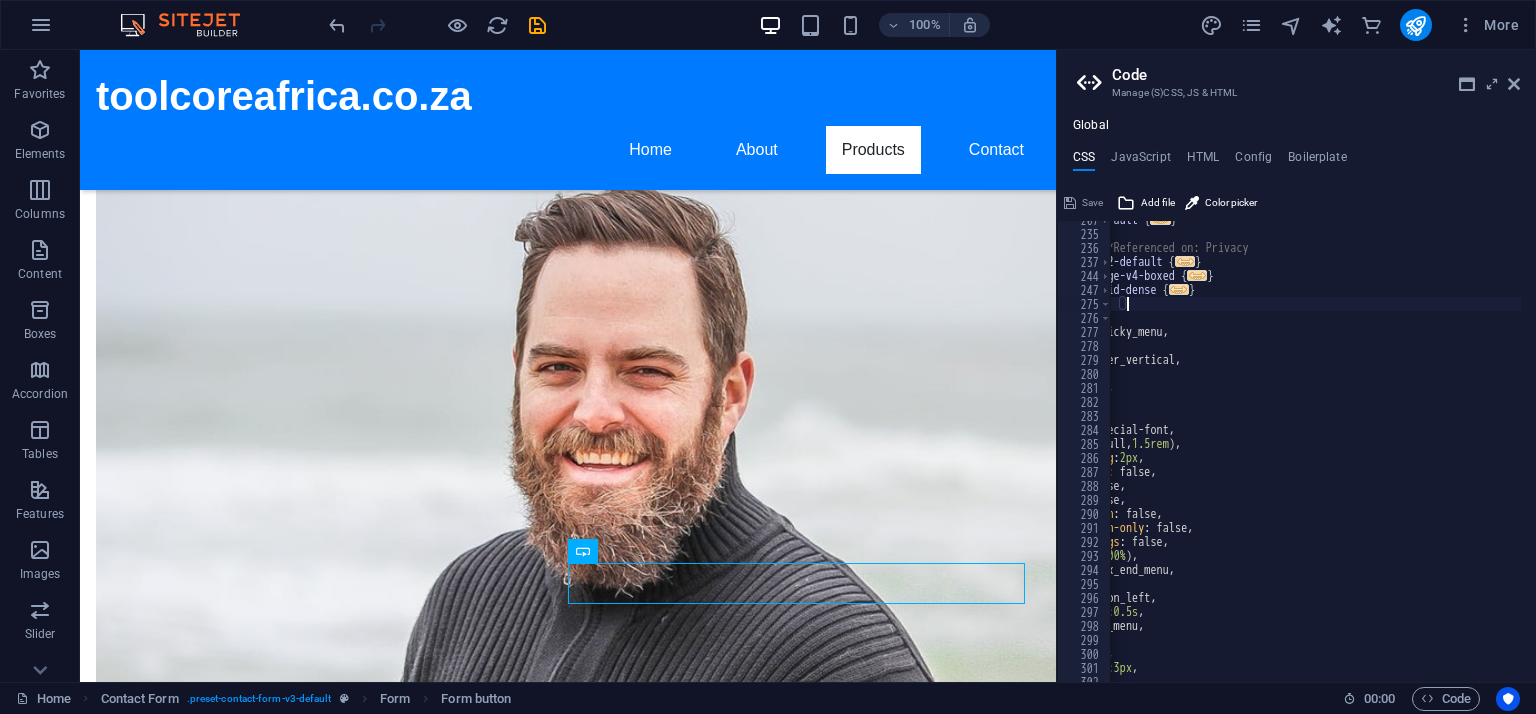 click on ".ed-element.preset-gallery-v3-default { ... } // LEGAL NOTICE - Back button ***Referenced on: Privacy .ed-element.preset-back-button-v2-default { ... } .ed-element.preset-text-with-image-v4-boxed { ... } .ed-element.preset-gallery-v3-grid-dense { ... } .ed-element.preset-menu-v2-xxl { @include menu-v2 ( $menu-wrapper-sticky : sticky_menu, $sticky-animation : true, $hover-style : hover_border_vertical, $hover-border-size : 2px , $hover-border-radius : 0px , $menu-margin : 1.5rem , $menu-padding : 0.5rem , $menu-link-font : link-special-font, $menu-link-fz : ( 1.8rem , null, 1.5rem ) , $menu-link-letter-spacing : 2px , $menu-trigger-fullscreen : false, $menu-trigger-fixed : false, $menu-trigger-boxed : false, $menu-trigger-description : false, $menu-trigger-description-only : false, $extended-trigger-settings :" at bounding box center [1214, 450] 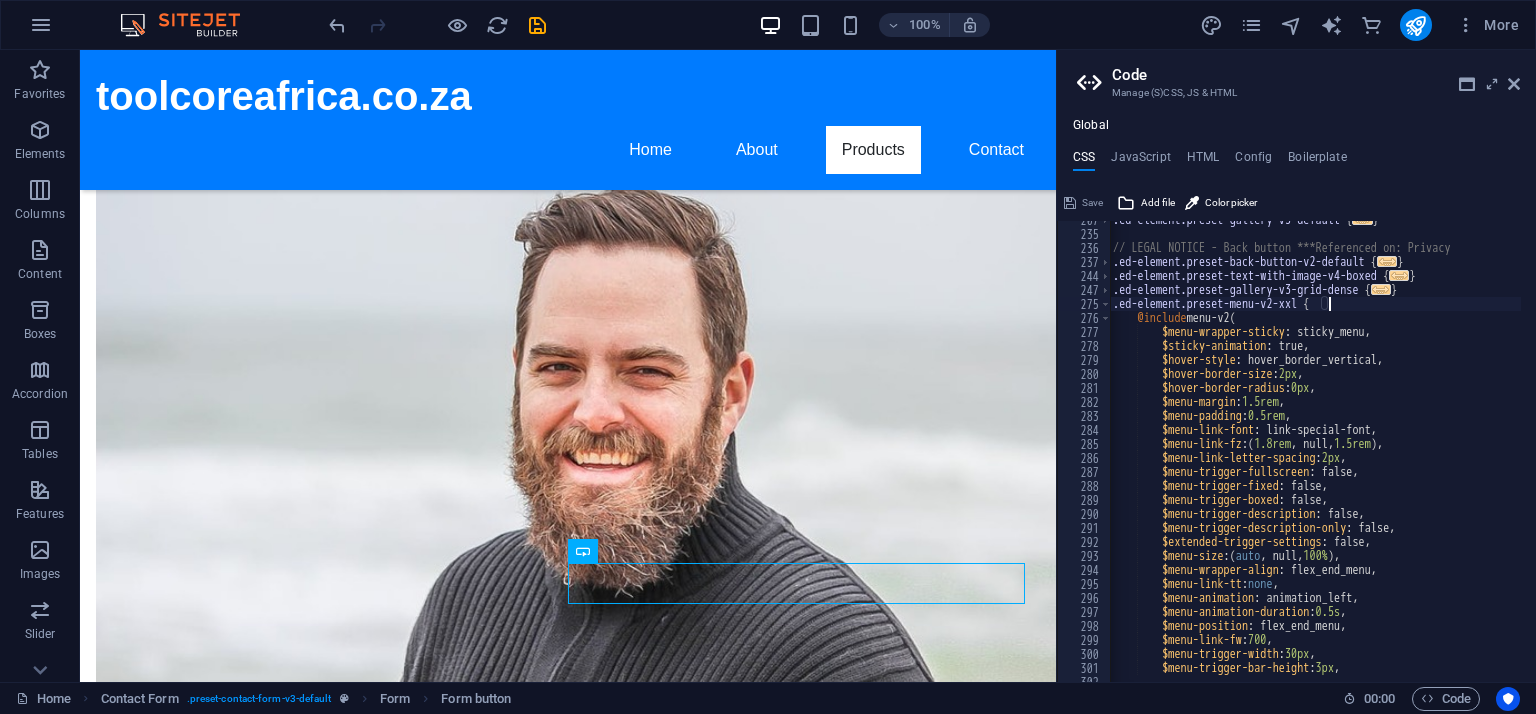scroll, scrollTop: 0, scrollLeft: 0, axis: both 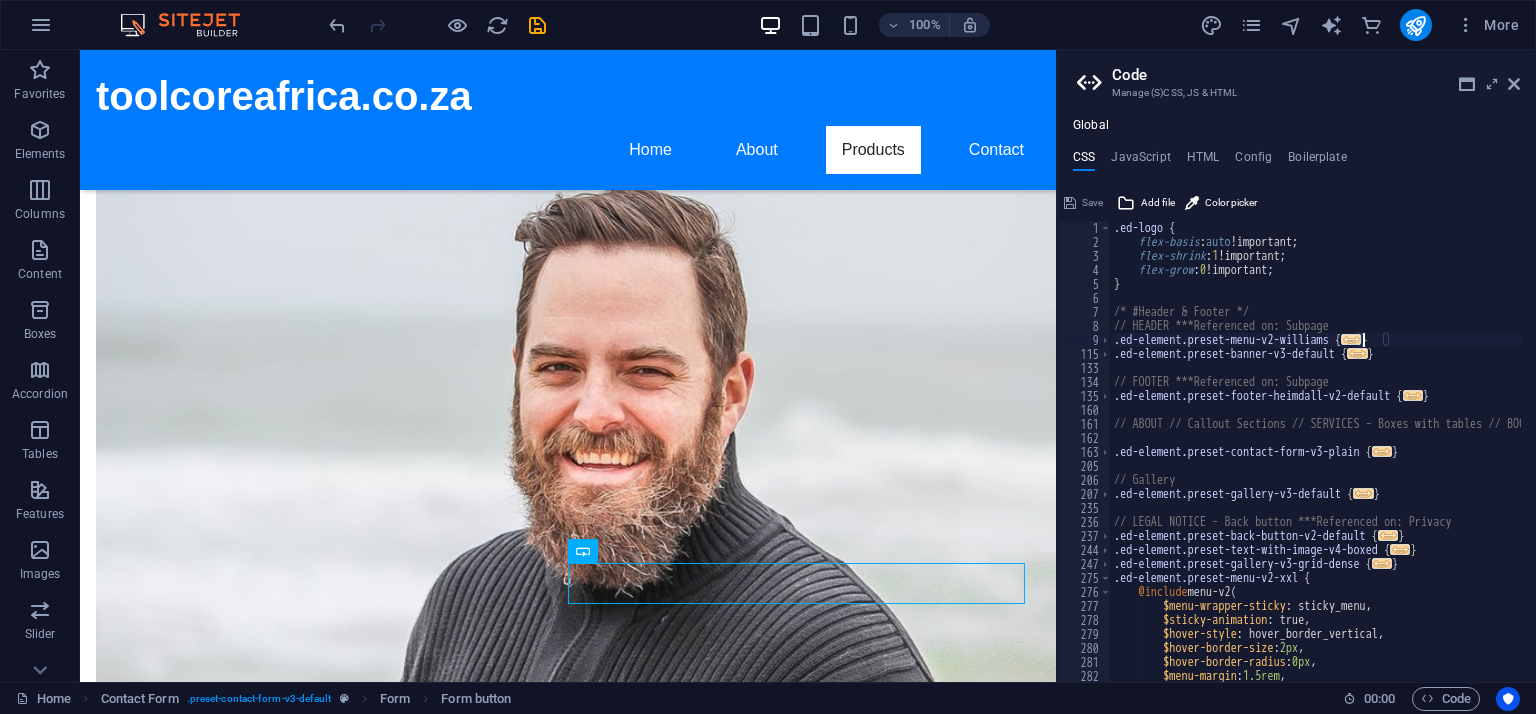 click on "..." at bounding box center [1351, 339] 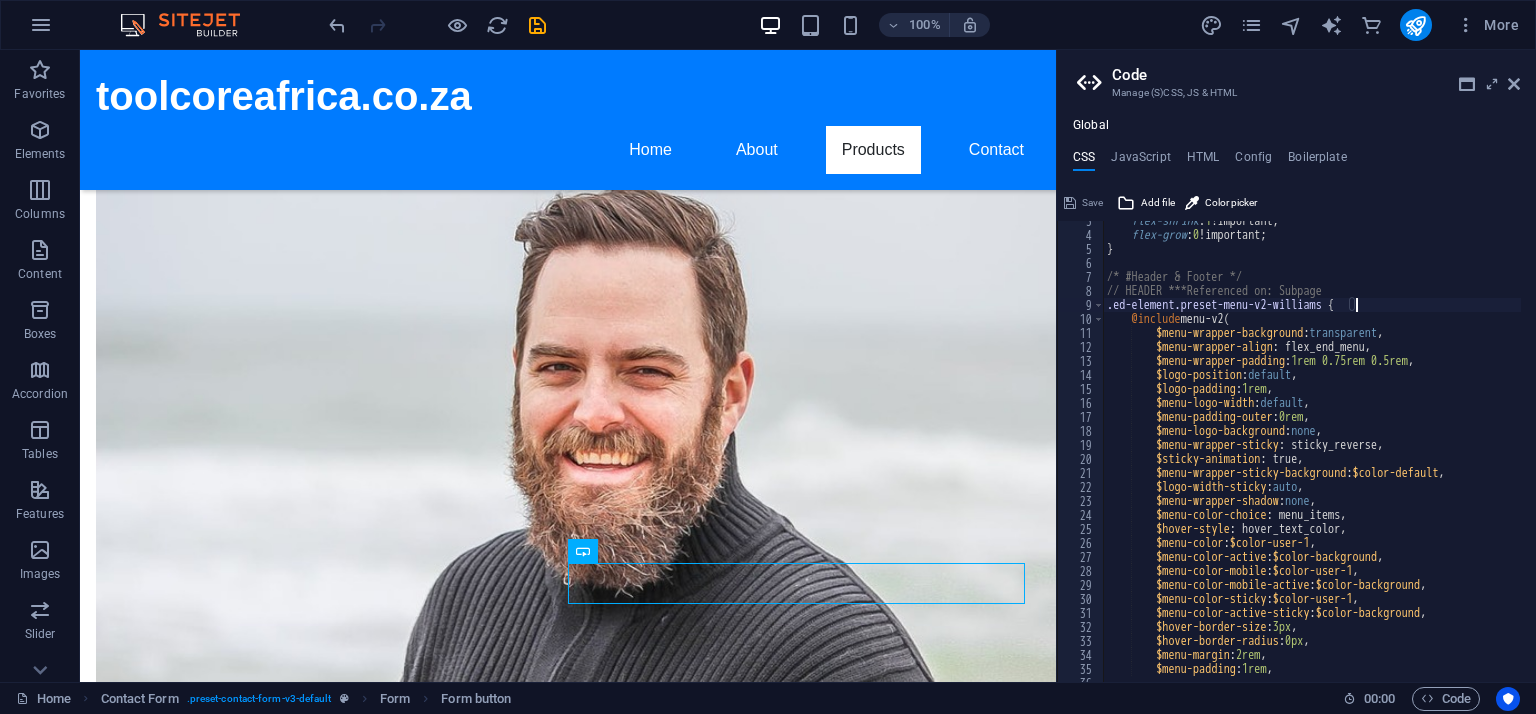 scroll, scrollTop: 0, scrollLeft: 0, axis: both 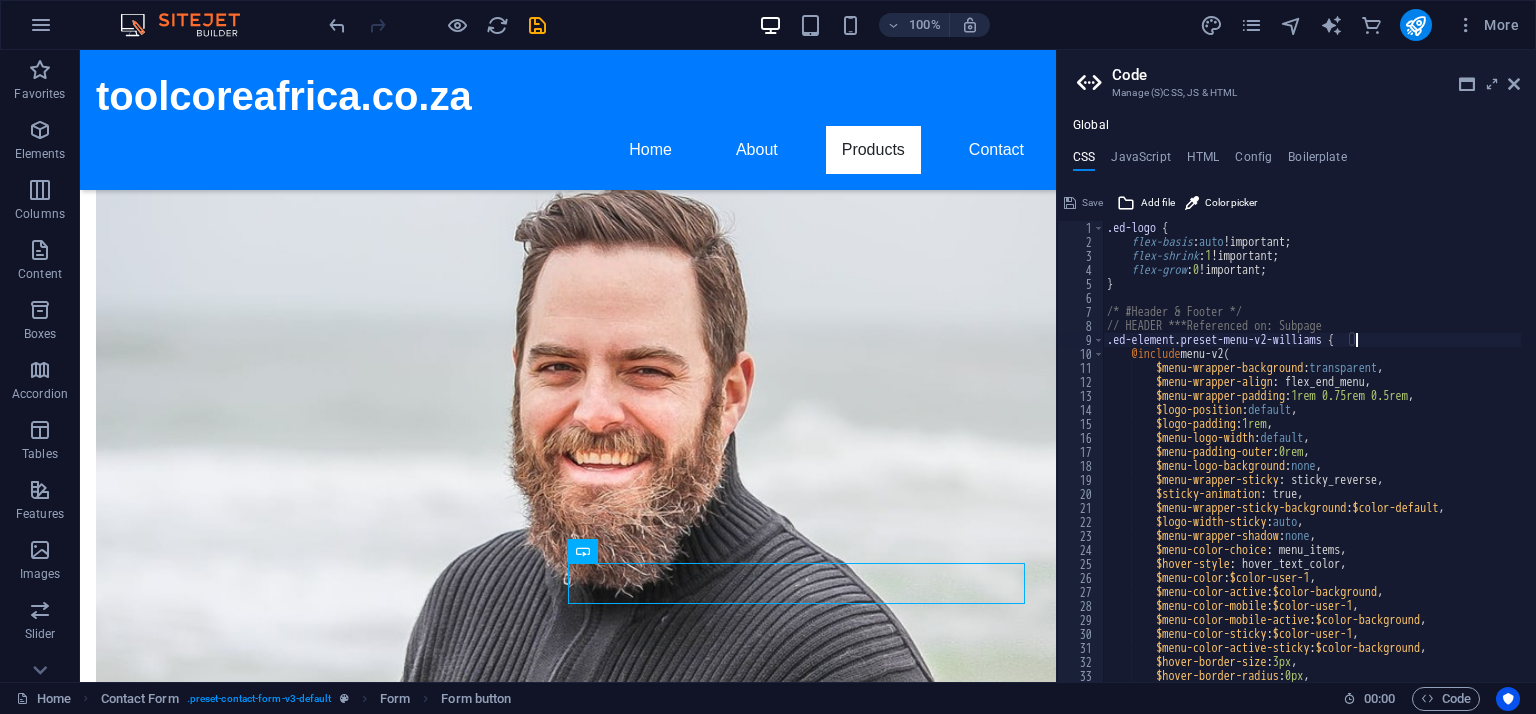 click on ".ed-logo { flex-basis : auto !important; flex-shrink : 1 !important; flex-grow : 0 !important; } /* #Header & Footer */ // HEADER ***Referenced on: Subpage .ed-element.preset-menu-v2-williams { @include menu-v2 ( $menu-wrapper-background : transparent , $menu-wrapper-align : flex_end_menu, $menu-wrapper-padding : 1rem 0.75rem 0.5rem , $logo-position : default , $logo-padding : 1rem , $menu-logo-width : default , $menu-padding-outer : 0rem , $menu-logo-background : none , $menu-wrapper-sticky : sticky_reverse, $sticky-animation : true, $menu-wrapper-sticky-background : $color-default , $logo-width-sticky : auto , $menu-wrapper-shadow : none , $menu-color-choice : menu_items, $hover-style : hover_text_color, $menu-color : $color-user-1 , $menu-color-active : $color-background ," at bounding box center [1410, 458] 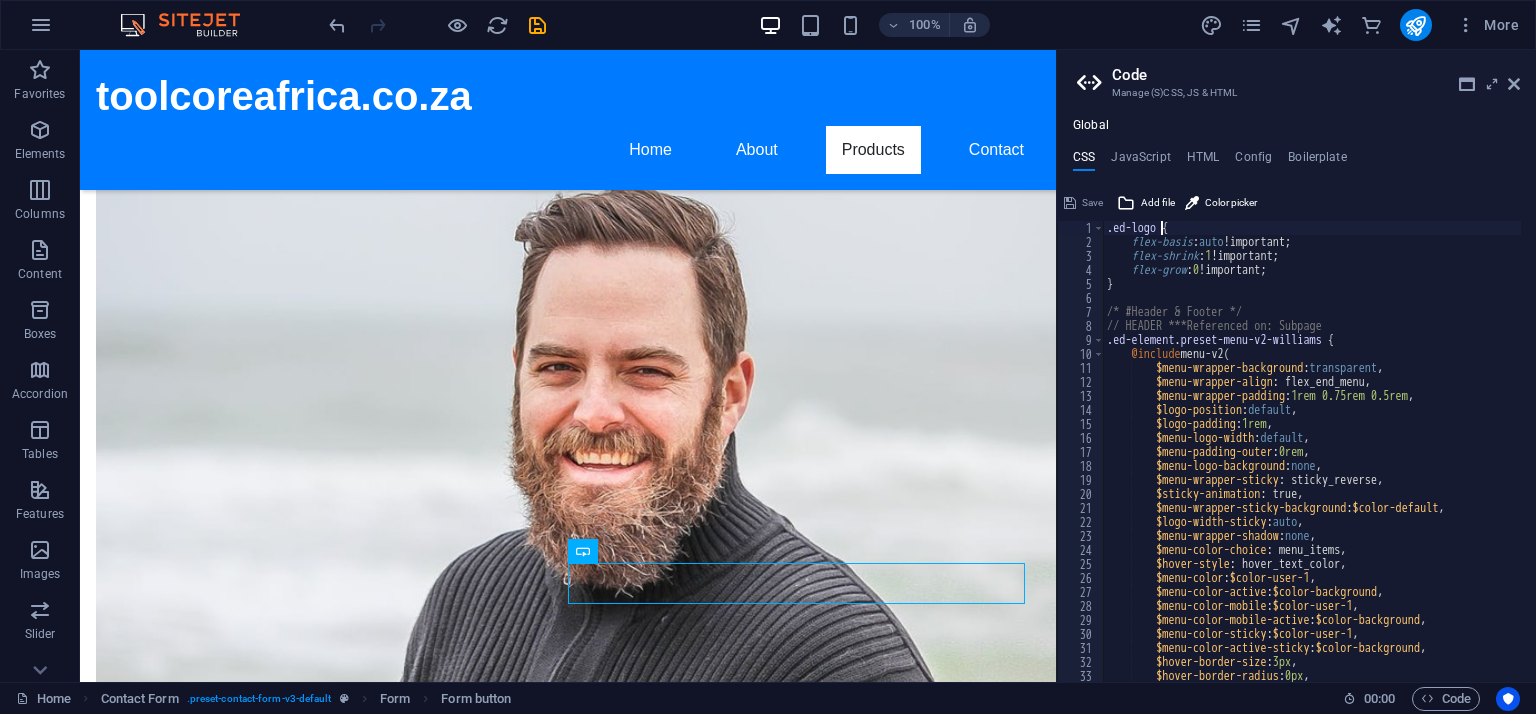 click on ".ed-logo { flex-basis : auto !important; flex-shrink : 1 !important; flex-grow : 0 !important; } /* #Header & Footer */ // HEADER ***Referenced on: Subpage .ed-element.preset-menu-v2-williams { @include menu-v2 ( $menu-wrapper-background : transparent , $menu-wrapper-align : flex_end_menu, $menu-wrapper-padding : 1rem 0.75rem 0.5rem , $logo-position : default , $logo-padding : 1rem , $menu-logo-width : default , $menu-padding-outer : 0rem , $menu-logo-background : none , $menu-wrapper-sticky : sticky_reverse, $sticky-animation : true, $menu-wrapper-sticky-background : $color-default , $logo-width-sticky : auto , $menu-wrapper-shadow : none , $menu-color-choice : menu_items, $hover-style : hover_text_color, $menu-color : $color-user-1 , $menu-color-active : $color-background ," at bounding box center (1410, 458) 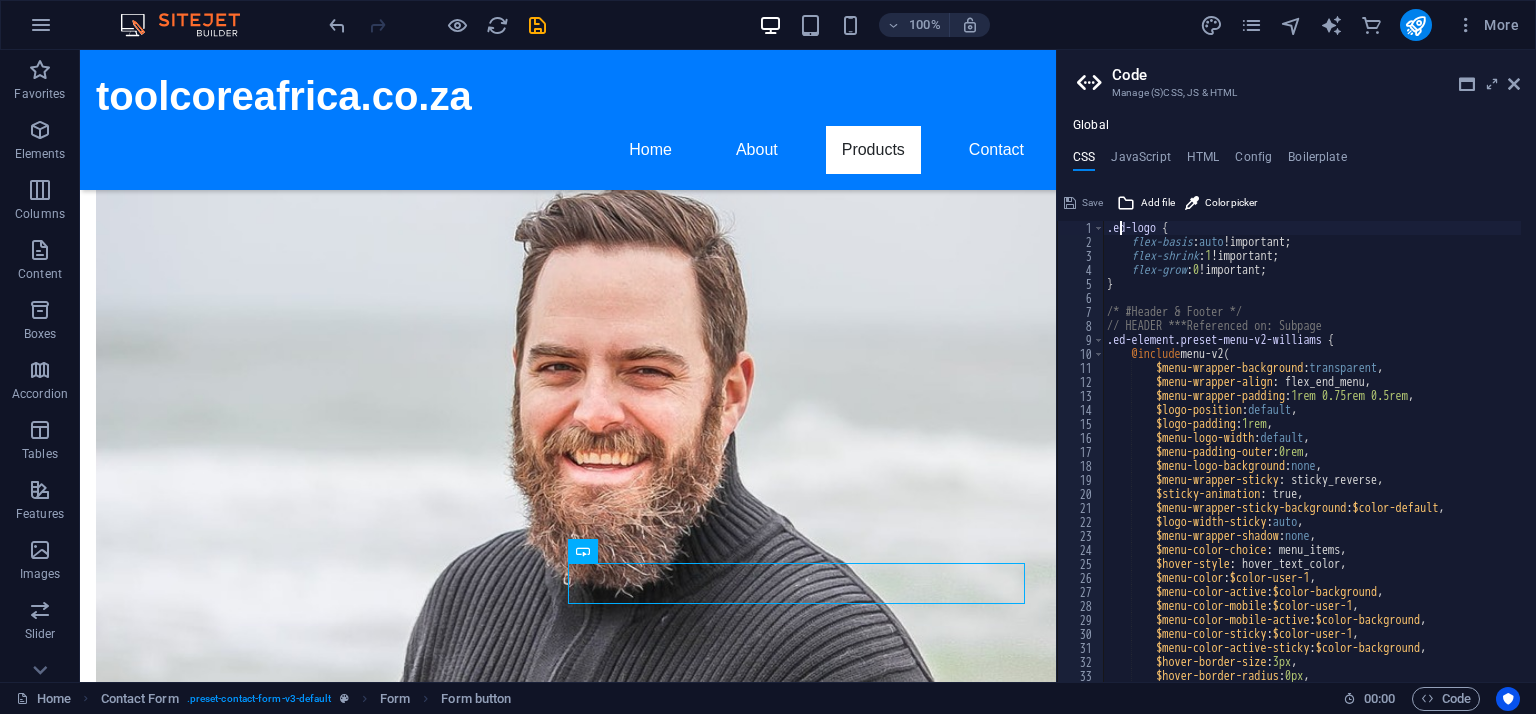 click on ".ed-logo { flex-basis : auto !important; flex-shrink : 1 !important; flex-grow : 0 !important; } /* #Header & Footer */ // HEADER ***Referenced on: Subpage .ed-element.preset-menu-v2-williams { @include menu-v2 ( $menu-wrapper-background : transparent , $menu-wrapper-align : flex_end_menu, $menu-wrapper-padding : 1rem 0.75rem 0.5rem , $logo-position : default , $logo-padding : 1rem , $menu-logo-width : default , $menu-padding-outer : 0rem , $menu-logo-background : none , $menu-wrapper-sticky : sticky_reverse, $sticky-animation : true, $menu-wrapper-sticky-background : $color-default , $logo-width-sticky : auto , $menu-wrapper-shadow : none , $menu-color-choice : menu_items, $hover-style : hover_text_color, $menu-color : $color-user-1 , $menu-color-active : $color-background ," at bounding box center (1410, 458) 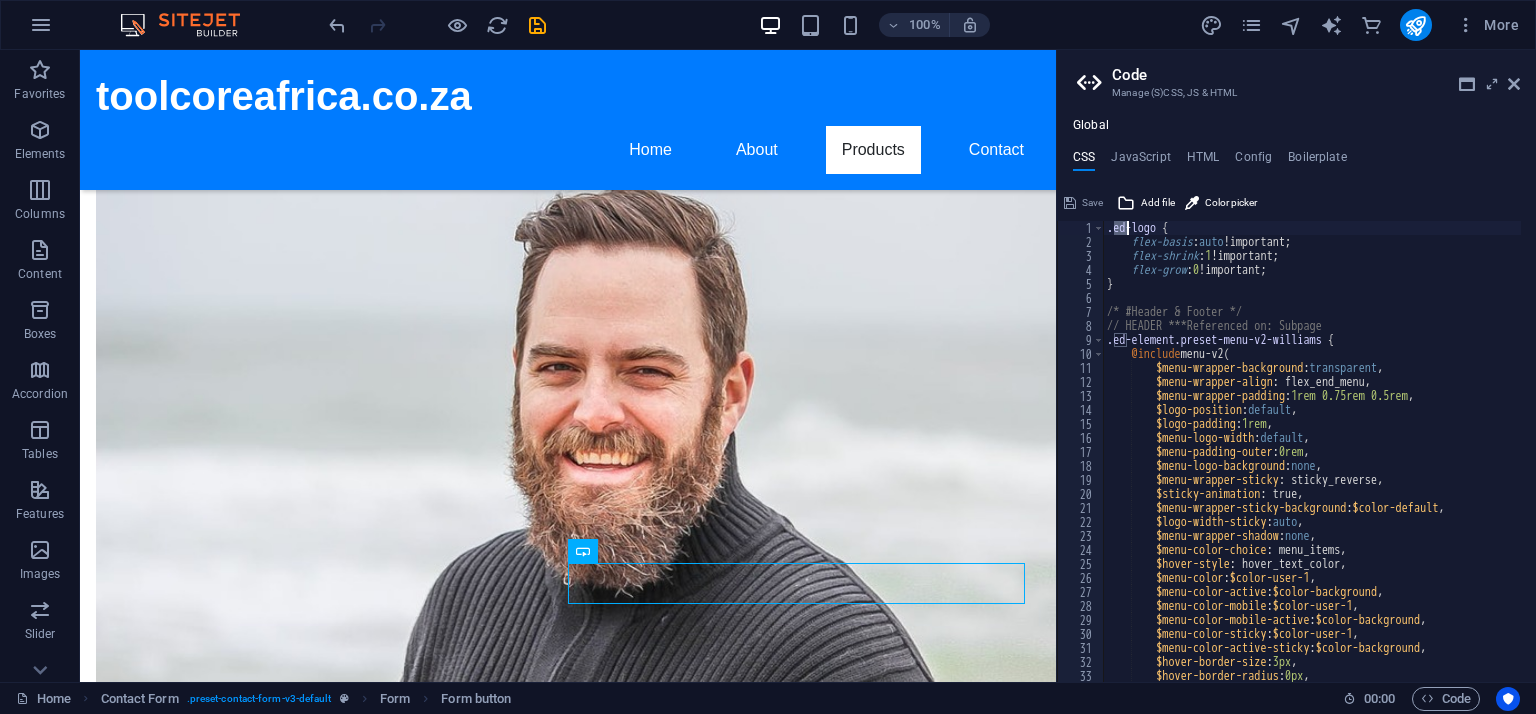 click on ".ed-logo { flex-basis : auto !important; flex-shrink : 1 !important; flex-grow : 0 !important; } /* #Header & Footer */ // HEADER ***Referenced on: Subpage .ed-element.preset-menu-v2-williams { @include menu-v2 ( $menu-wrapper-background : transparent , $menu-wrapper-align : flex_end_menu, $menu-wrapper-padding : 1rem 0.75rem 0.5rem , $logo-position : default , $logo-padding : 1rem , $menu-logo-width : default , $menu-padding-outer : 0rem , $menu-logo-background : none , $menu-wrapper-sticky : sticky_reverse, $sticky-animation : true, $menu-wrapper-sticky-background : $color-default , $logo-width-sticky : auto , $menu-wrapper-shadow : none , $menu-color-choice : menu_items, $hover-style : hover_text_color, $menu-color : $color-user-1 , $menu-color-active : $color-background ," at bounding box center (1410, 458) 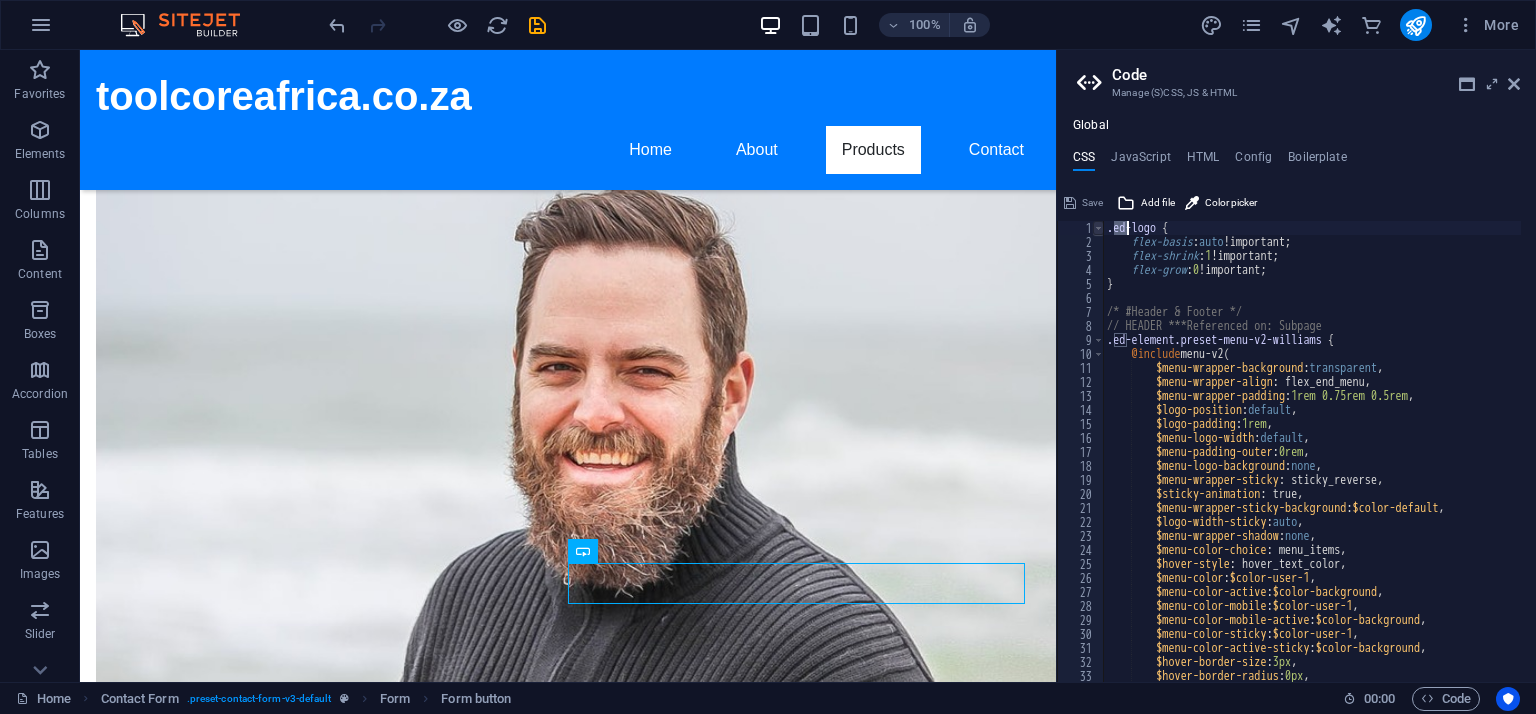 click at bounding box center [1098, 228] 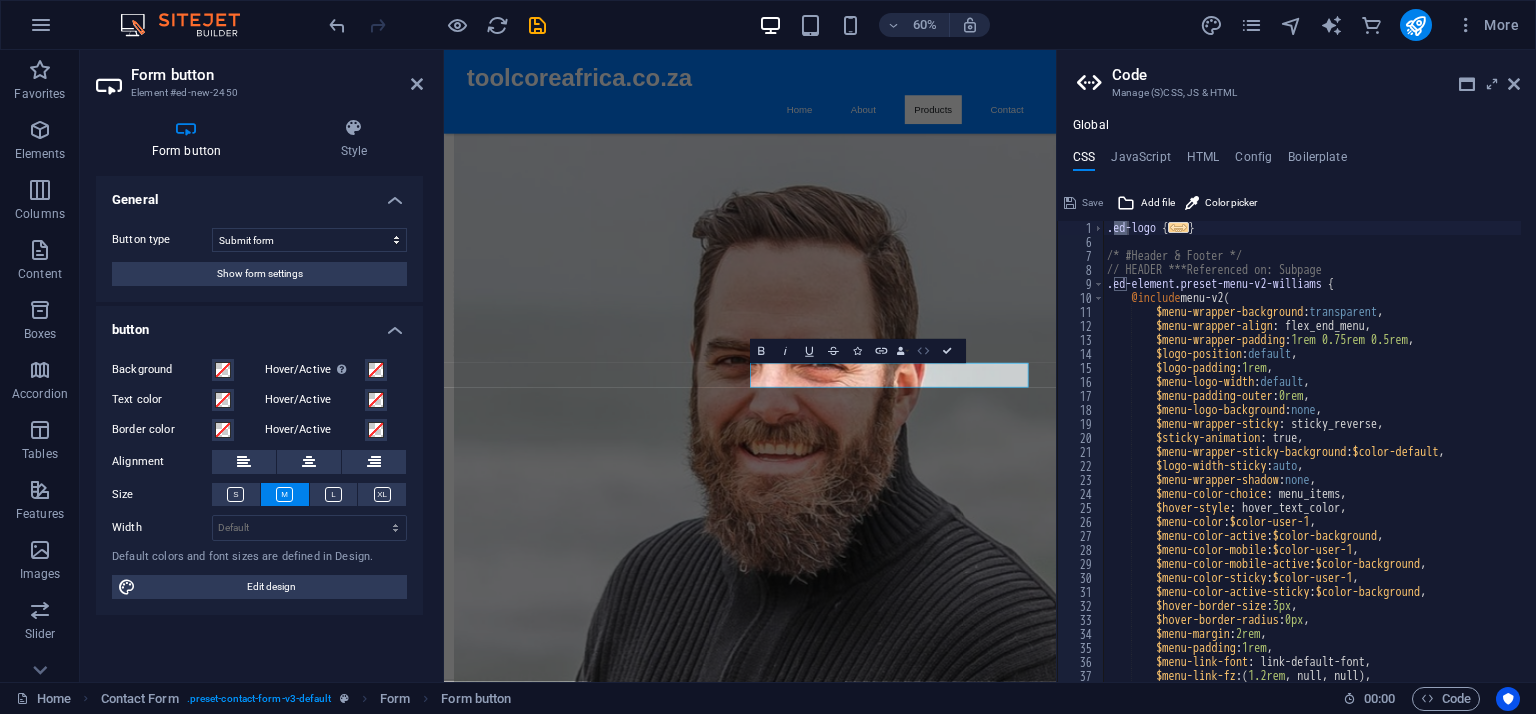 click 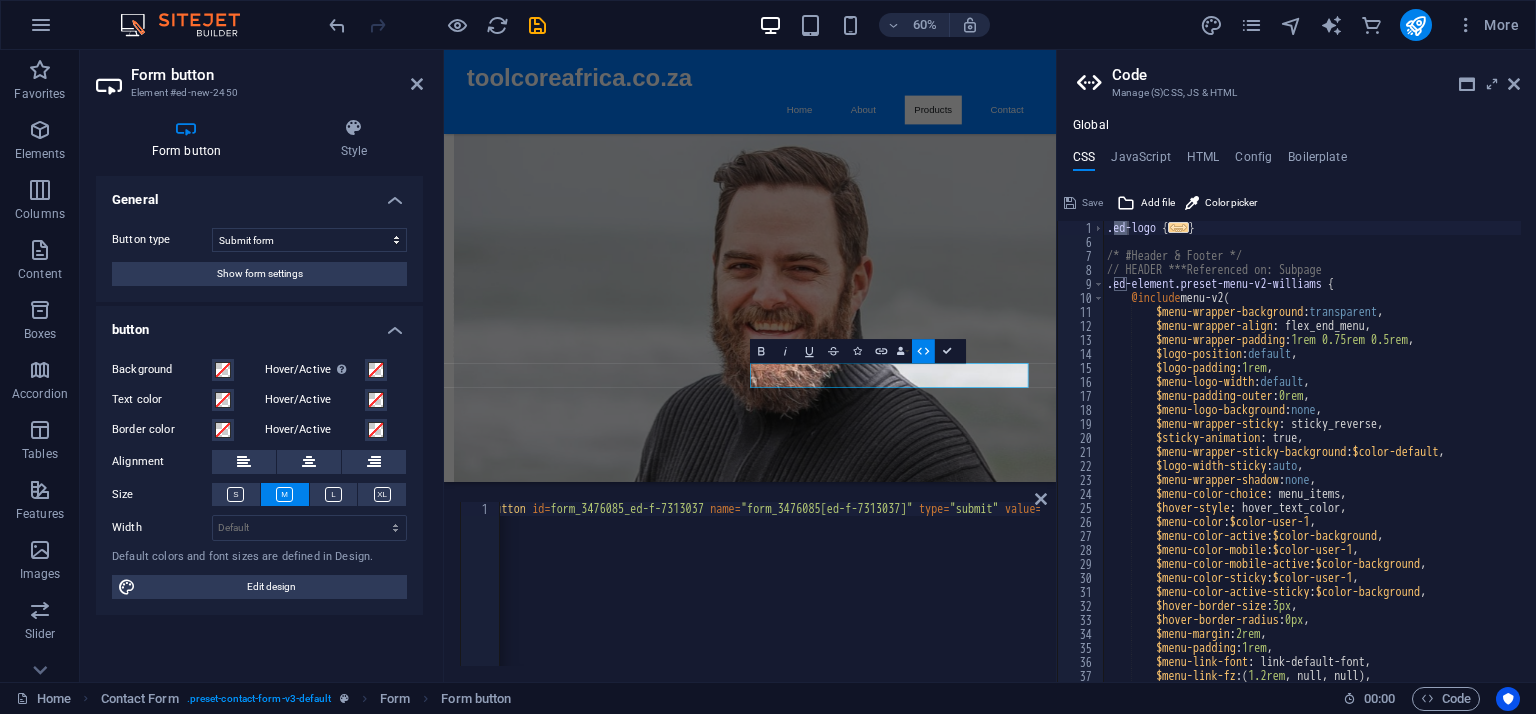 scroll, scrollTop: 0, scrollLeft: 0, axis: both 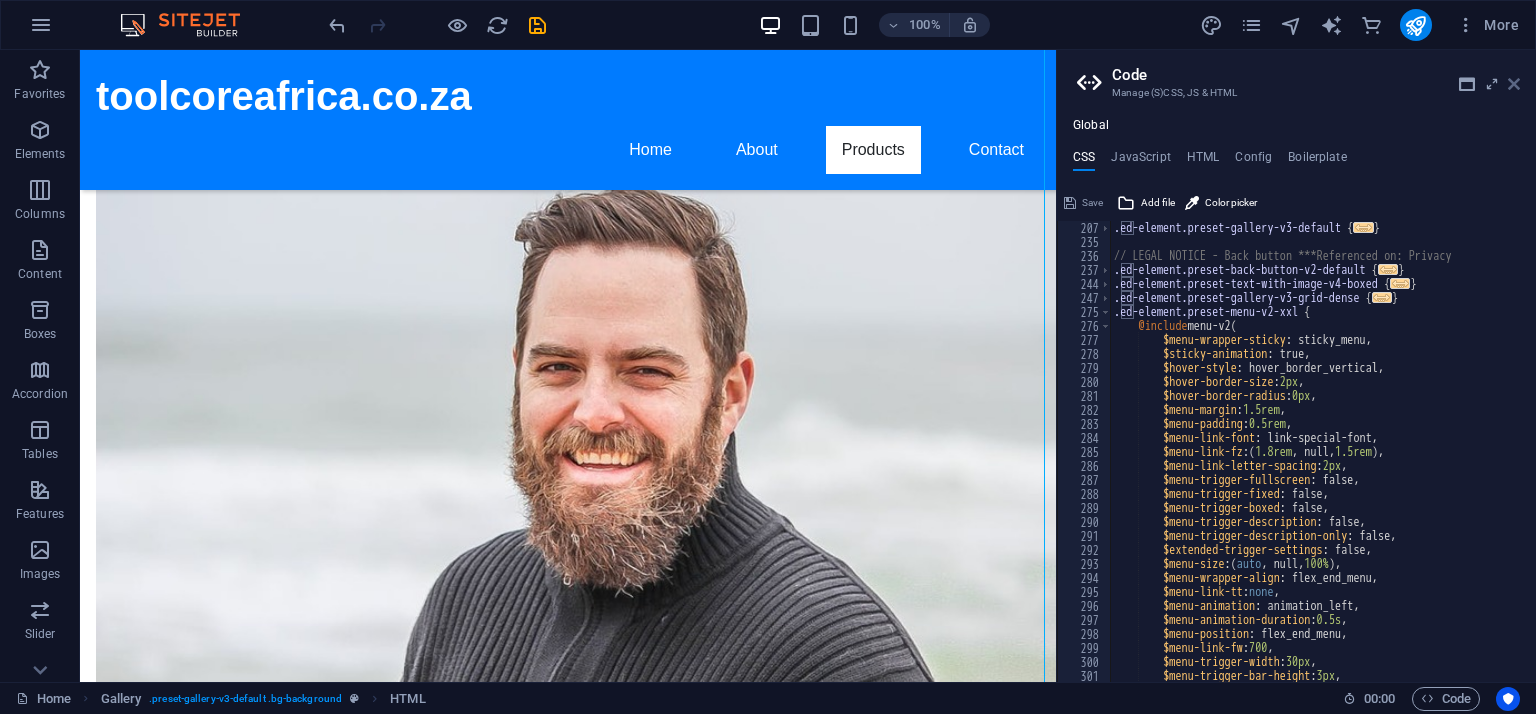 click at bounding box center [1514, 84] 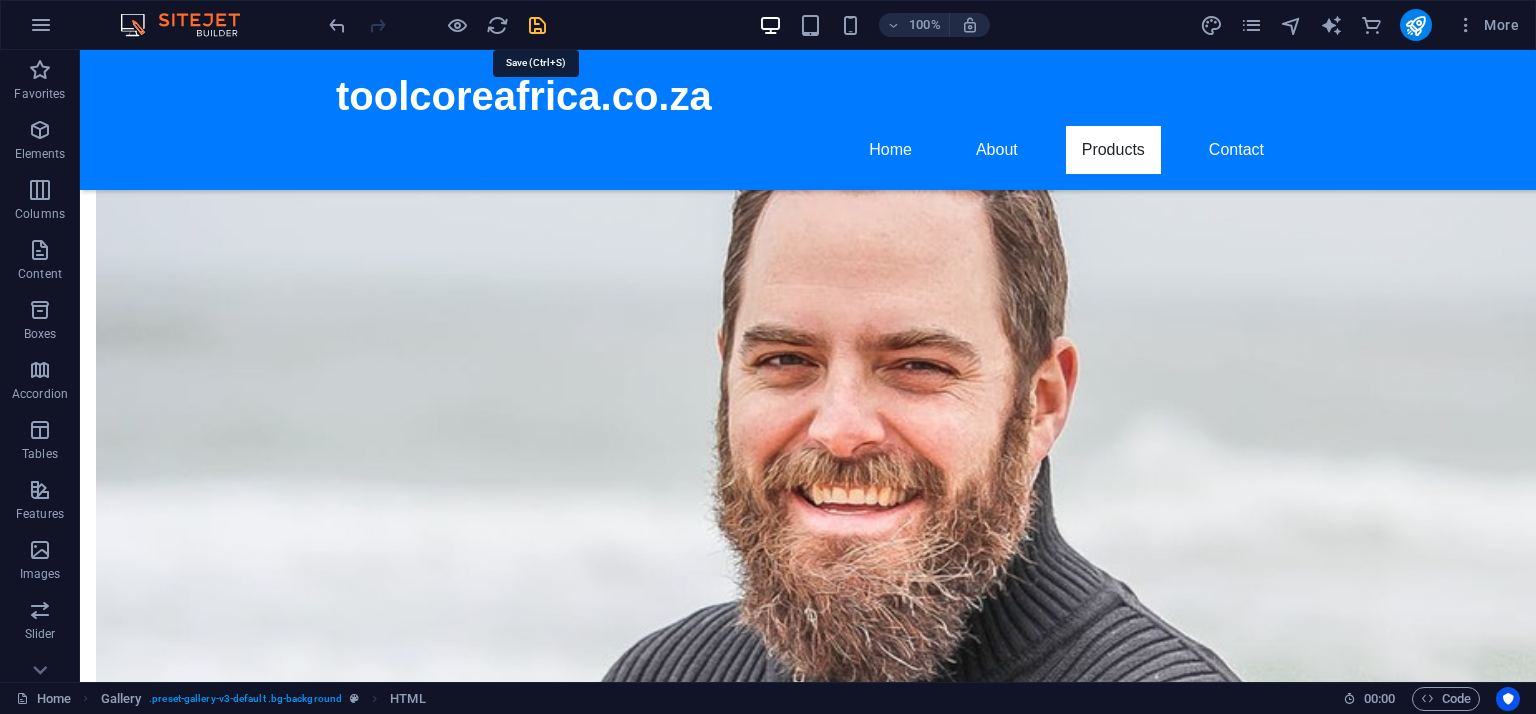 click at bounding box center [537, 25] 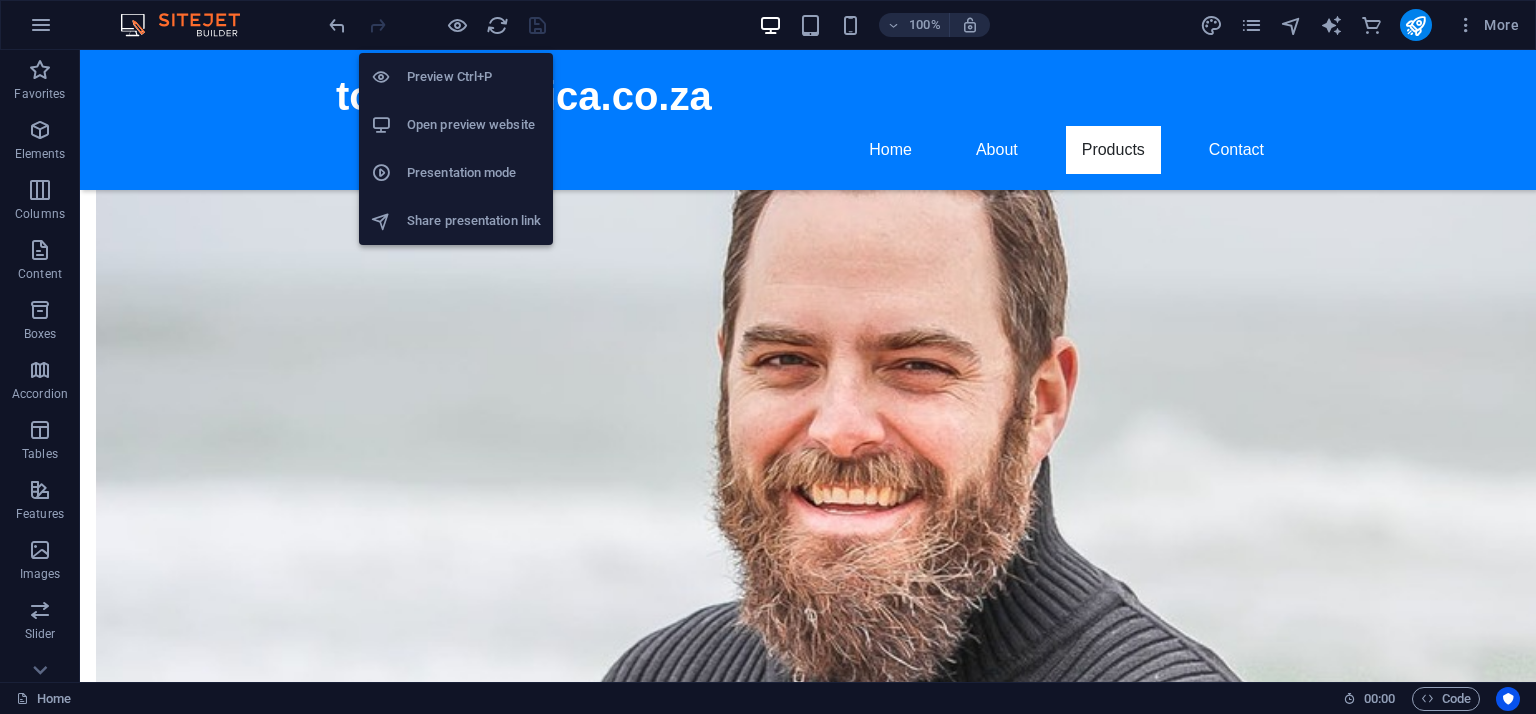 click on "Presentation mode" at bounding box center [474, 173] 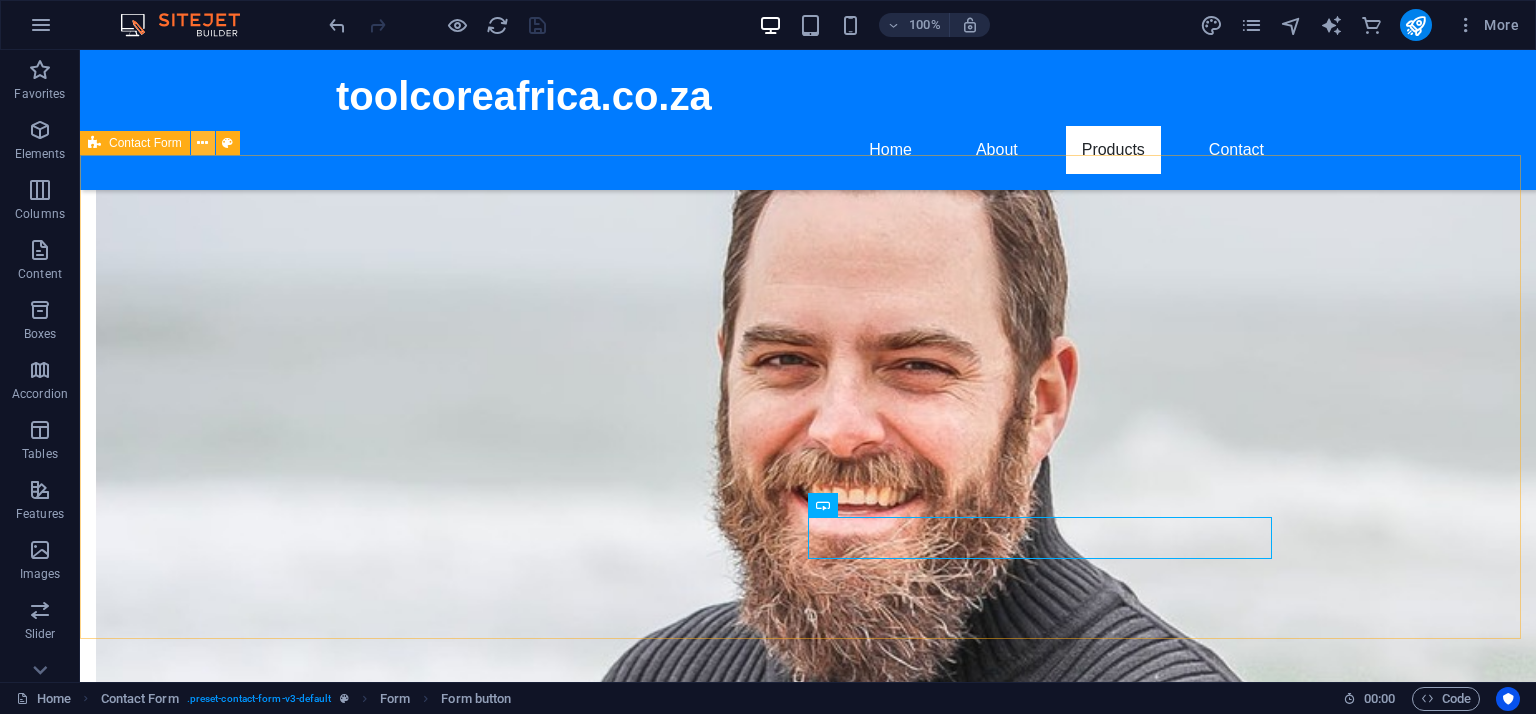 click at bounding box center [202, 143] 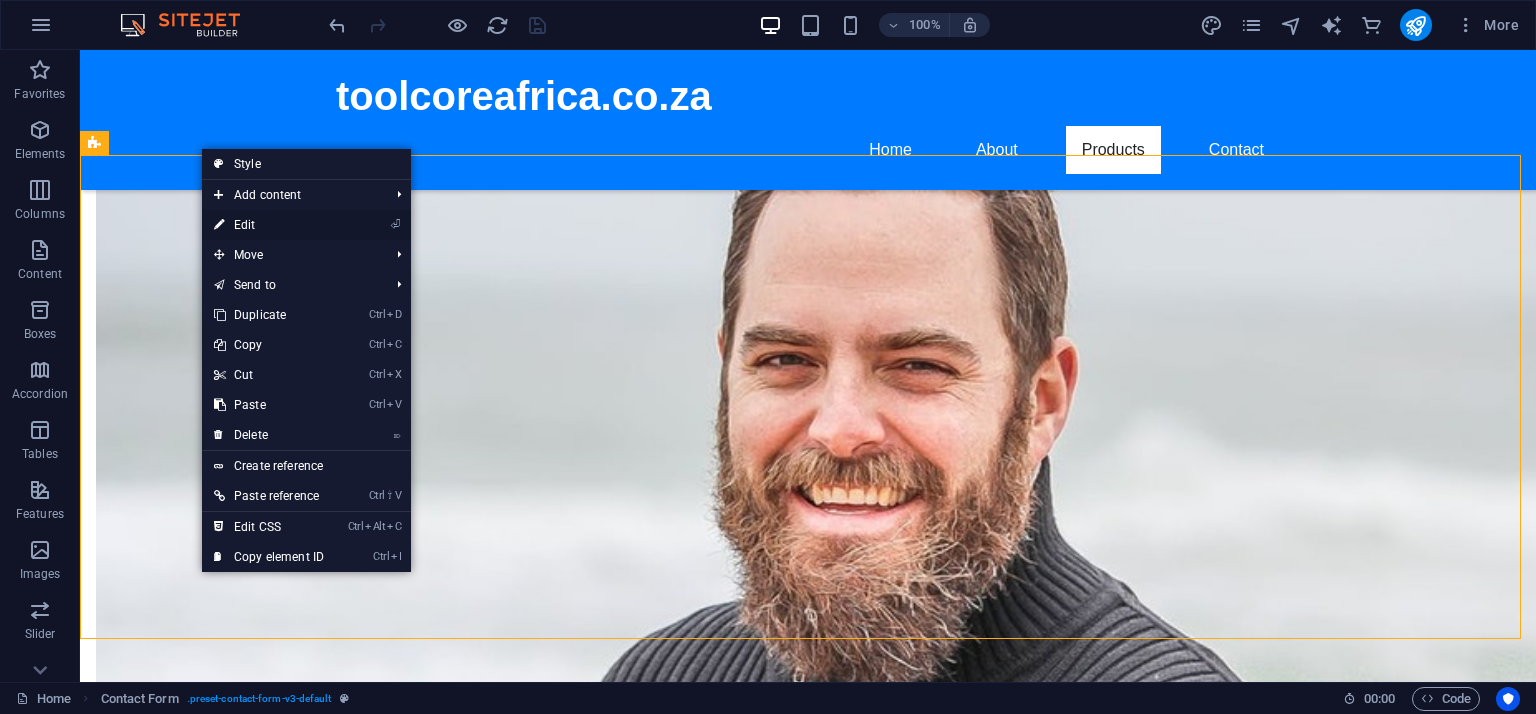 click on "⏎  Edit" at bounding box center (269, 225) 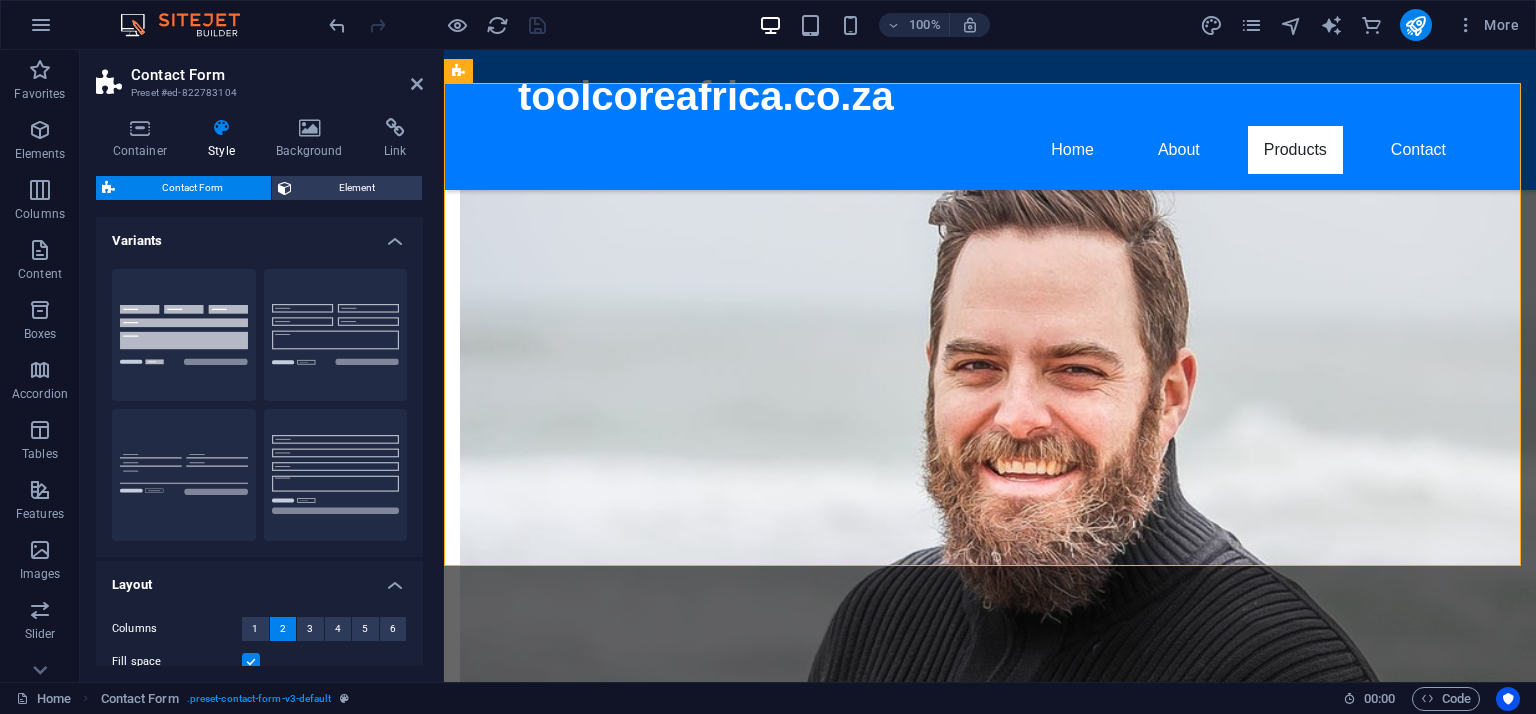 click on "Contact Form Preset #ed-822783104" at bounding box center [259, 76] 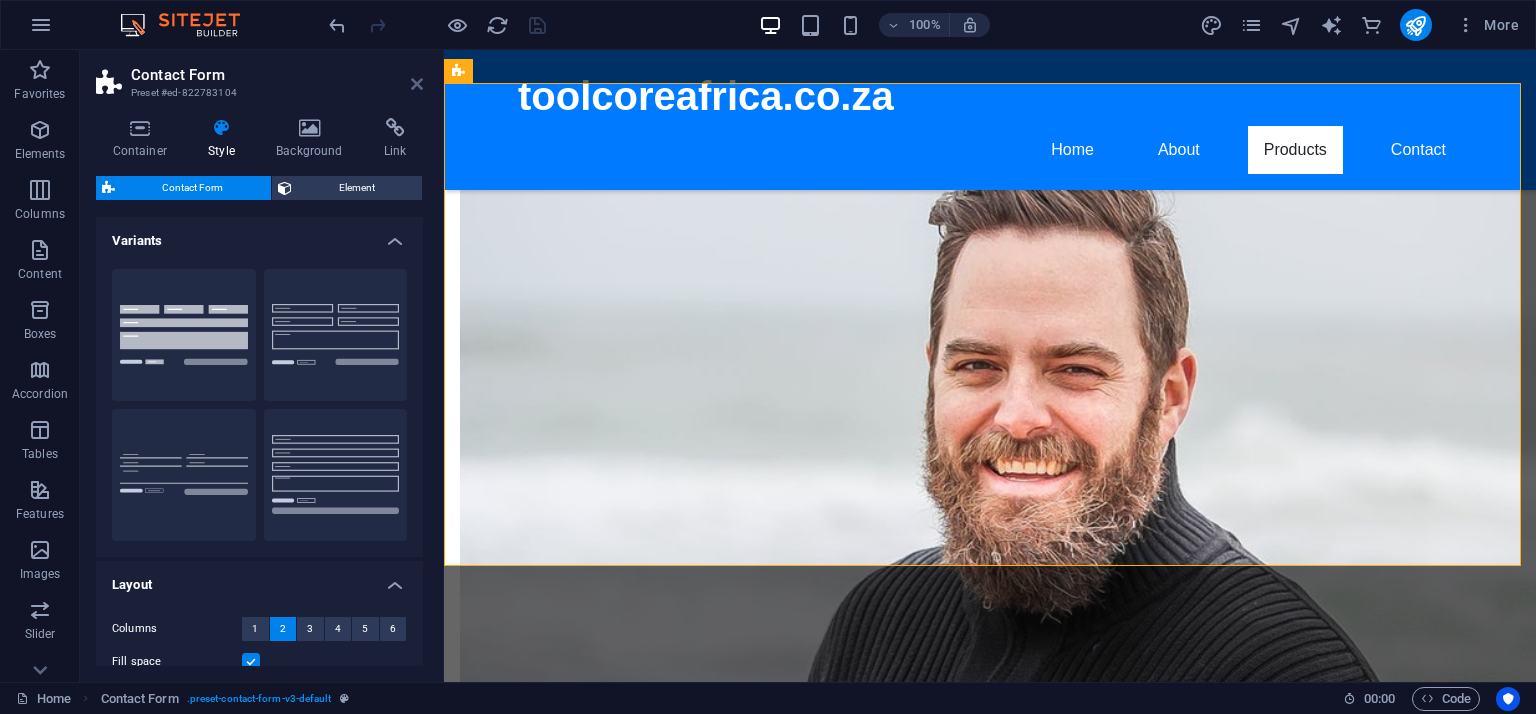 click at bounding box center [417, 84] 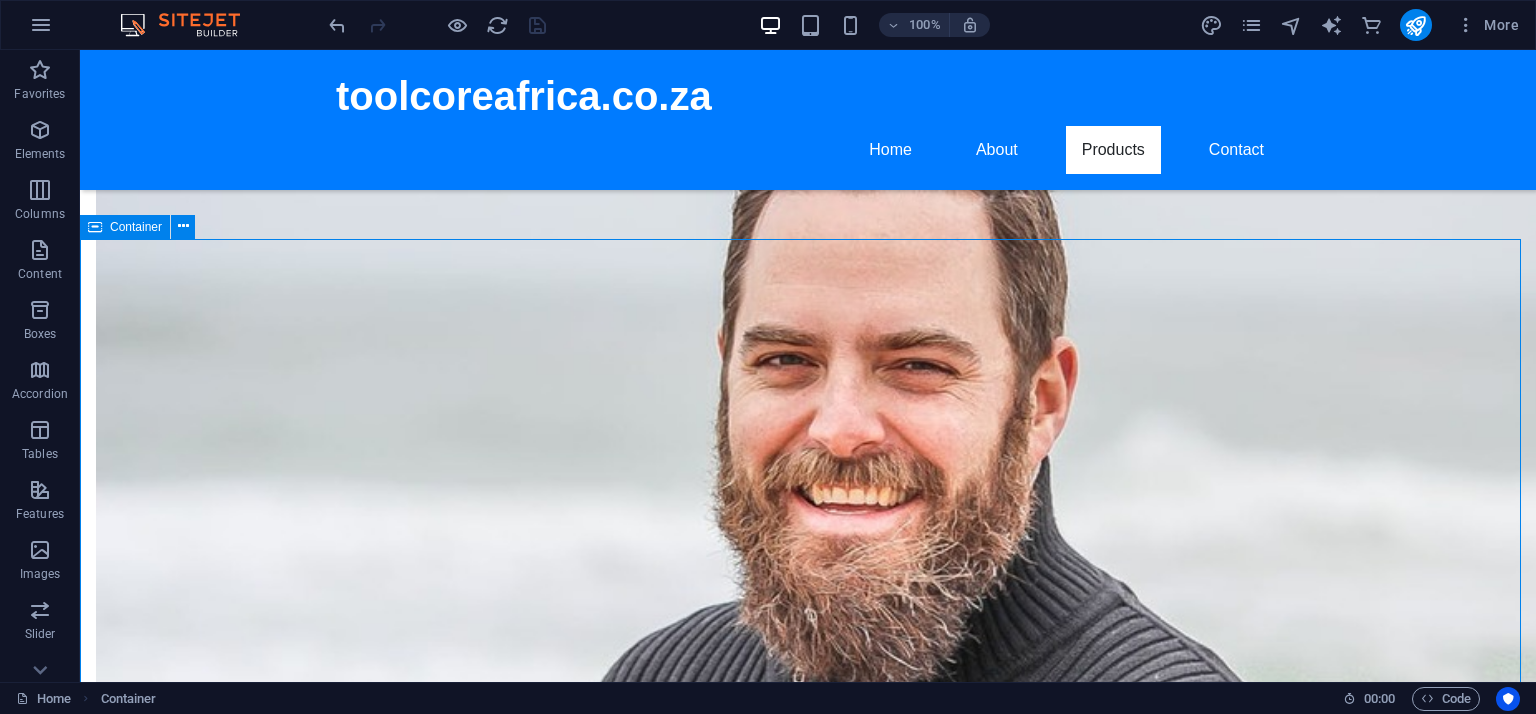 click on "Container" at bounding box center [136, 227] 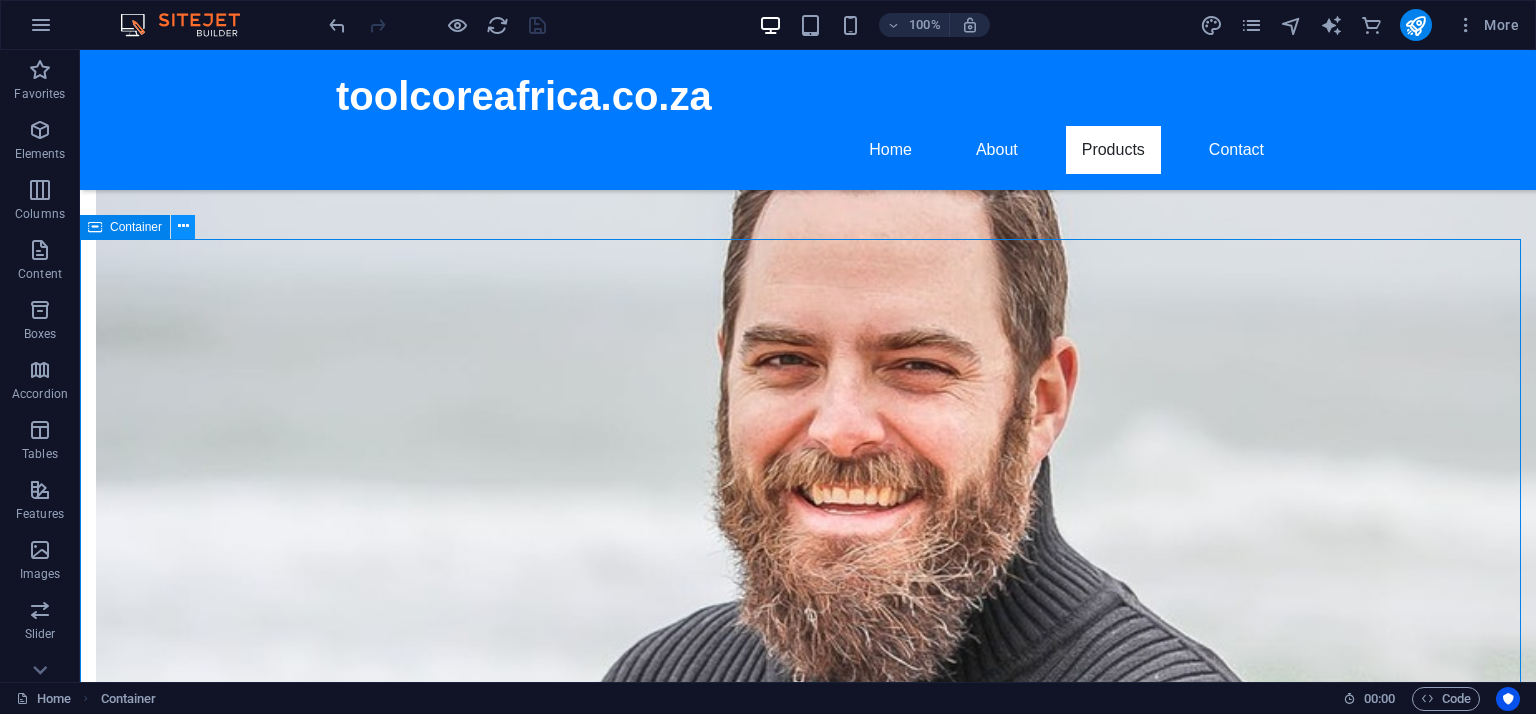 click at bounding box center (183, 227) 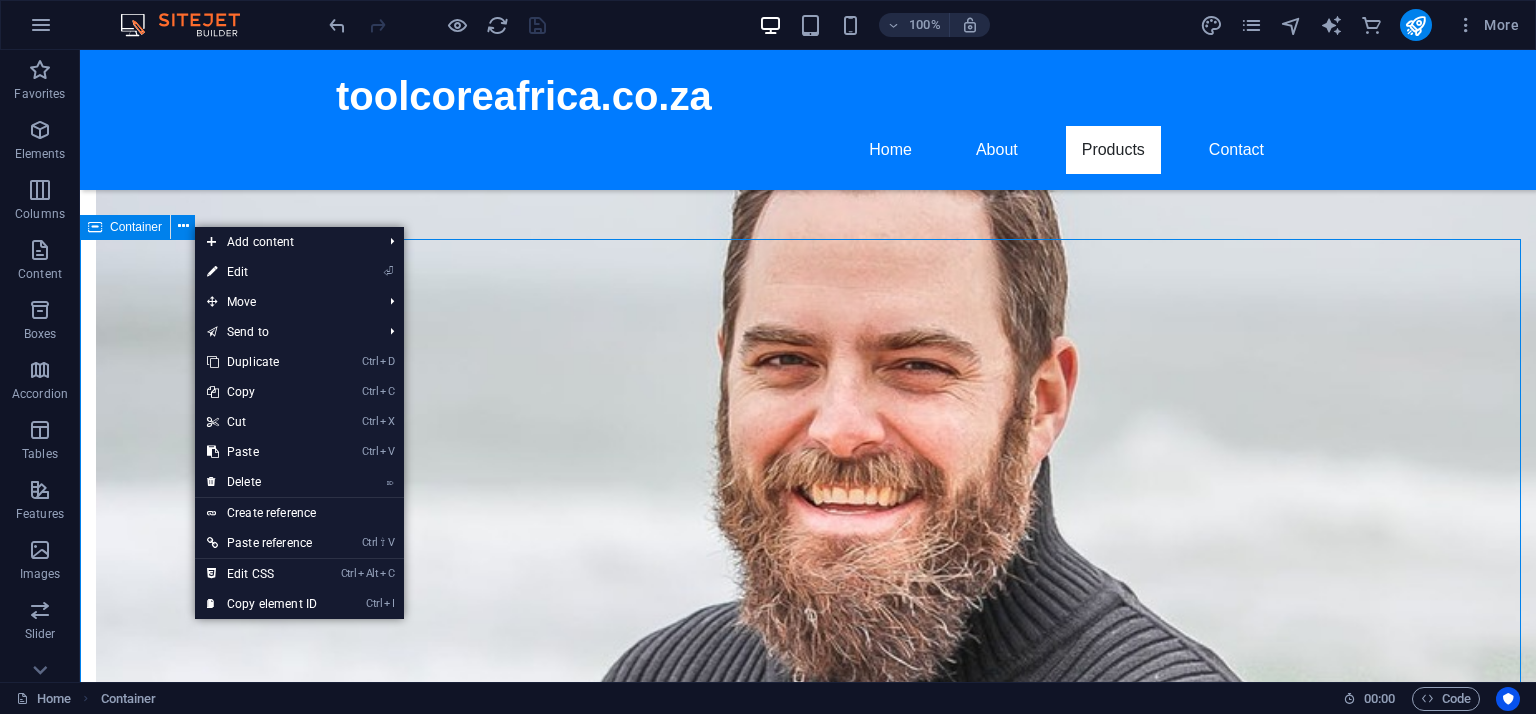 click on "Container" at bounding box center (125, 227) 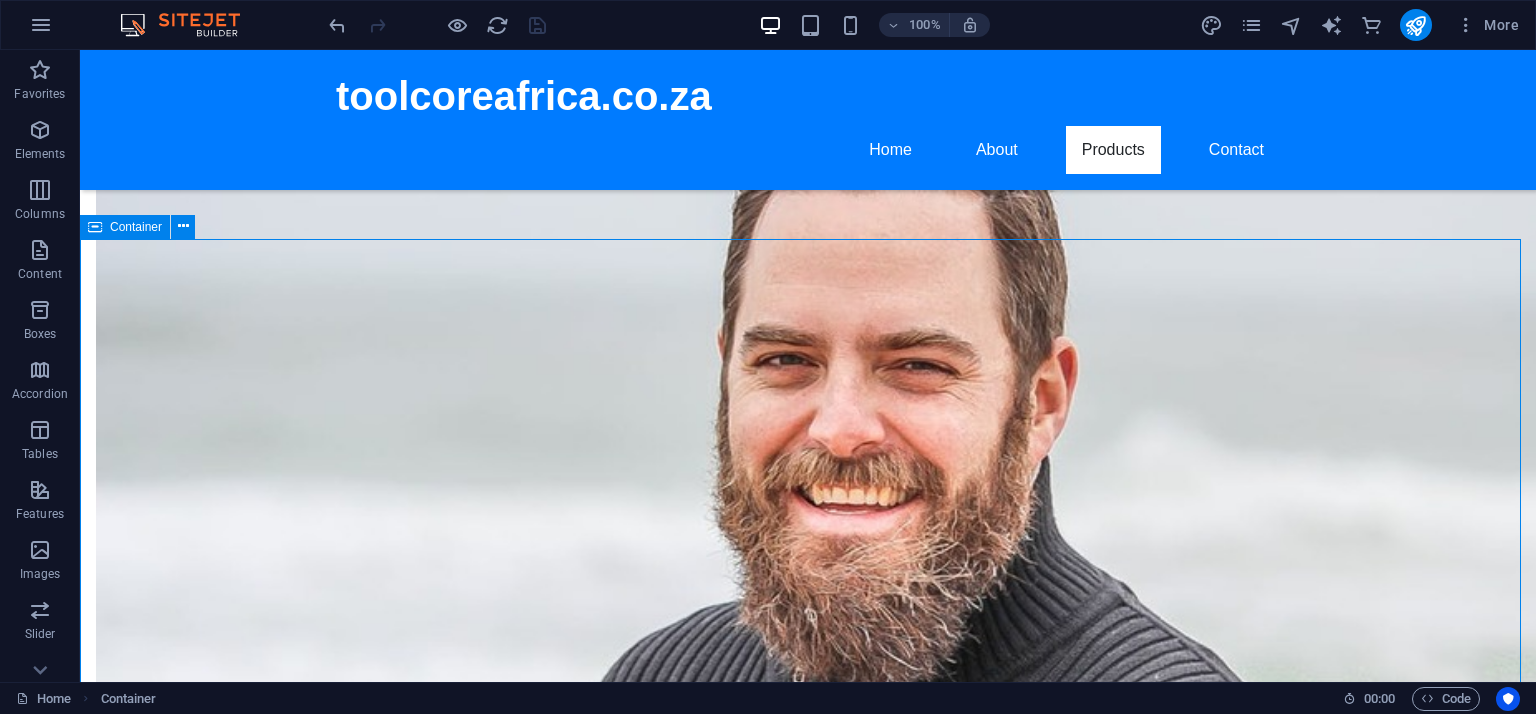 click on "Container" at bounding box center [136, 227] 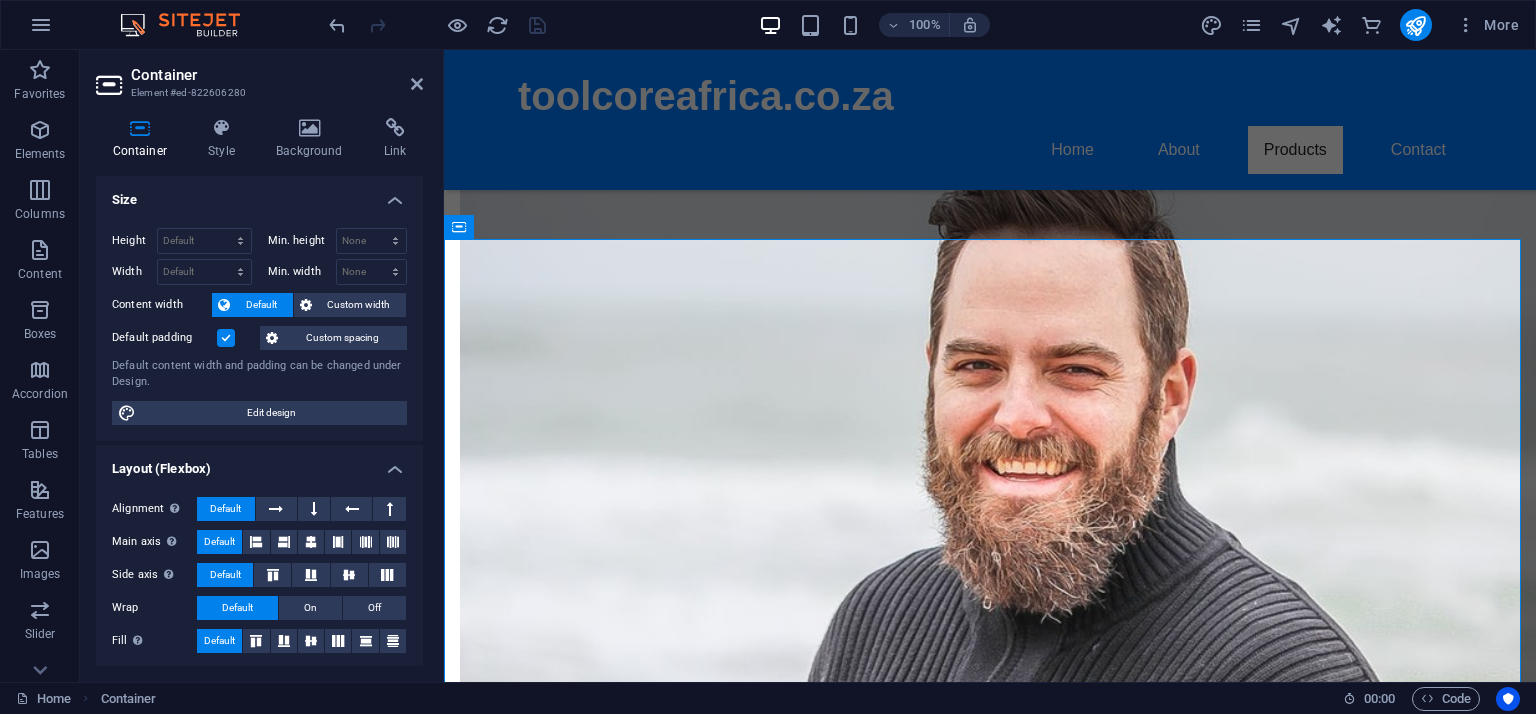 click on "Container" at bounding box center (277, 75) 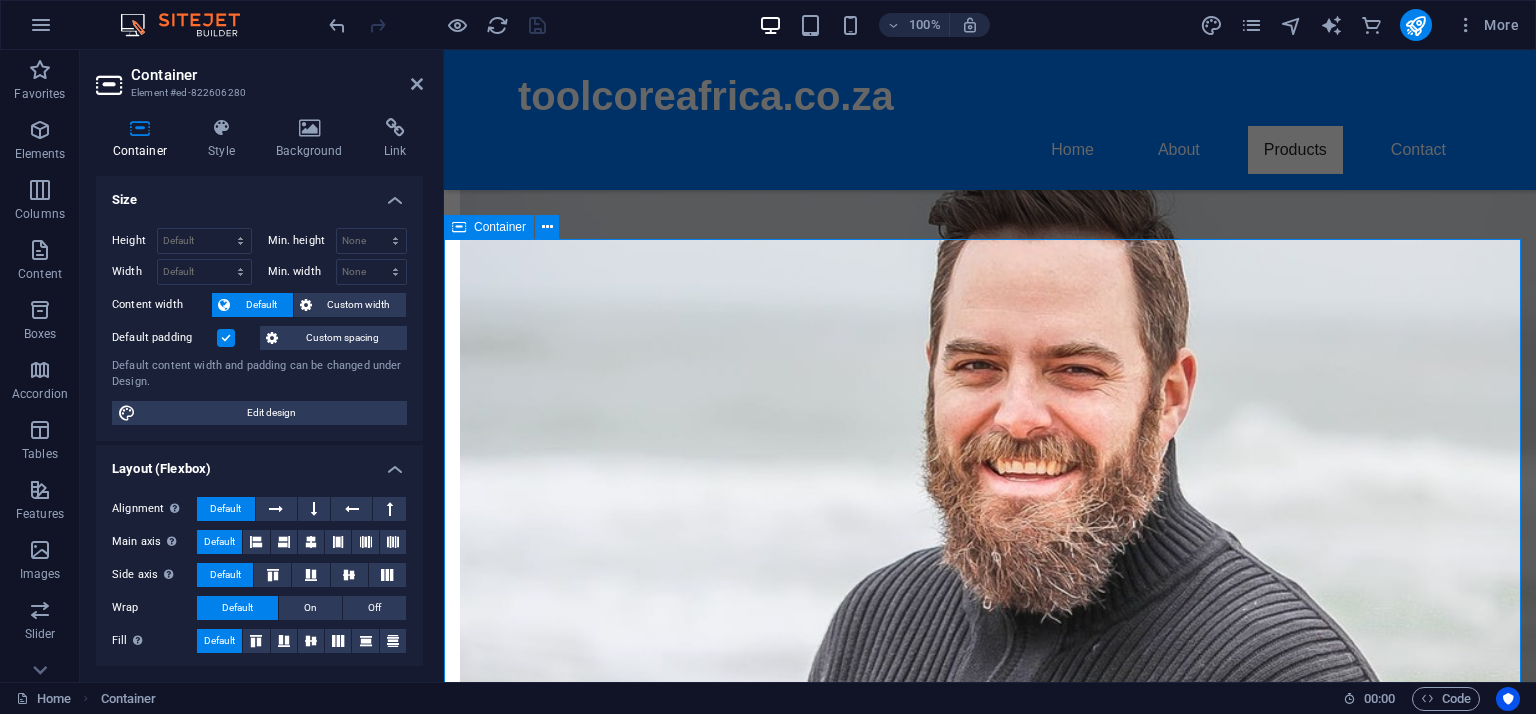click on "Container" at bounding box center (489, 227) 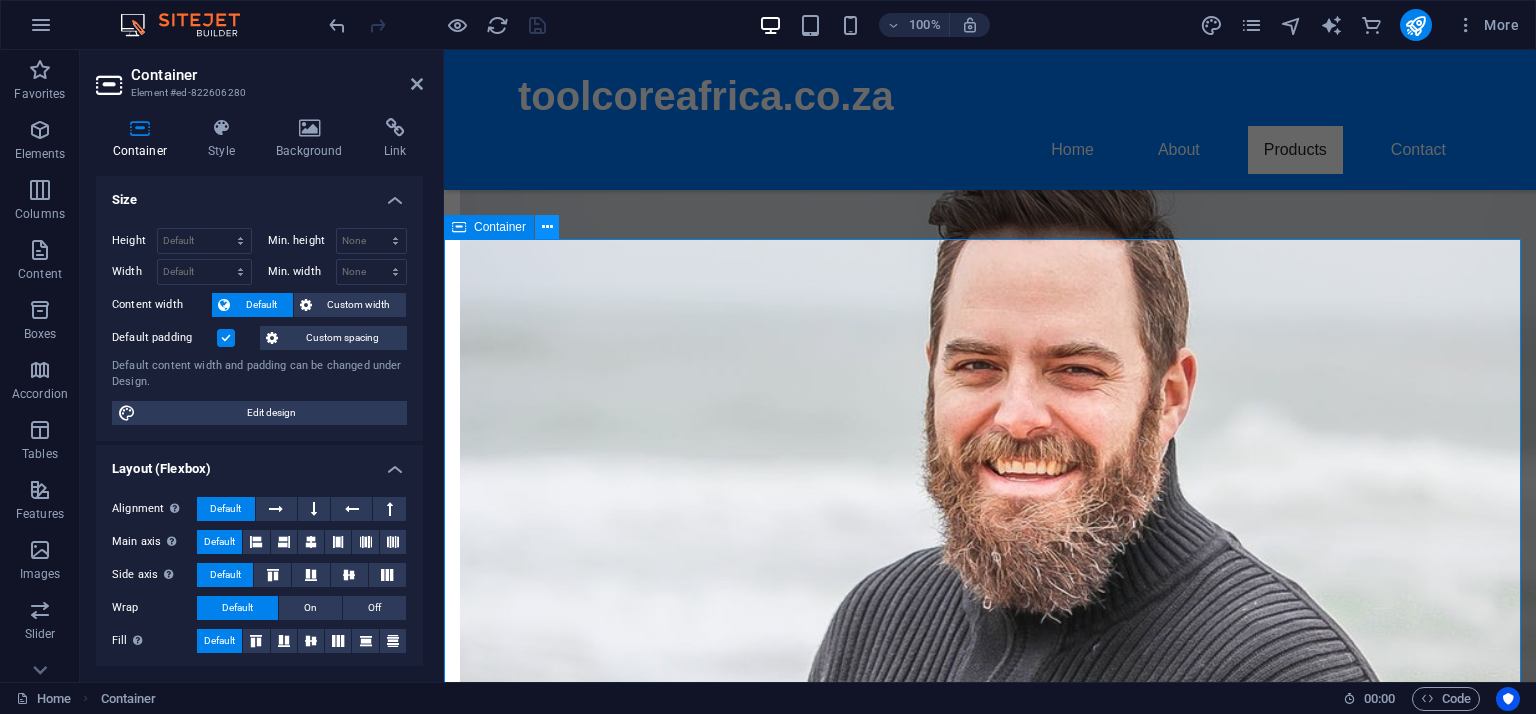 click at bounding box center [547, 227] 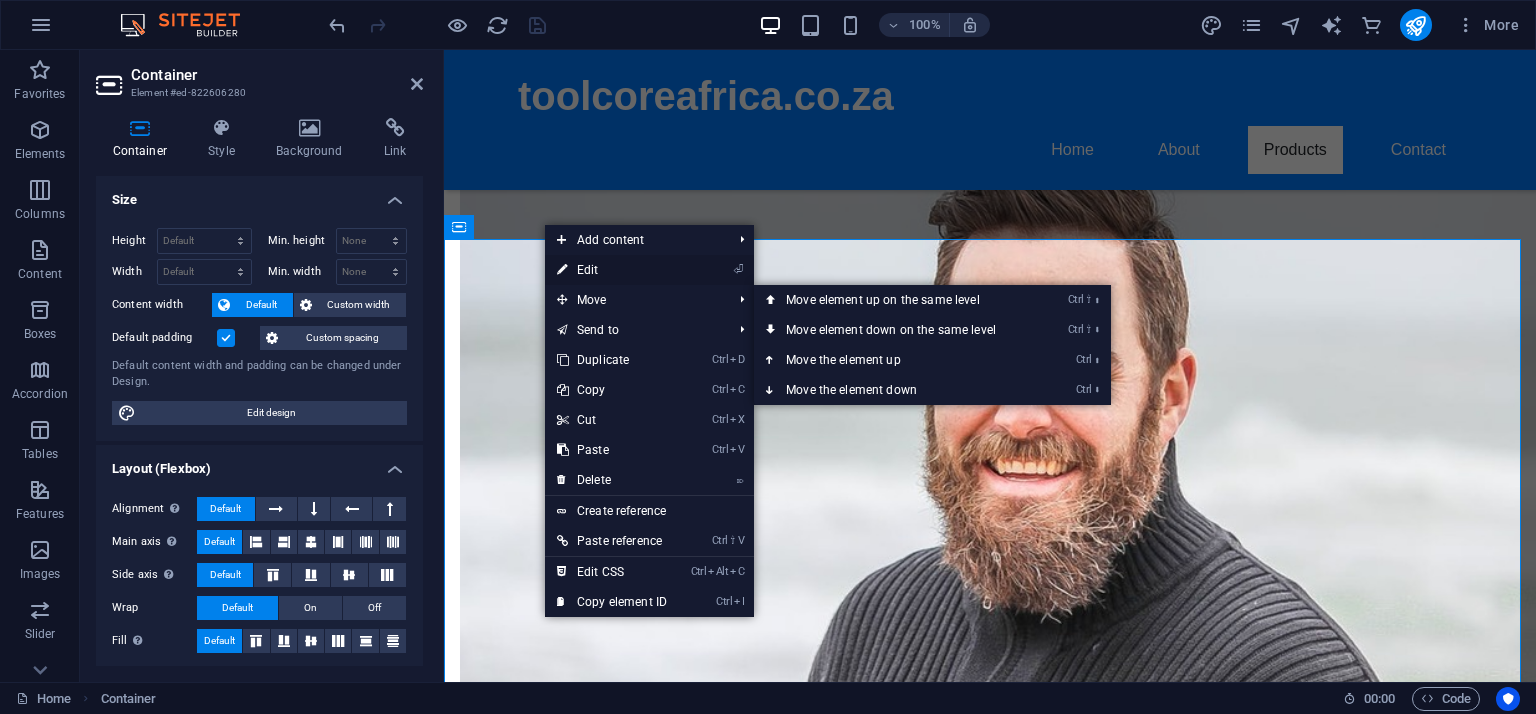 click on "⏎  Edit" at bounding box center (612, 270) 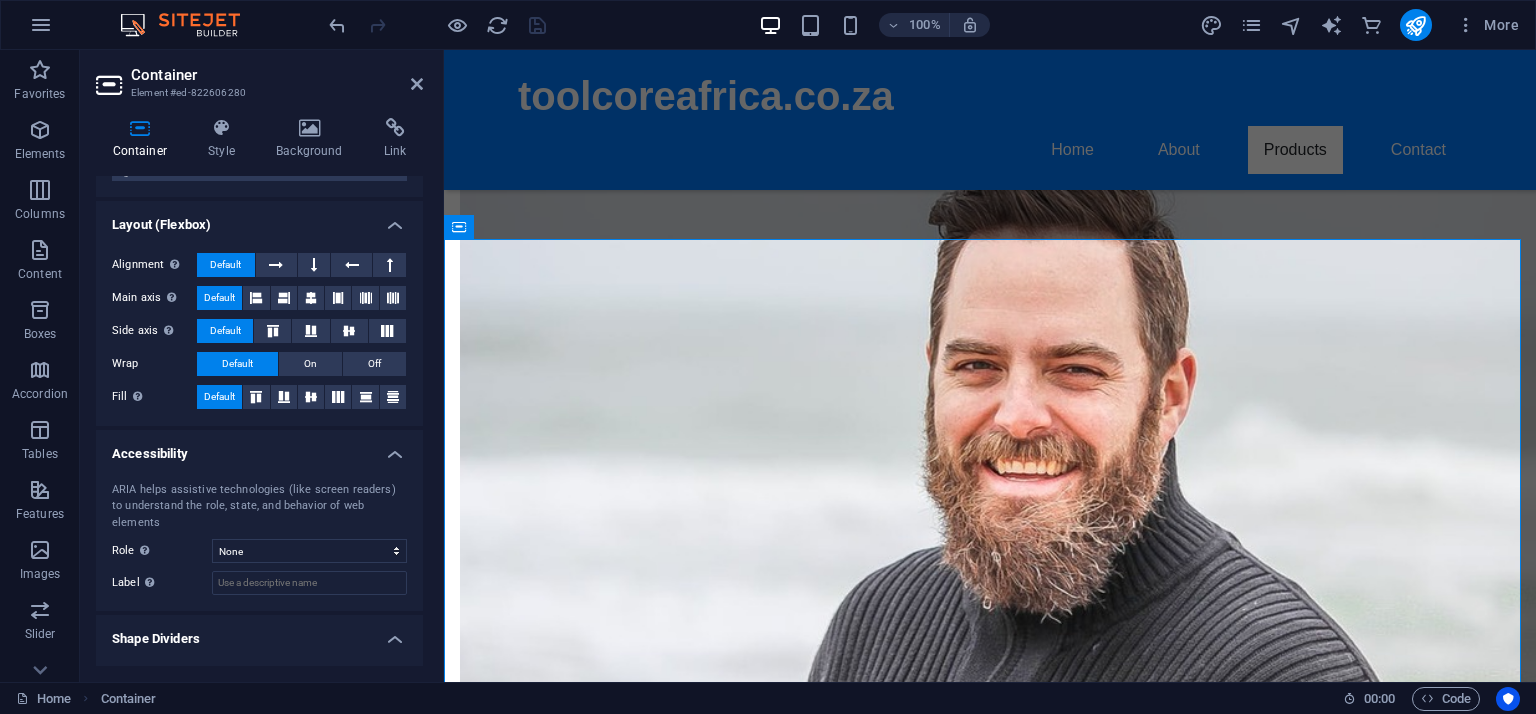 scroll, scrollTop: 268, scrollLeft: 0, axis: vertical 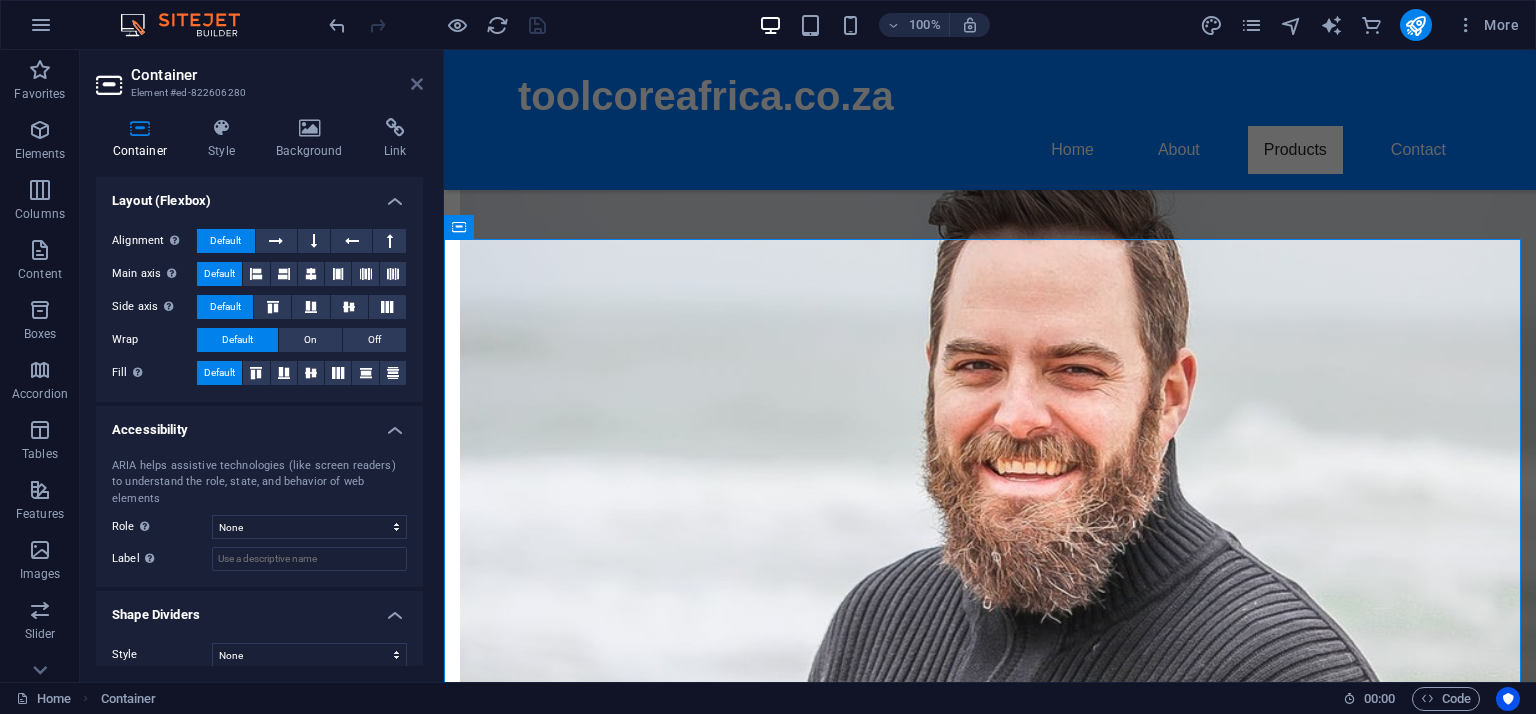 click at bounding box center [417, 84] 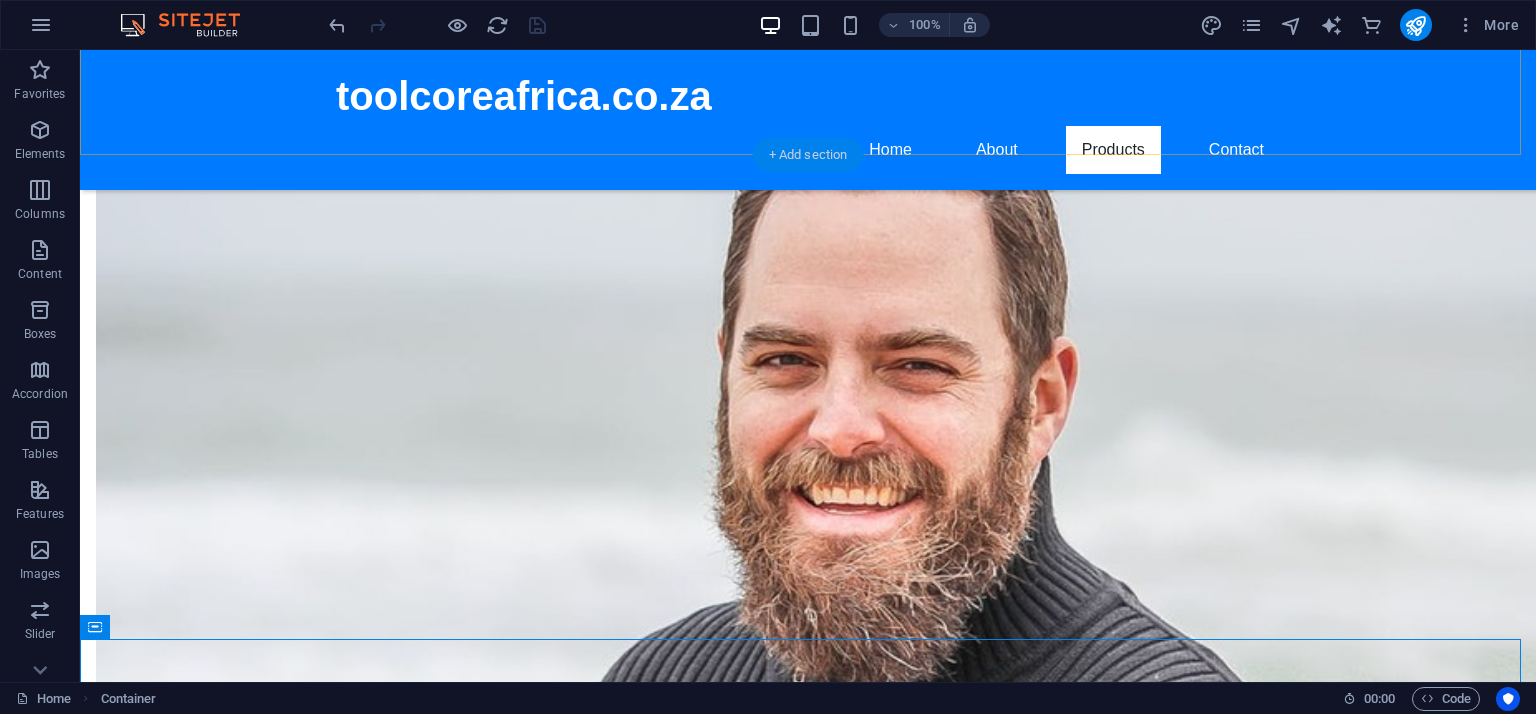 click on "+ Add section" at bounding box center (808, 155) 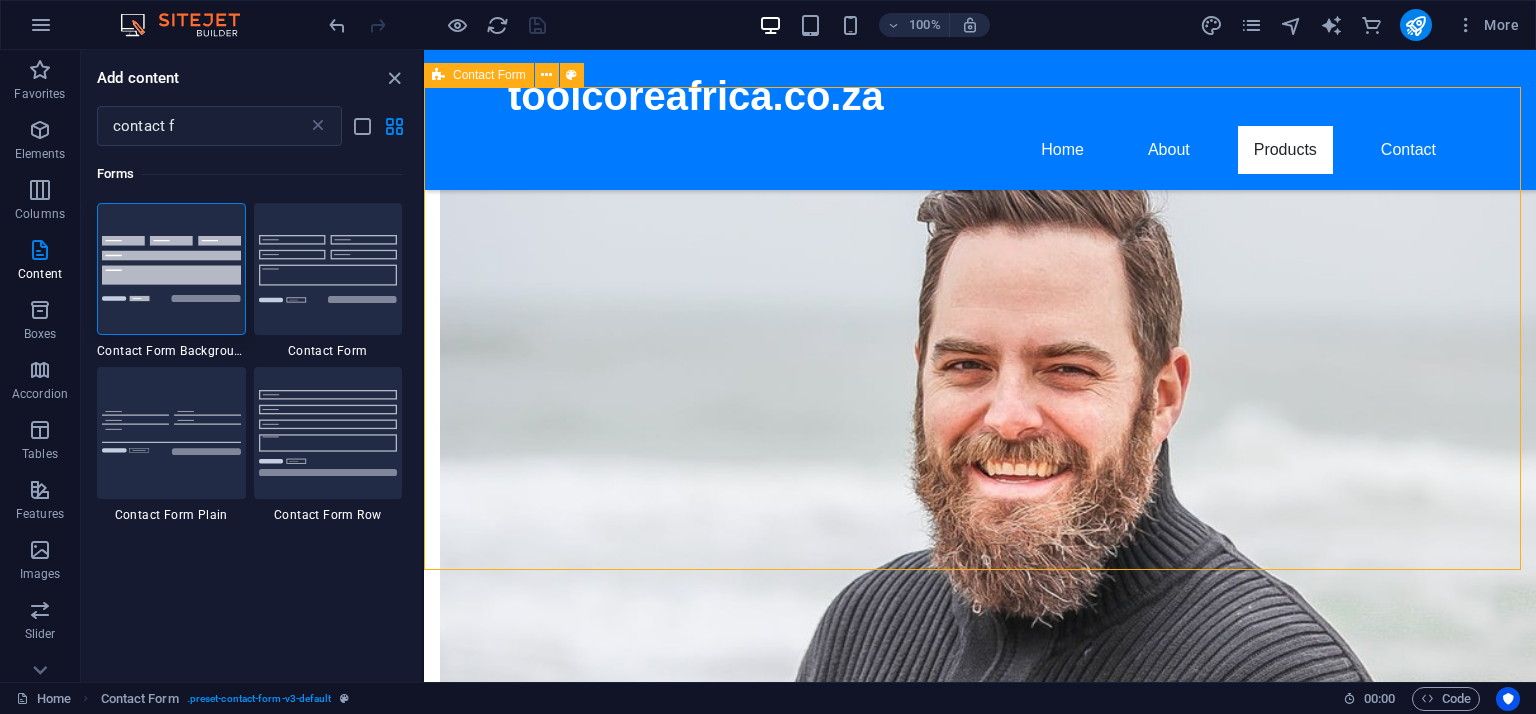 click on "Contact Form" at bounding box center (479, 75) 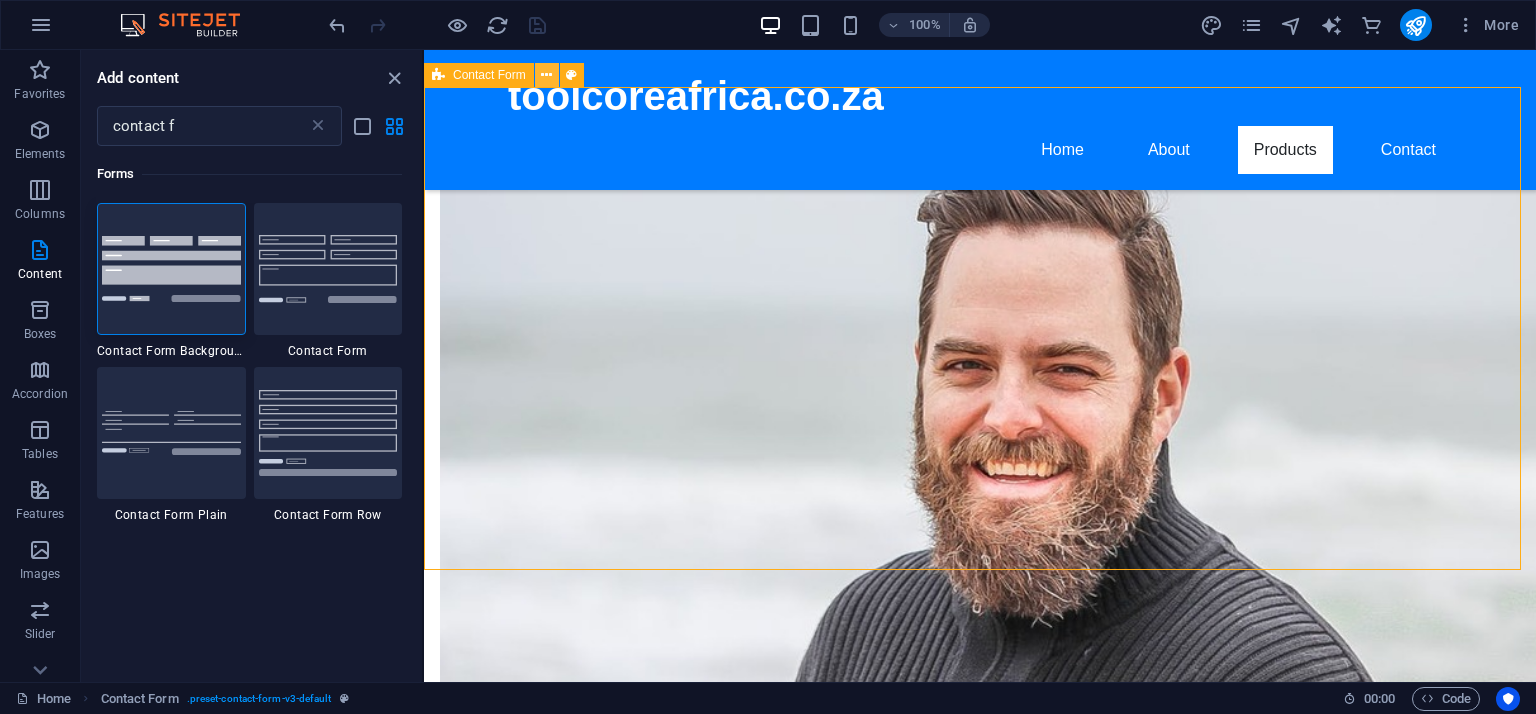click at bounding box center (546, 75) 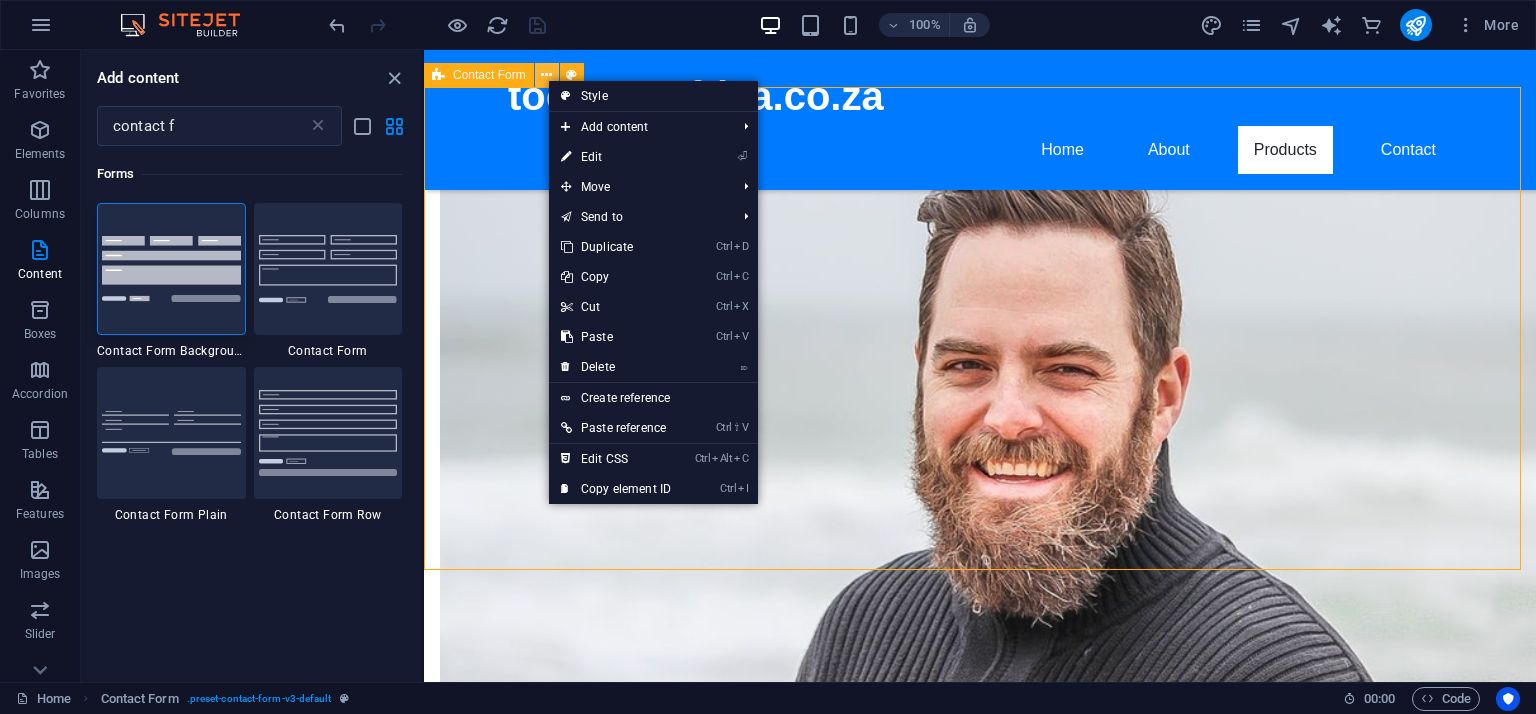 click at bounding box center (546, 75) 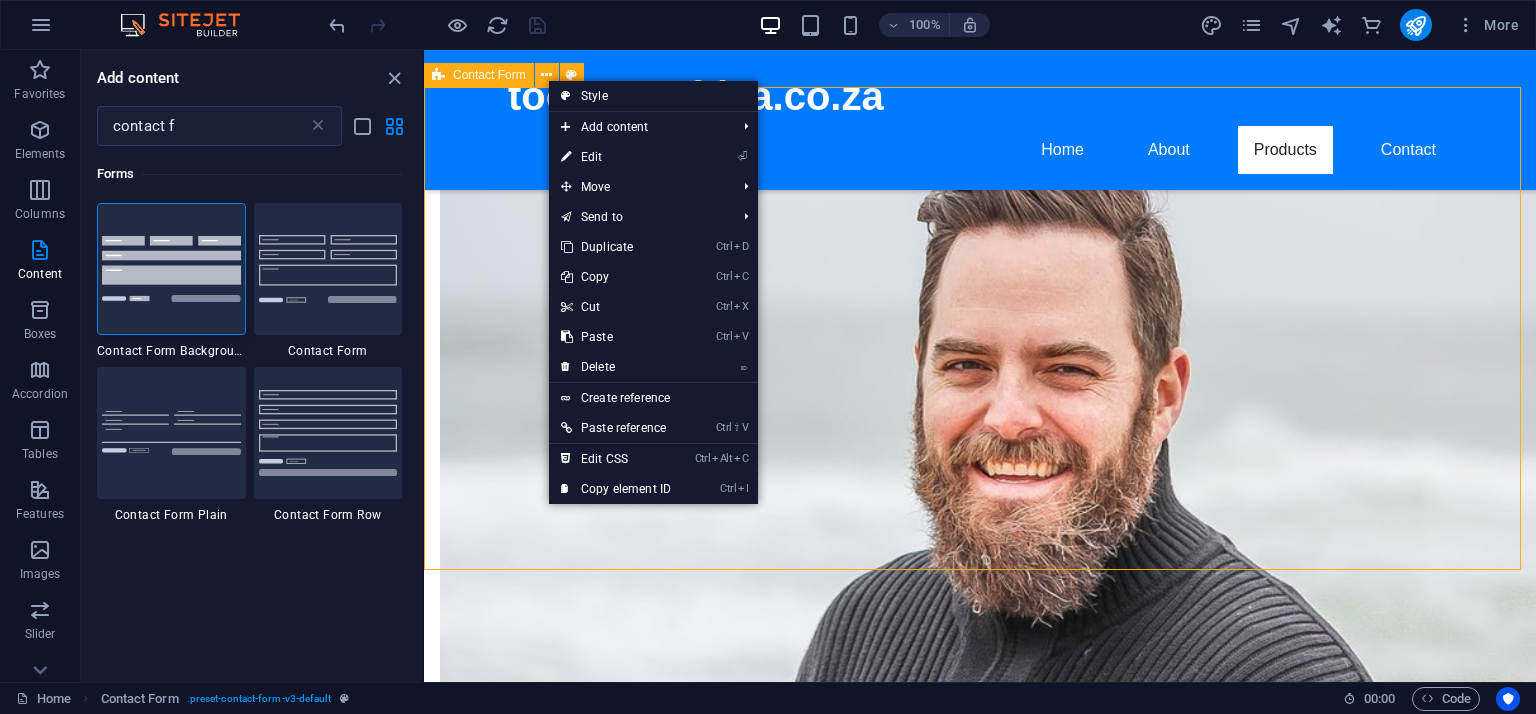 click on "Contact Form" at bounding box center [479, 75] 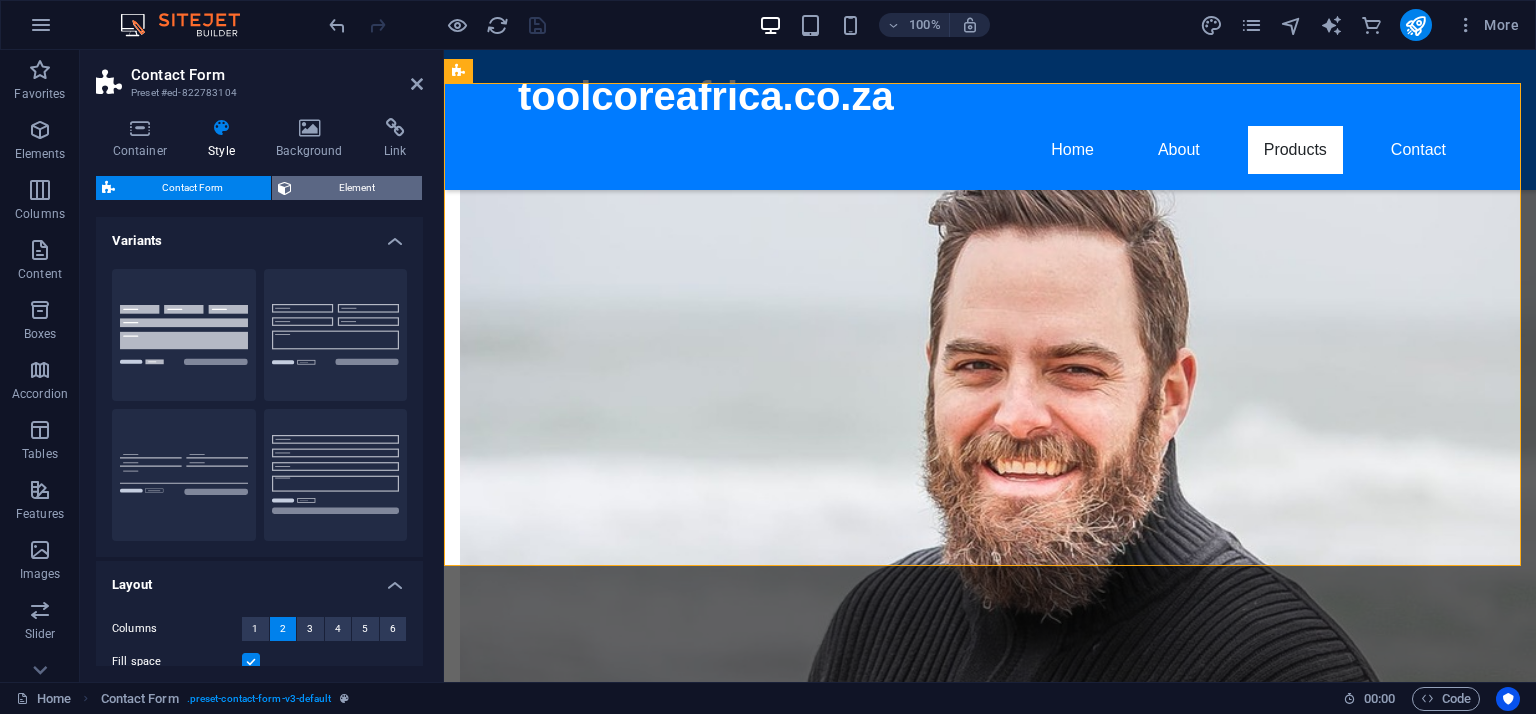 click on "Element" at bounding box center (357, 188) 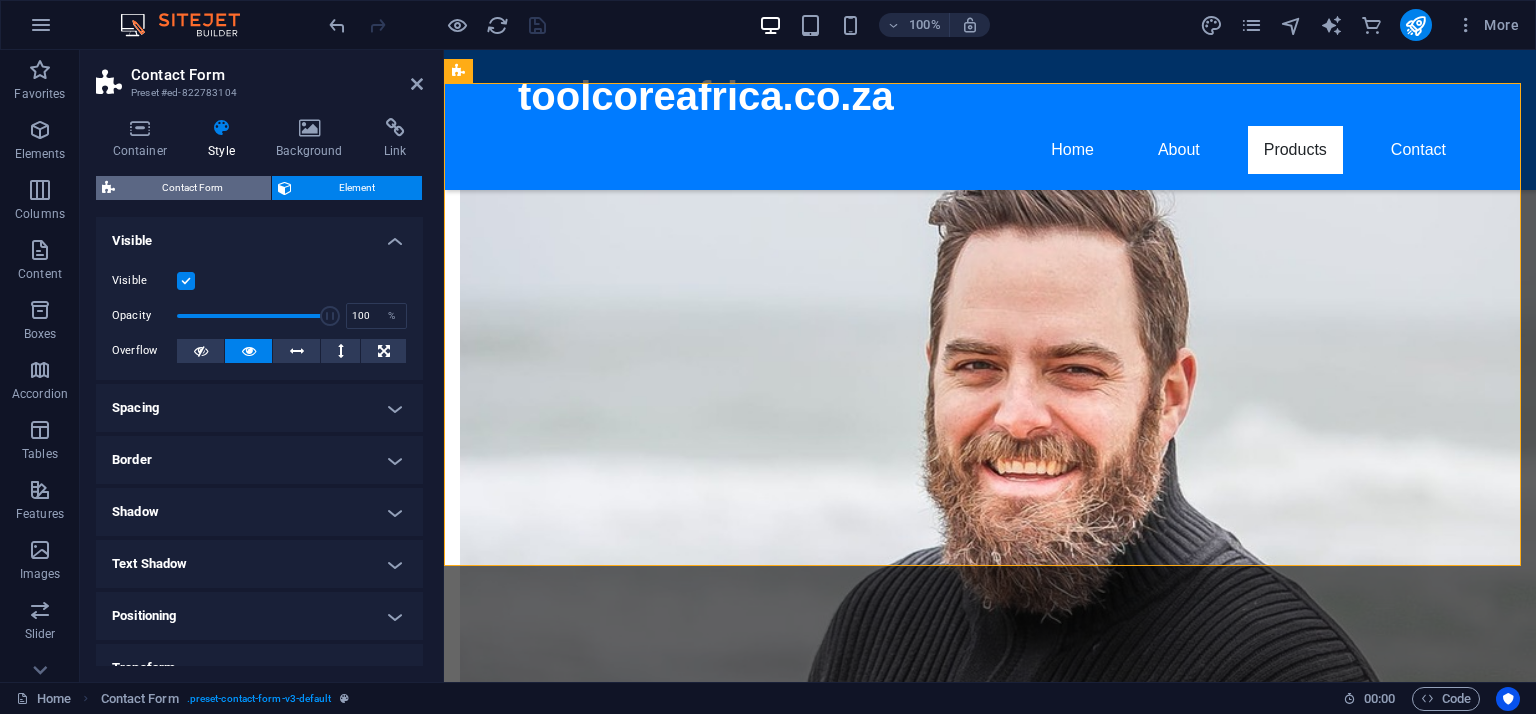 click on "Contact Form" at bounding box center (193, 188) 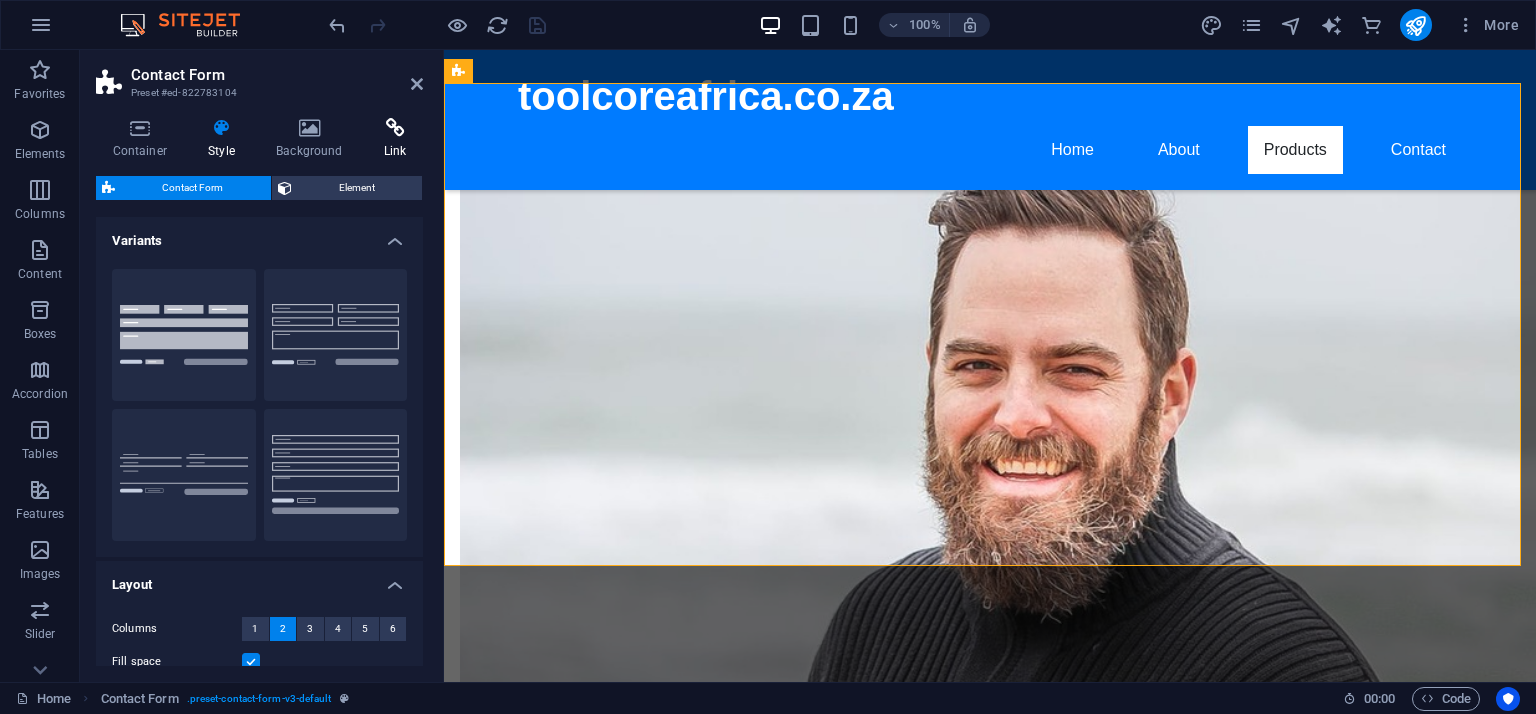click at bounding box center (395, 128) 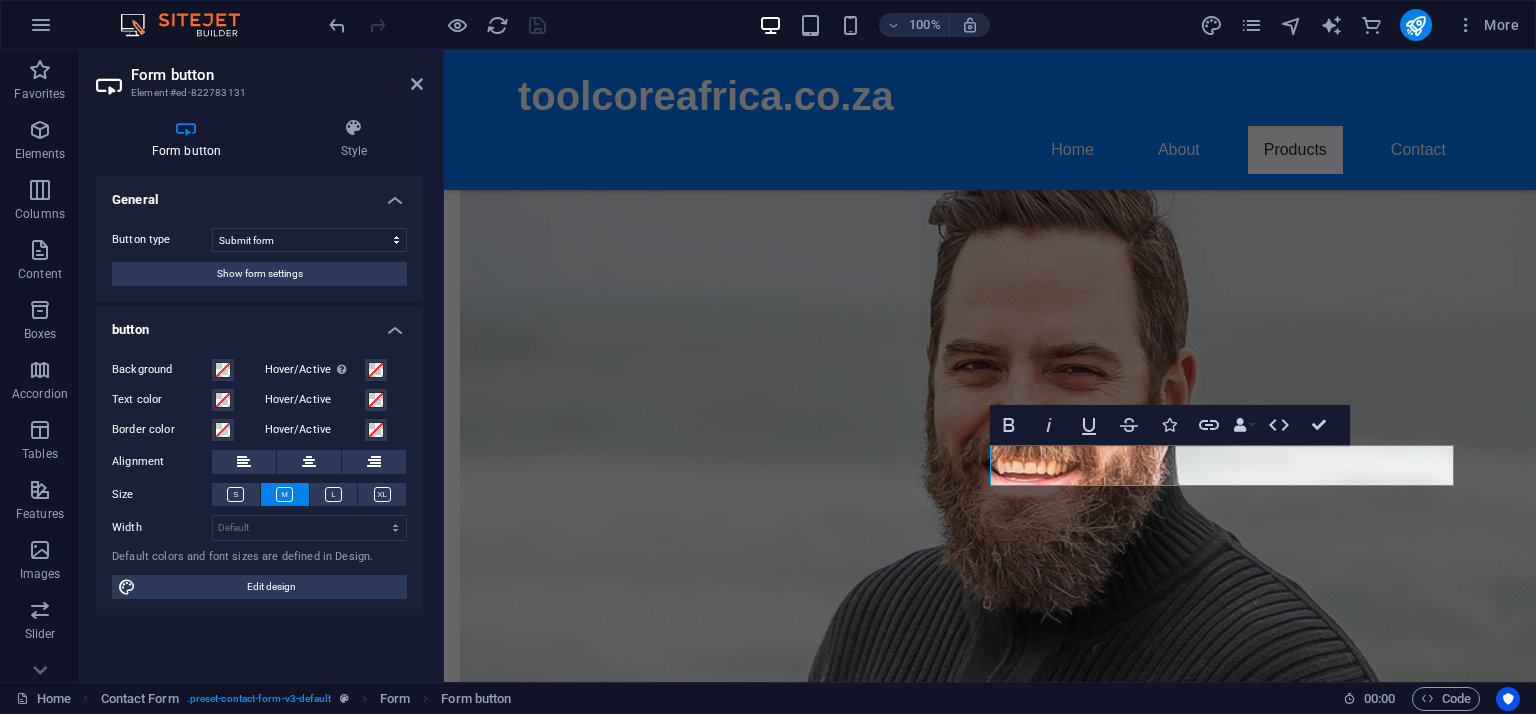 click on "button" at bounding box center (259, 324) 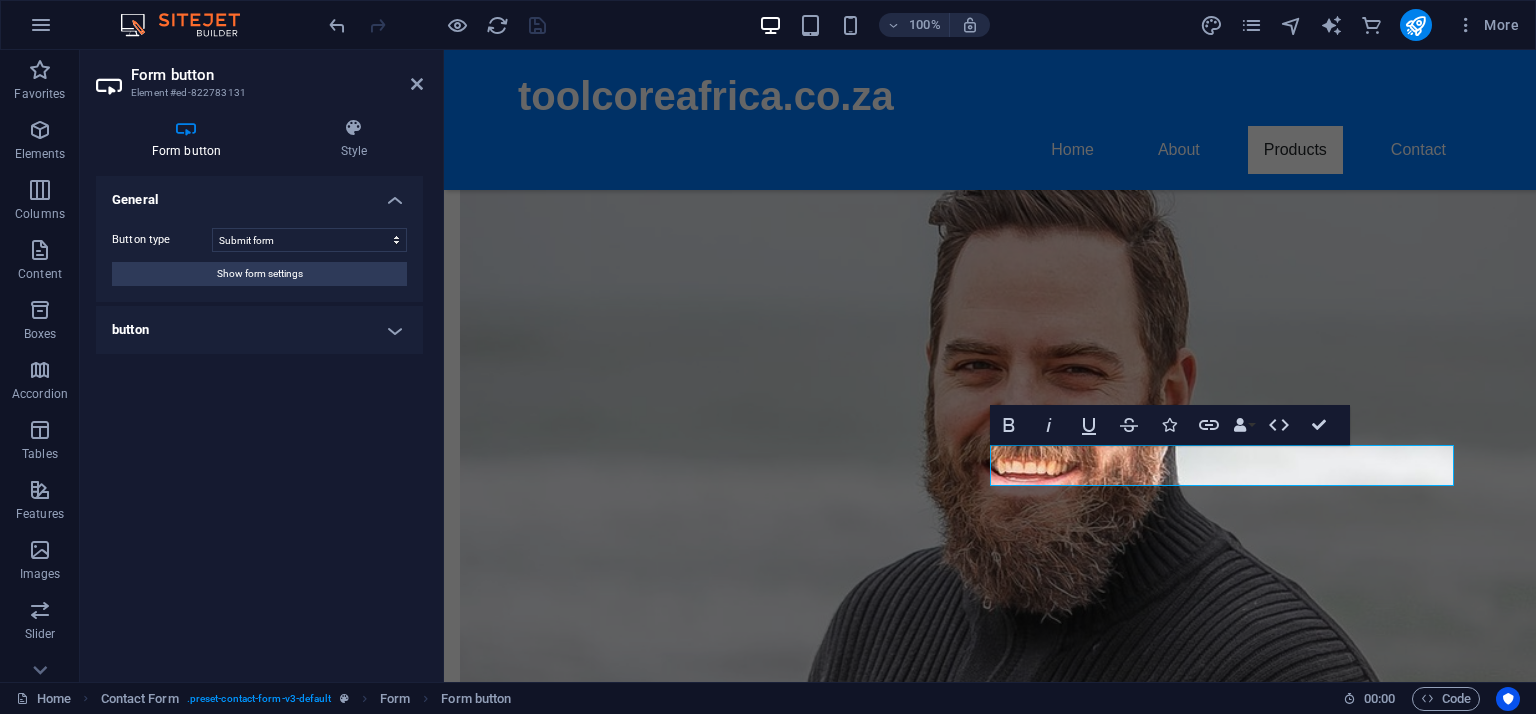 click on "button" at bounding box center [259, 330] 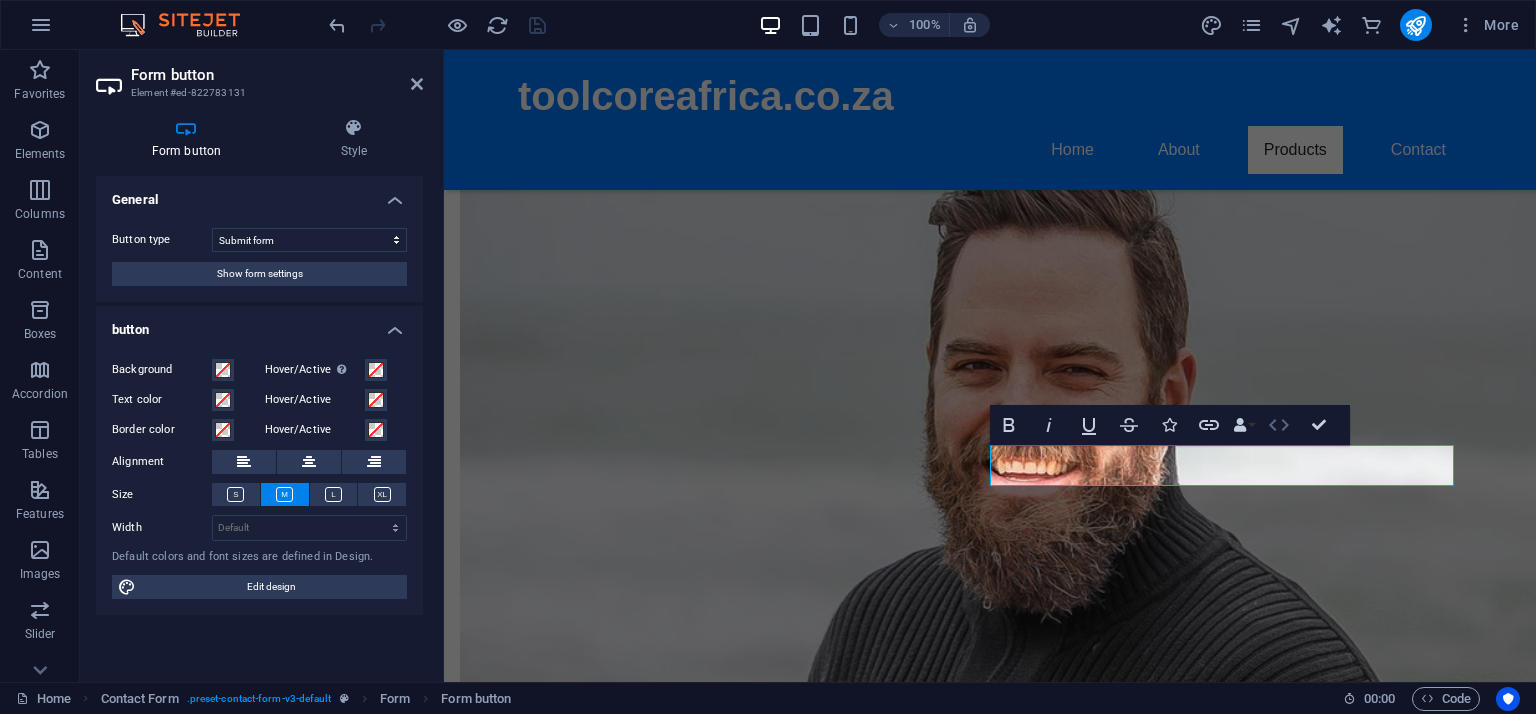 click 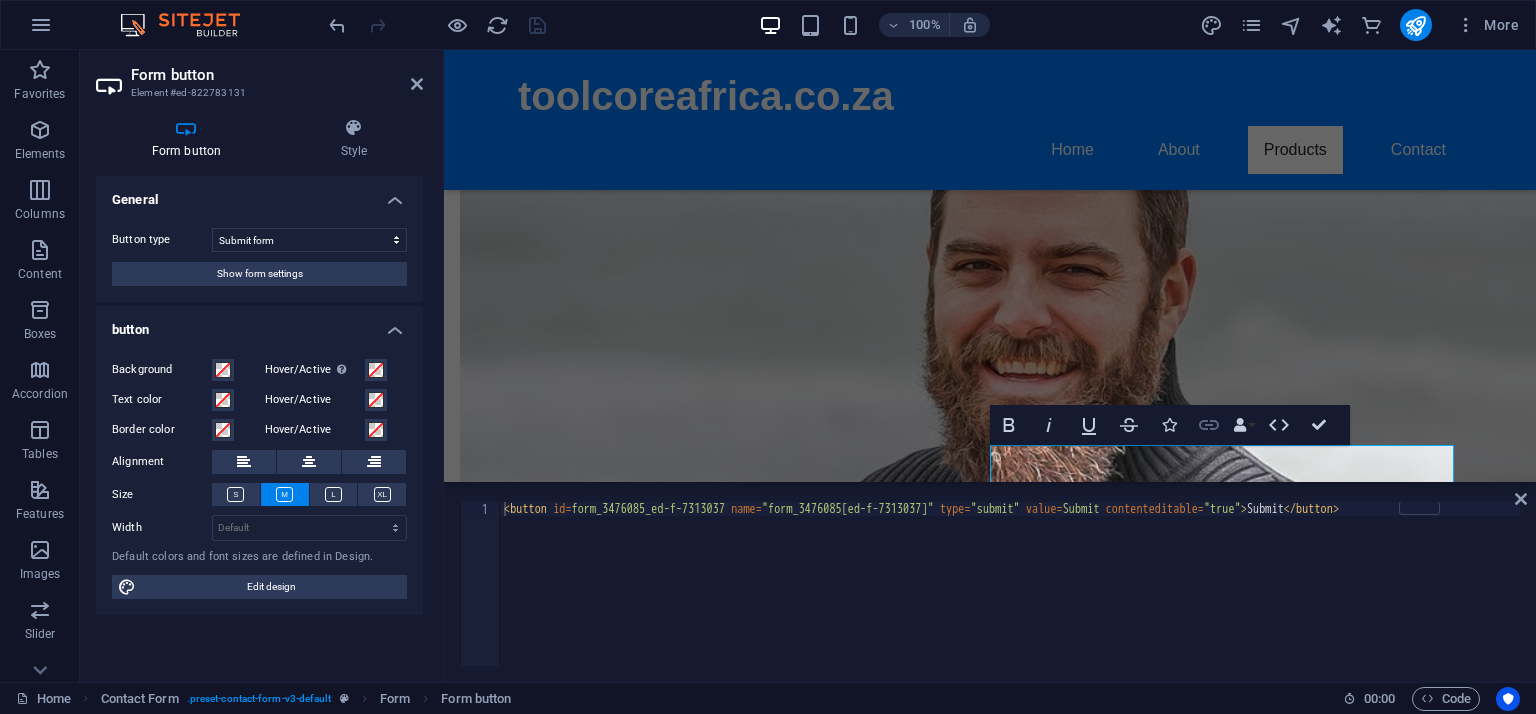 click 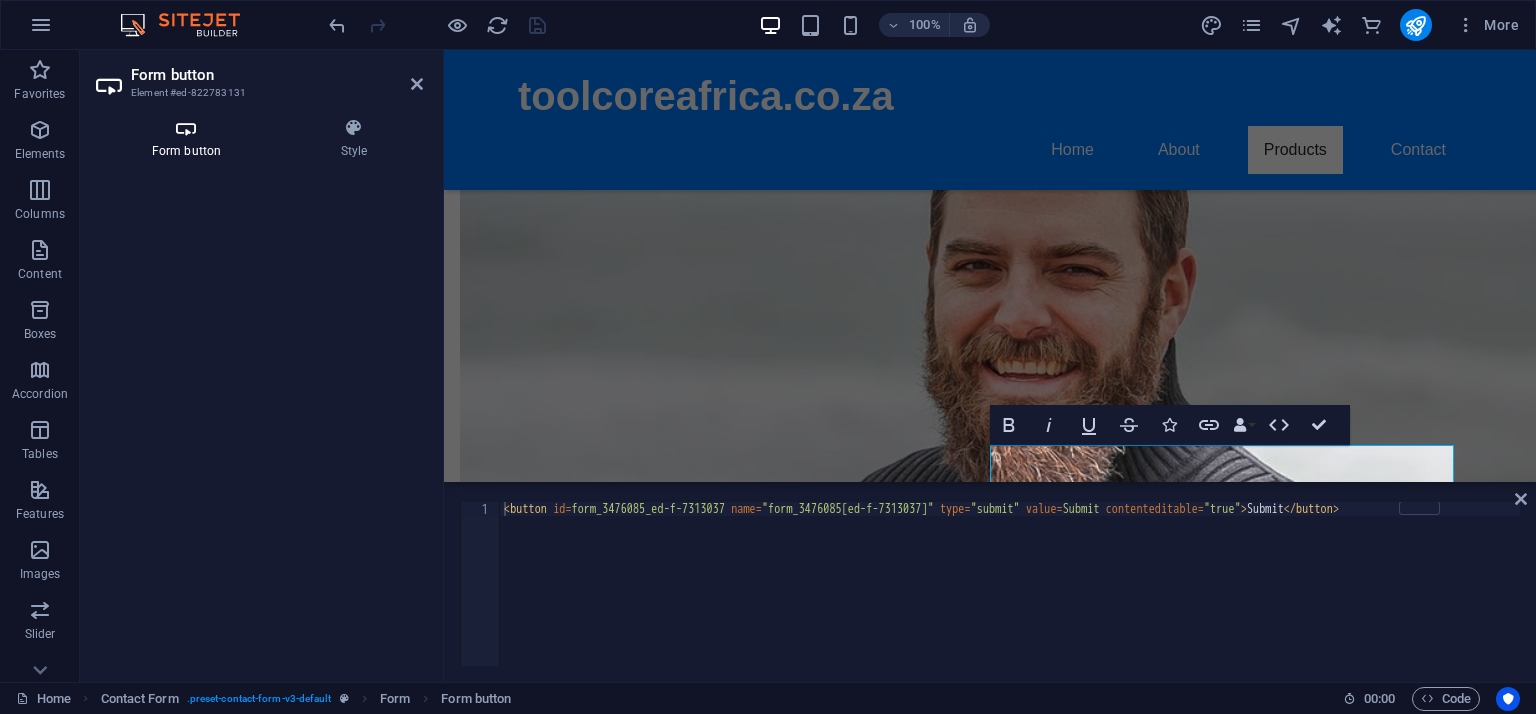 click at bounding box center [186, 128] 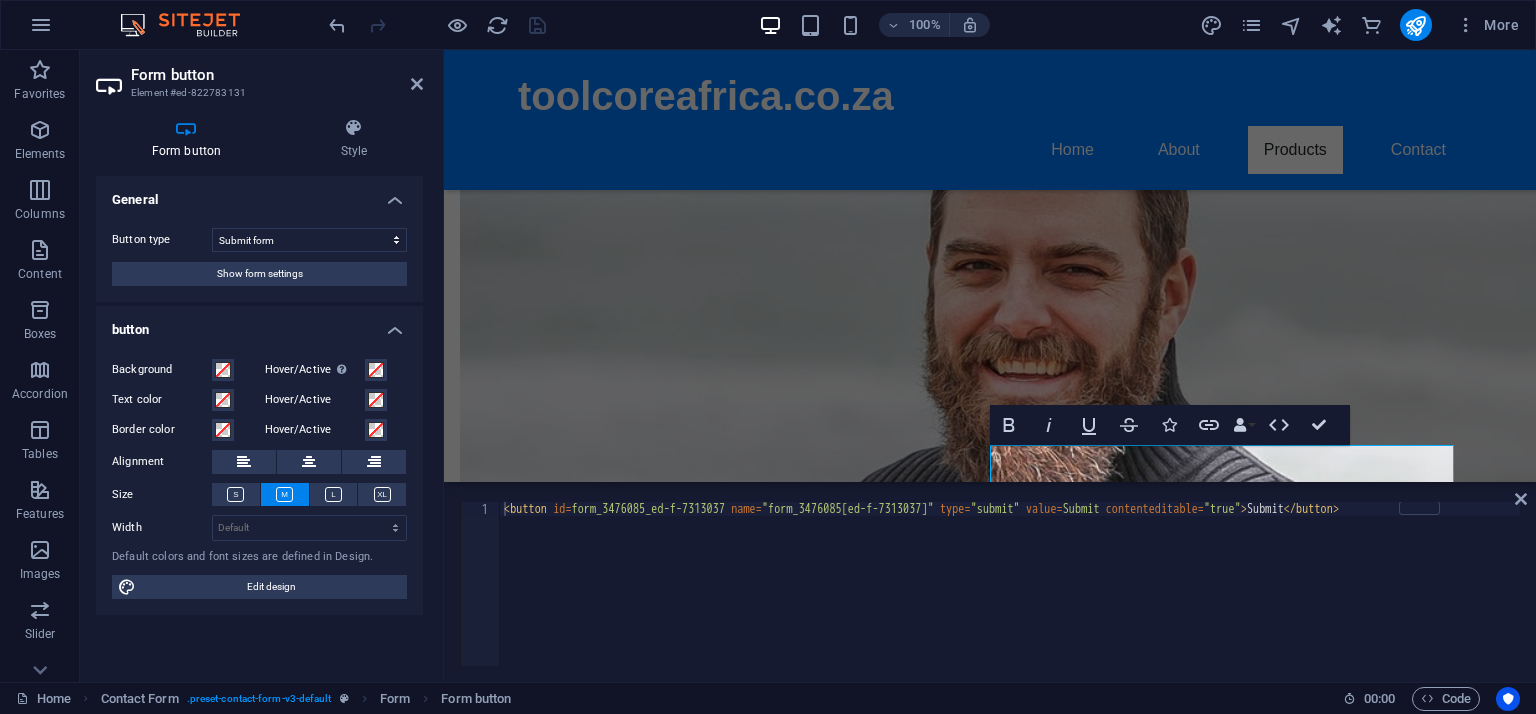click on "< button id = "form_3476085_ed-f-7313037" name = "form_3476085[ed-f-7313037]" type = "submit" value = "Submit" contenteditable = "true" > Submit </ button> הההההההההההההההההההההההההההההההההההההההההההההההההההההההההההההההההההההההההההההההההההההההההההההההההההההההההההההההההההההההההההההההההההההההההההההההההההההההההההההההההההההההההההההההההההההההההההההההההההההההההההההההההההההההההההההההההההההההההההההההההההההההההההההההה XXXXXXXXXXXXXXXXXXXXXXXXXXXXXXXXXXXXXXXXXXXXXXXXXXXXXXXXXXXXXXXXXXXXXXXXXXXXXXXXXXXXXXXXXXXXXXXXXXXXXXXXXXXXXXXXXXXXXXXXXXXXXXXXXXXXXXXXXXXXXXXXXXXXXXXXXXXXXXXXXXXXXXXXXXXXXXXXXXXXXXXXXXXXXXXXXXXXXXXXXXXXXXXXXXXXXXXXXXXXXXXXXXXXXXXXXXXXXXXX Start tag seen without seeing a doctype first. Expected e.g. <!DOCTYPE html>." at bounding box center (990, 584) 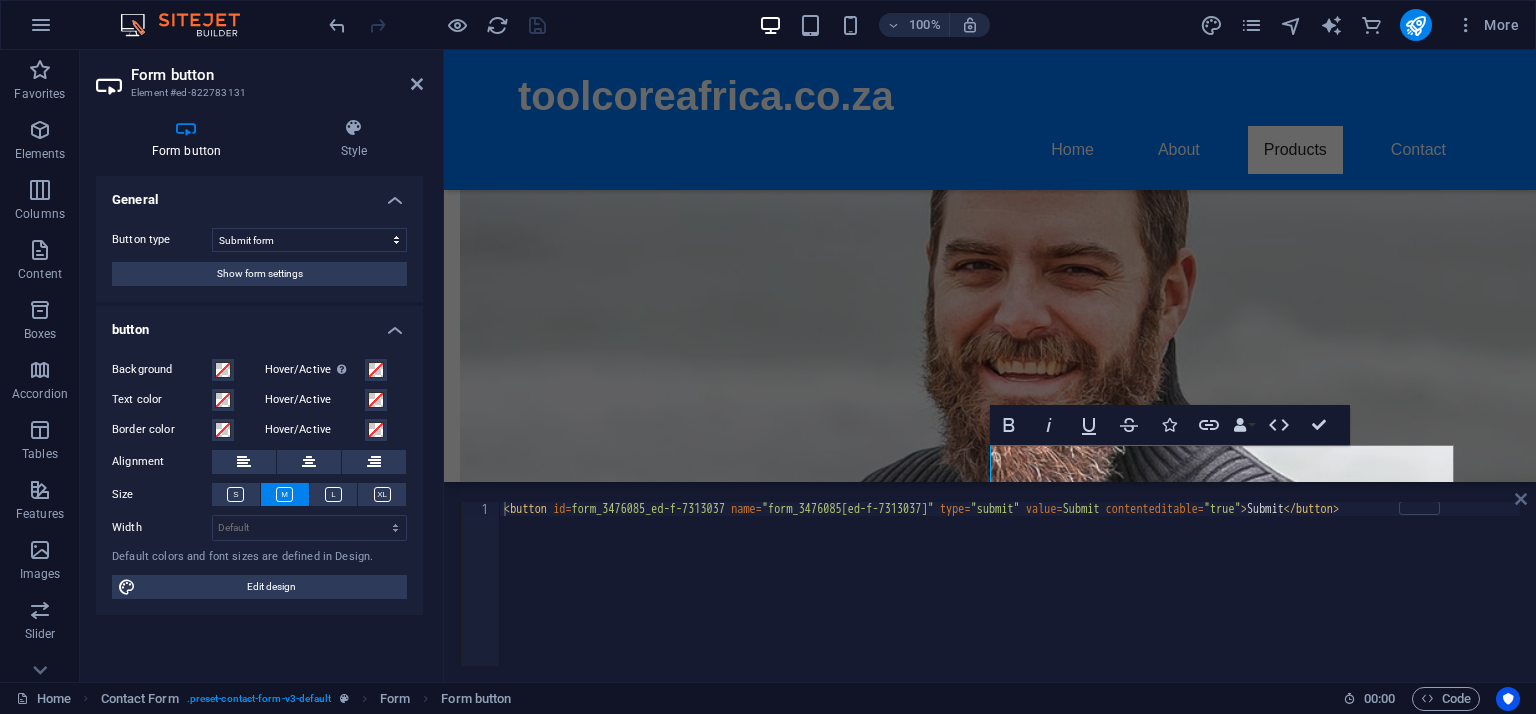 click at bounding box center (1521, 499) 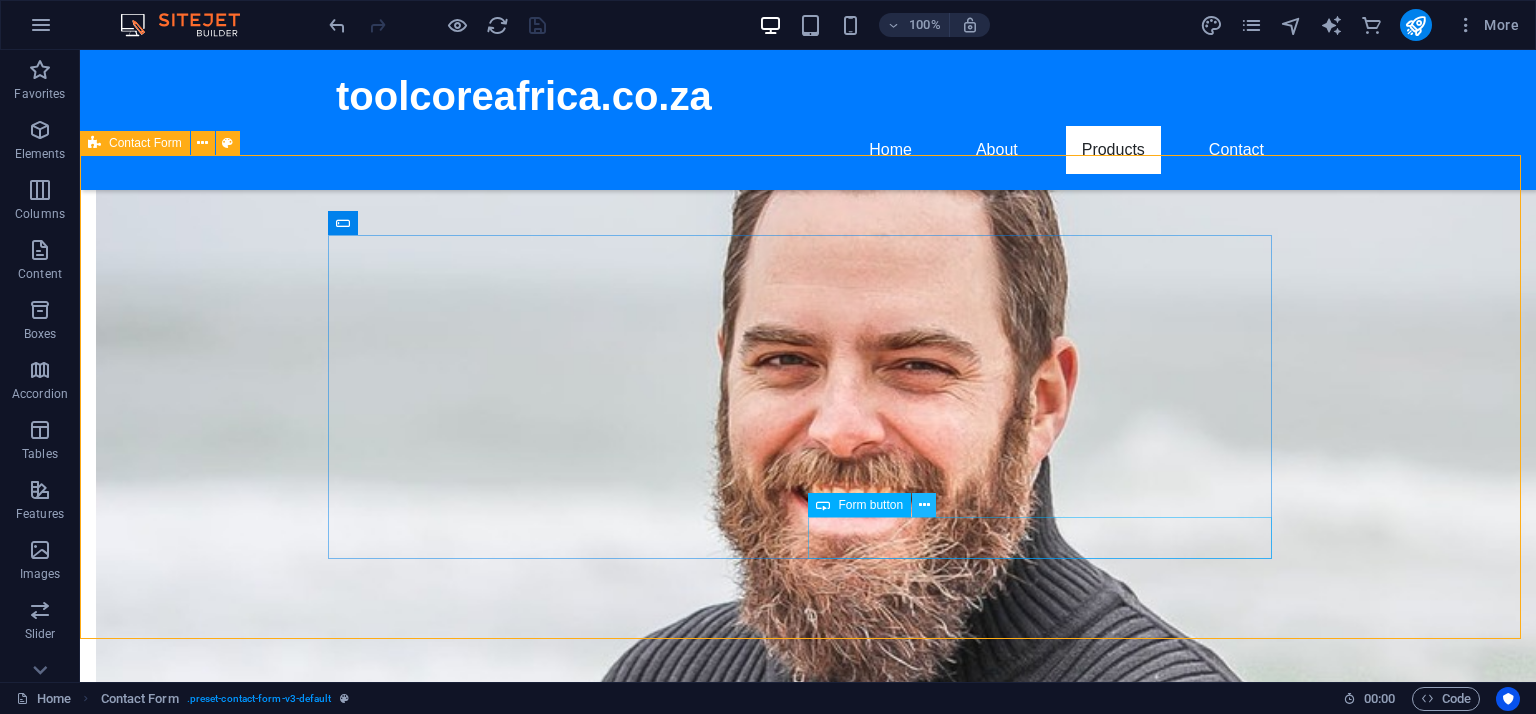 click at bounding box center (924, 505) 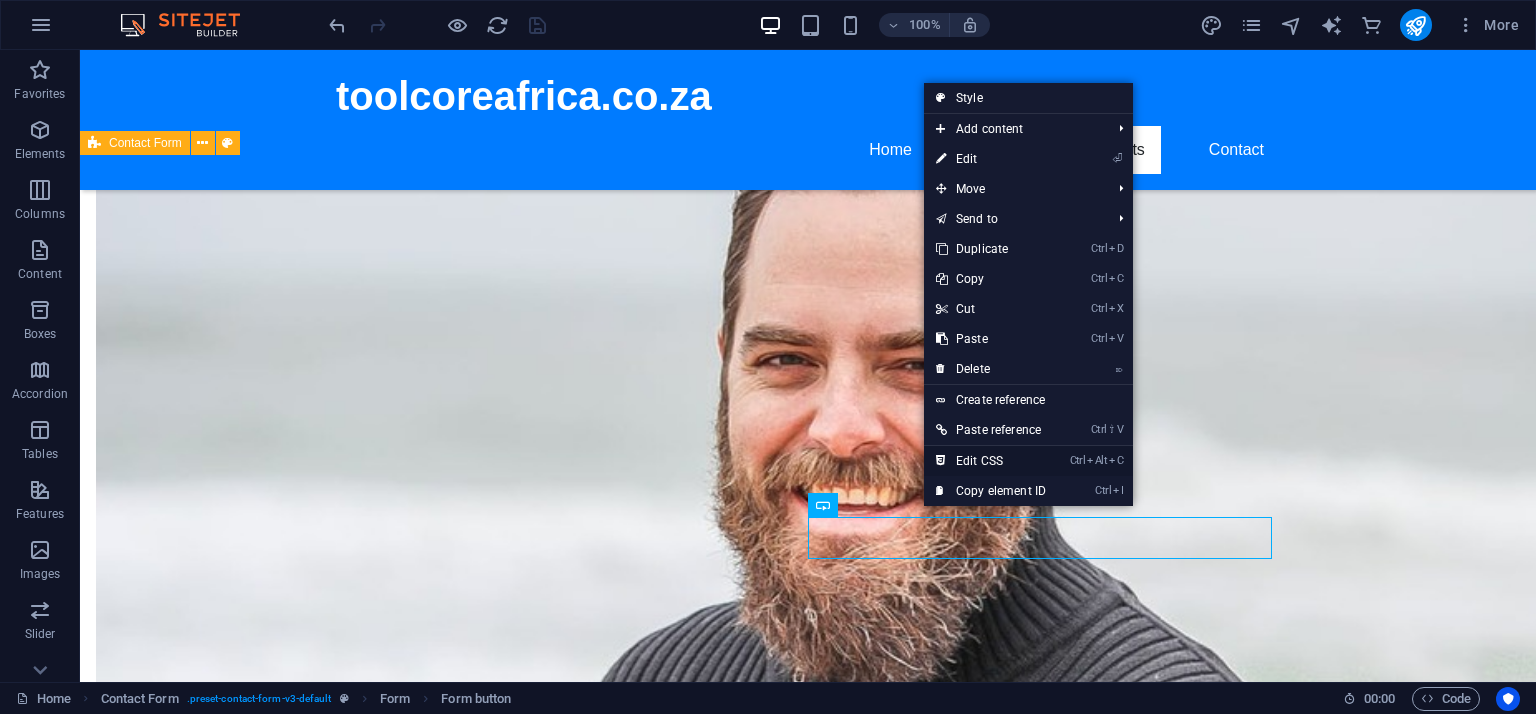 click on "Ctrl Alt C  Edit CSS" at bounding box center (991, 461) 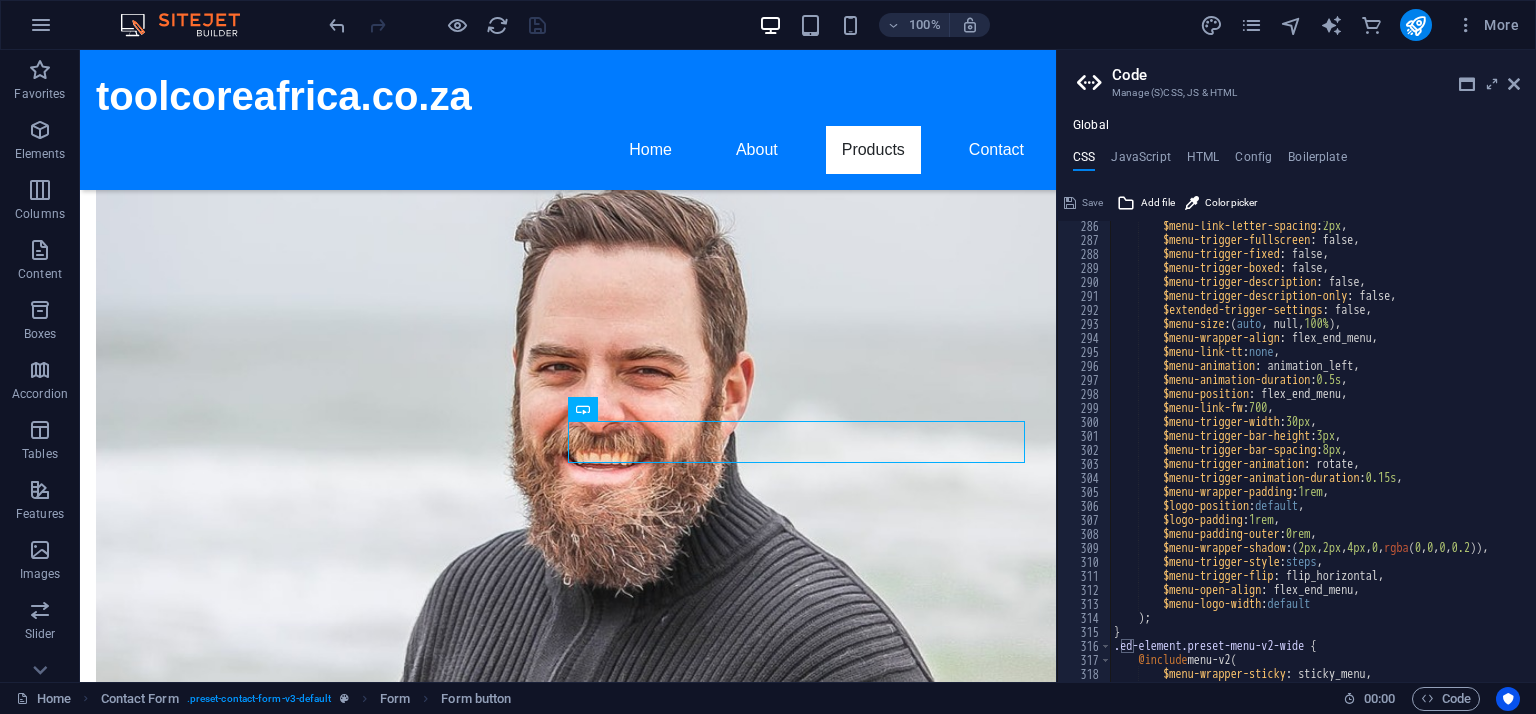 scroll, scrollTop: 1980, scrollLeft: 0, axis: vertical 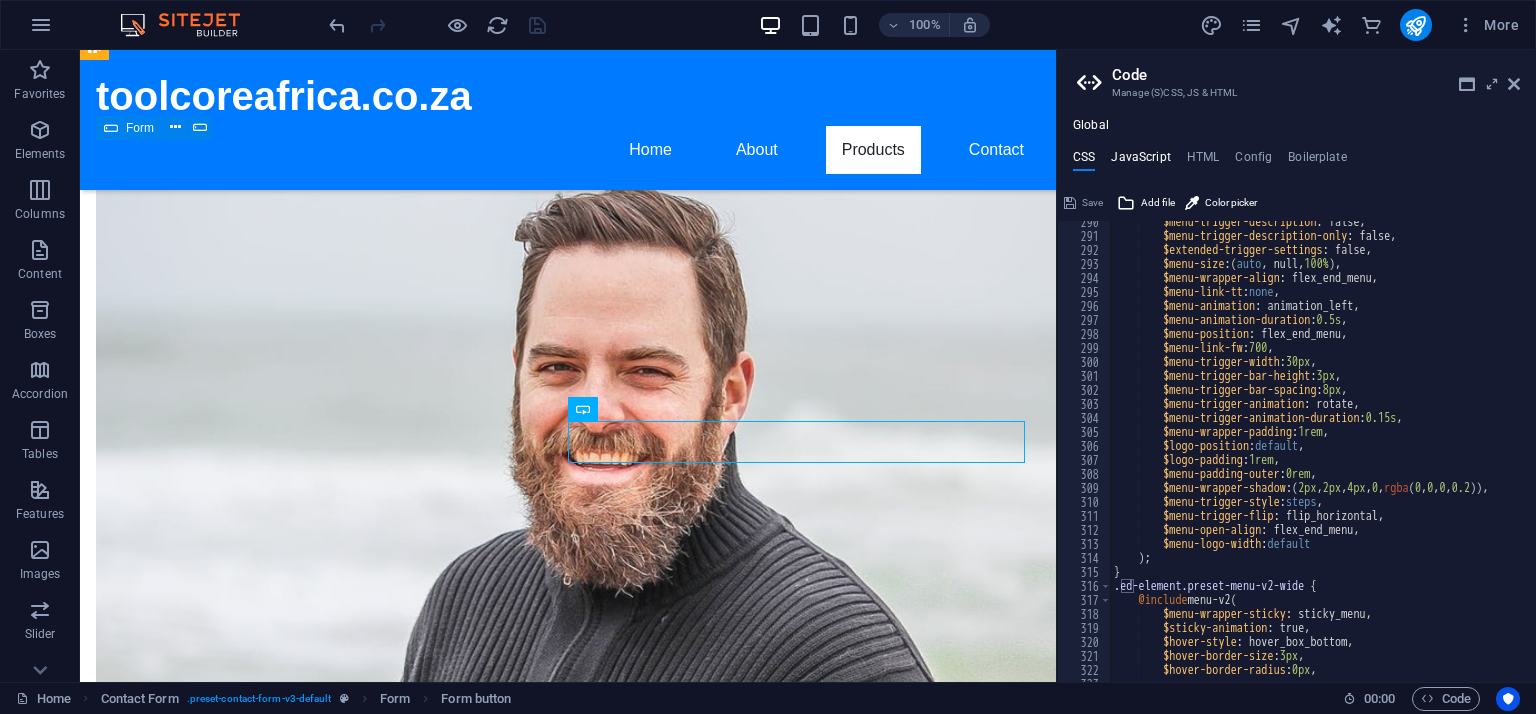 click on "JavaScript" at bounding box center [1140, 161] 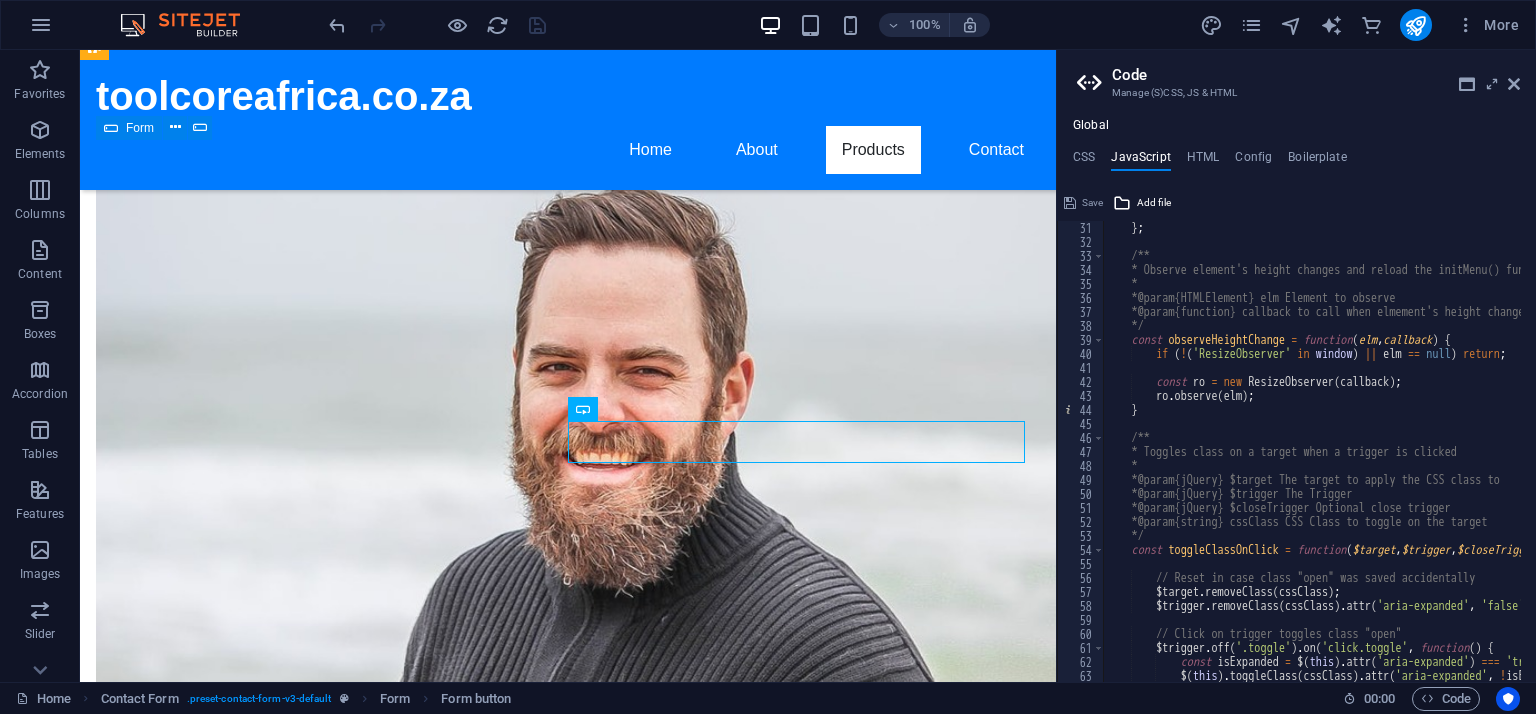 scroll, scrollTop: 480, scrollLeft: 0, axis: vertical 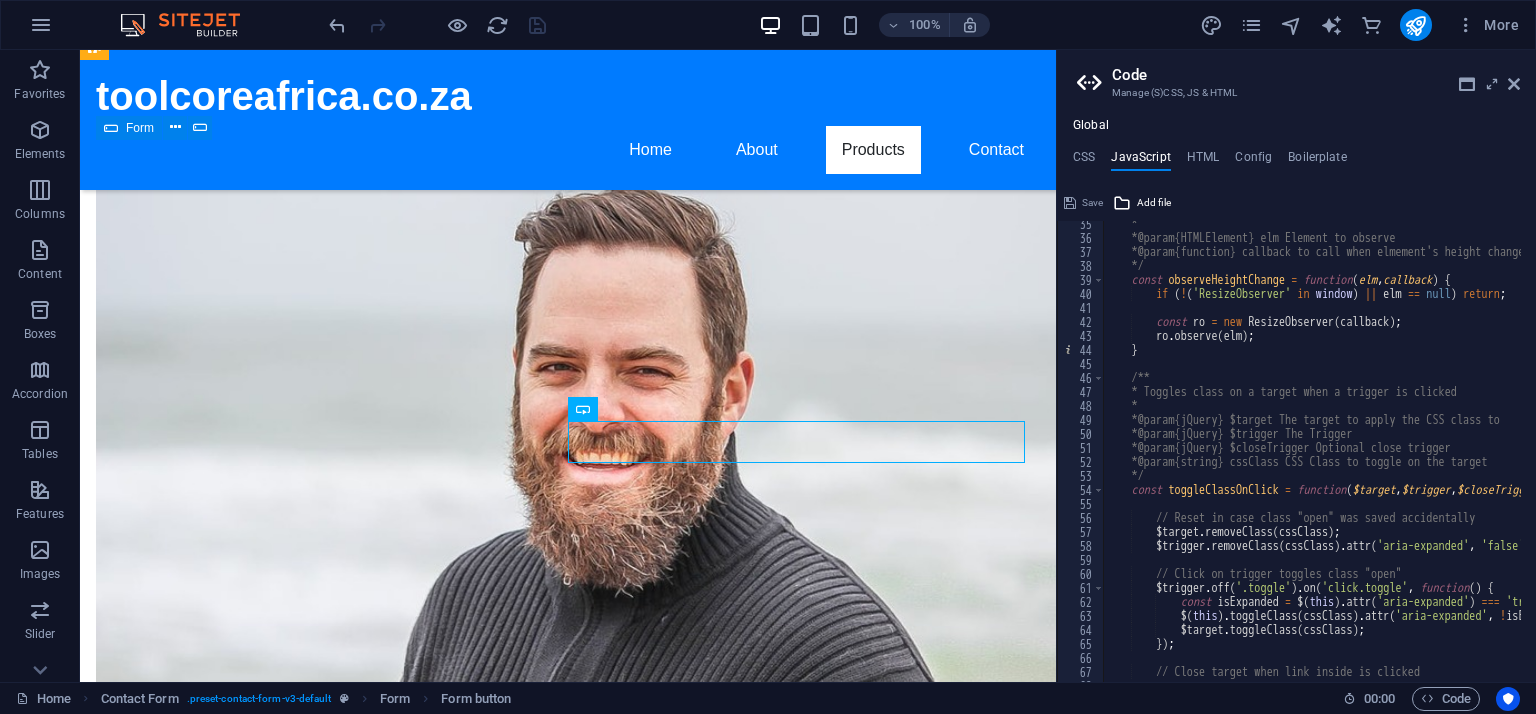 click on "Code Manage (S)CSS, JS & HTML Global CSS JavaScript HTML Config Boilerplate .ed-logo { 290 291 292 293 294 295 296 297 298 299 300 301 302 303 304 305 306 307 308 309 310 311 312 313 314 315 316 317 318 319 320 321 322 323 324 $menu-trigger-description : false, $menu-trigger-description-only : false, $extended-trigger-settings : false, $menu-size : ( auto , null, 100% ) , $menu-wrapper-align : flex_end_menu, $menu-link-tt : none , $menu-animation : animation_left, $menu-animation-duration : 0.5s , $menu-position : flex_end_menu, $menu-link-fw : 700 , $menu-trigger-width : 30px , $menu-trigger-bar-height : 3px , $menu-trigger-bar-spacing : 8px , $menu-trigger-animation : rotate, $menu-trigger-animation-duration : 0.15s , $menu-wrapper-padding : 1rem , $logo-position : default , $logo-padding : 1rem ," at bounding box center (1296, 366) 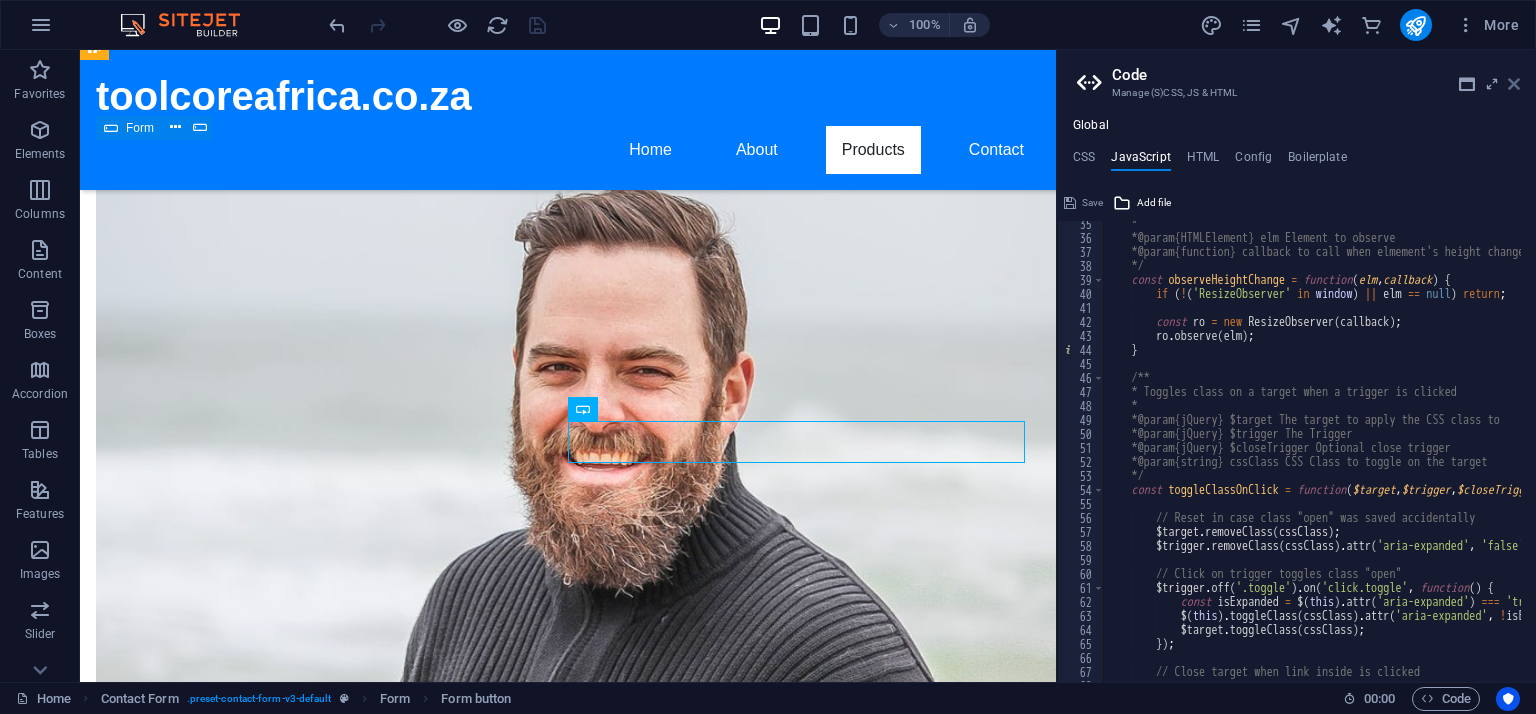 click at bounding box center (1514, 84) 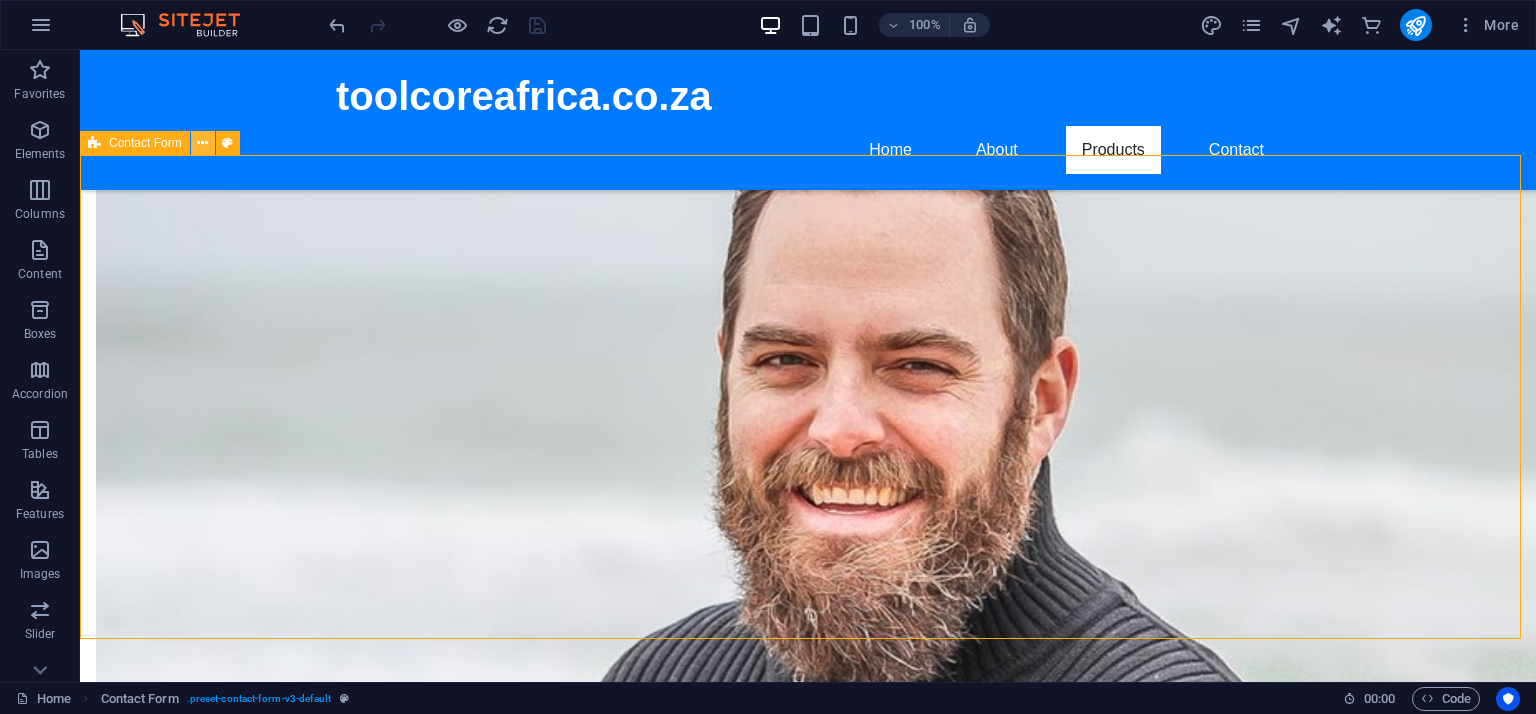 click at bounding box center [202, 143] 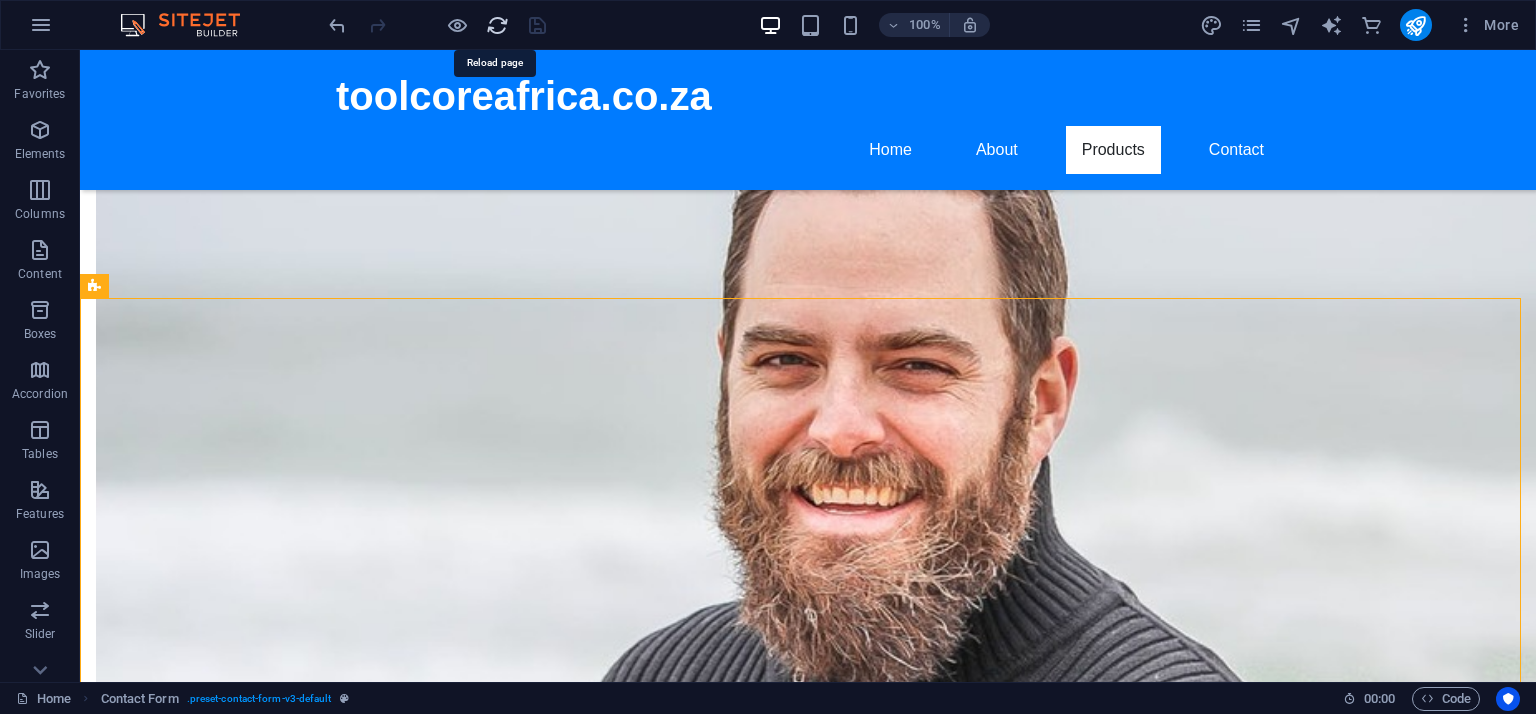 click at bounding box center [497, 25] 